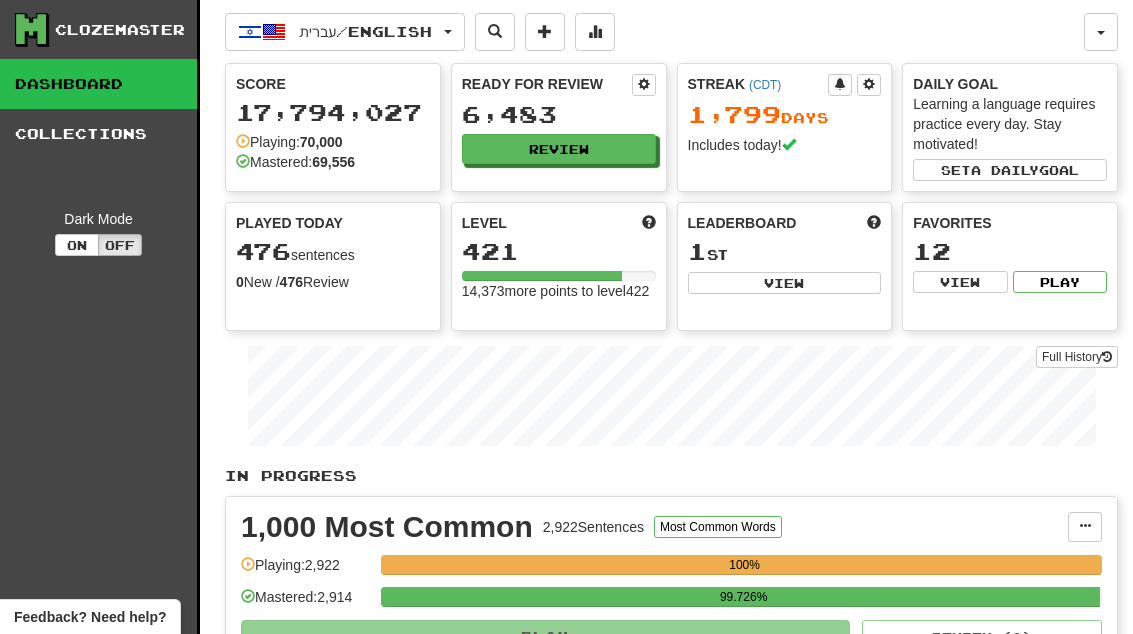 scroll, scrollTop: 0, scrollLeft: 0, axis: both 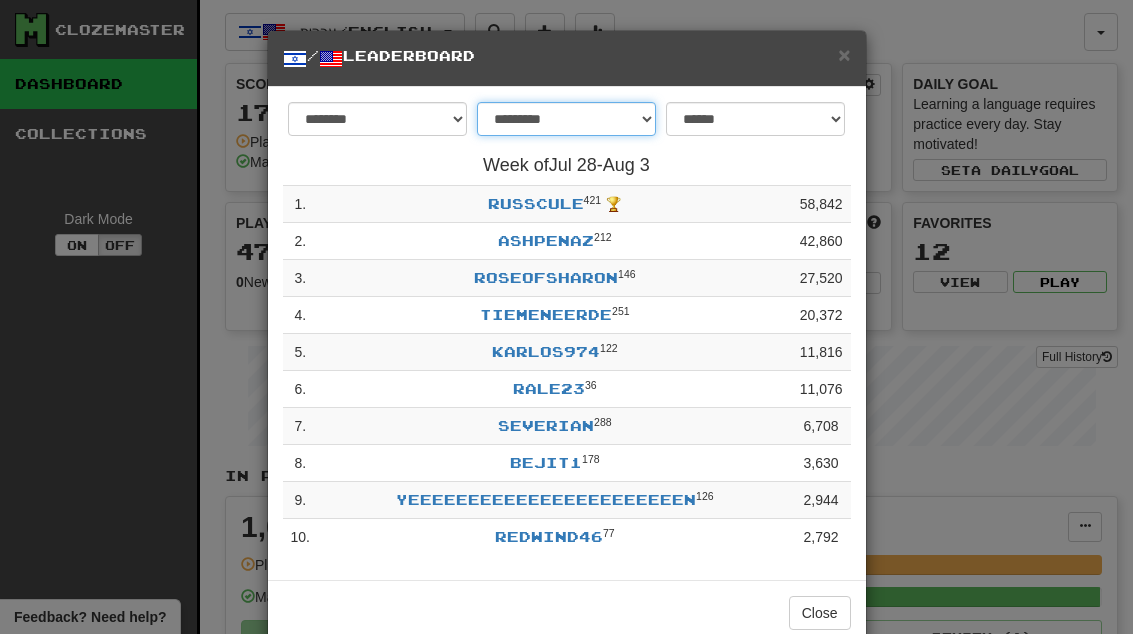click on "**********" at bounding box center (566, 119) 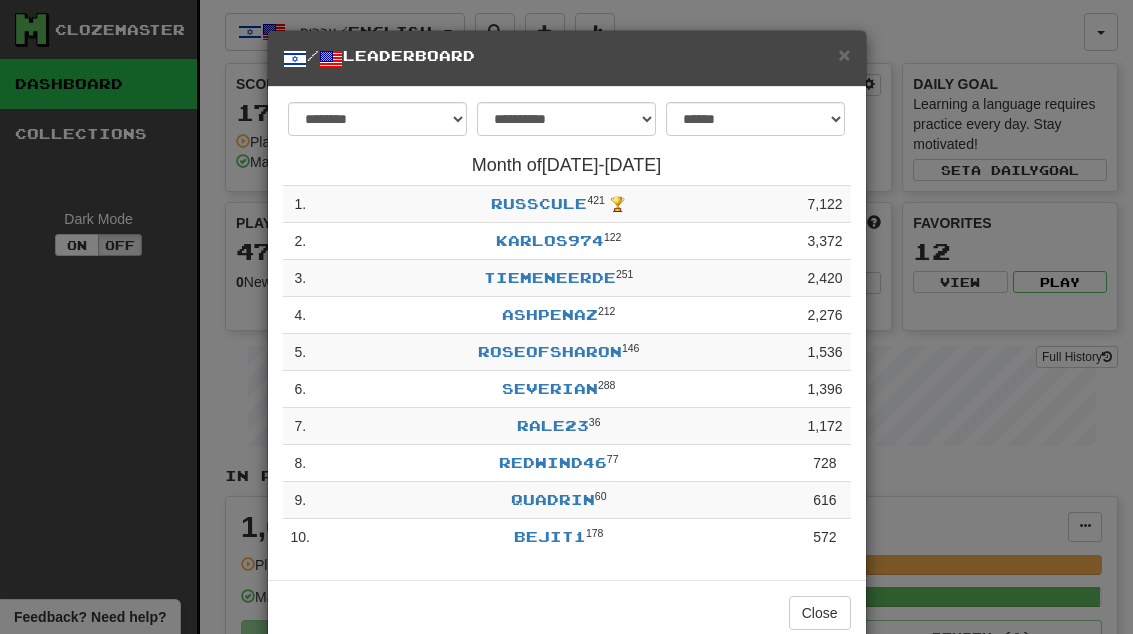click on "Close" at bounding box center [820, 613] 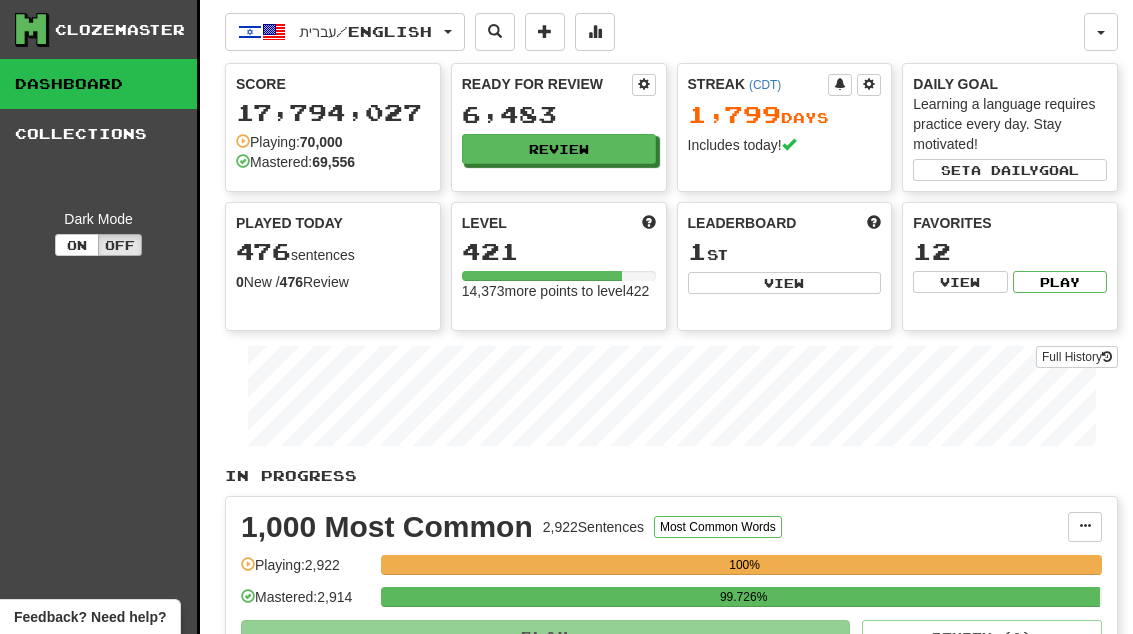 click on "Review" at bounding box center [559, 149] 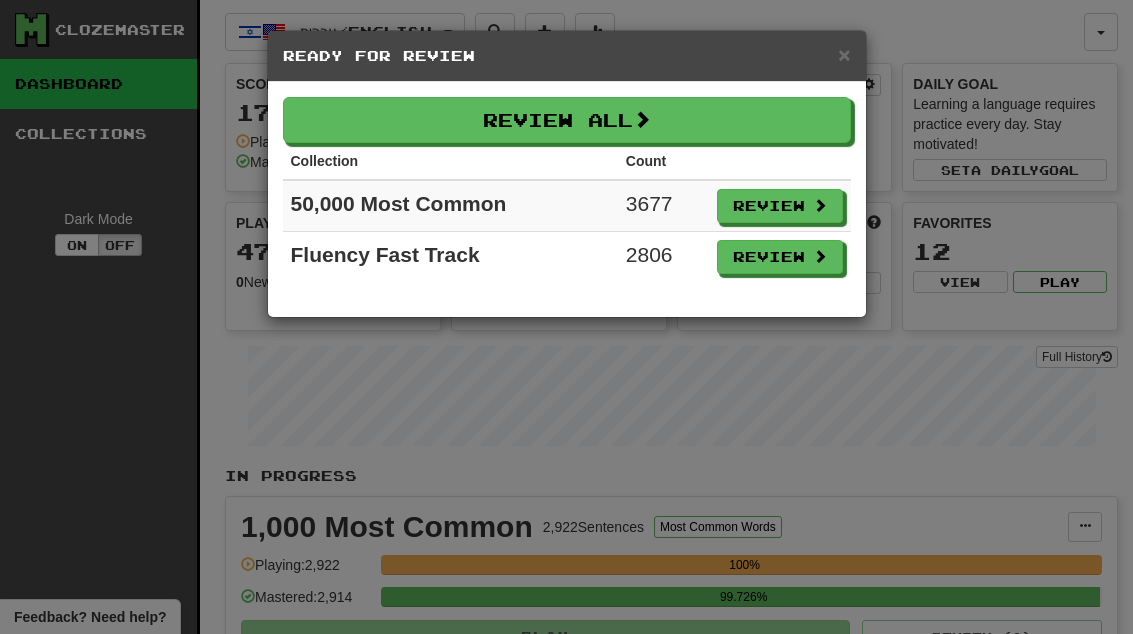 click on "Review" at bounding box center (780, 257) 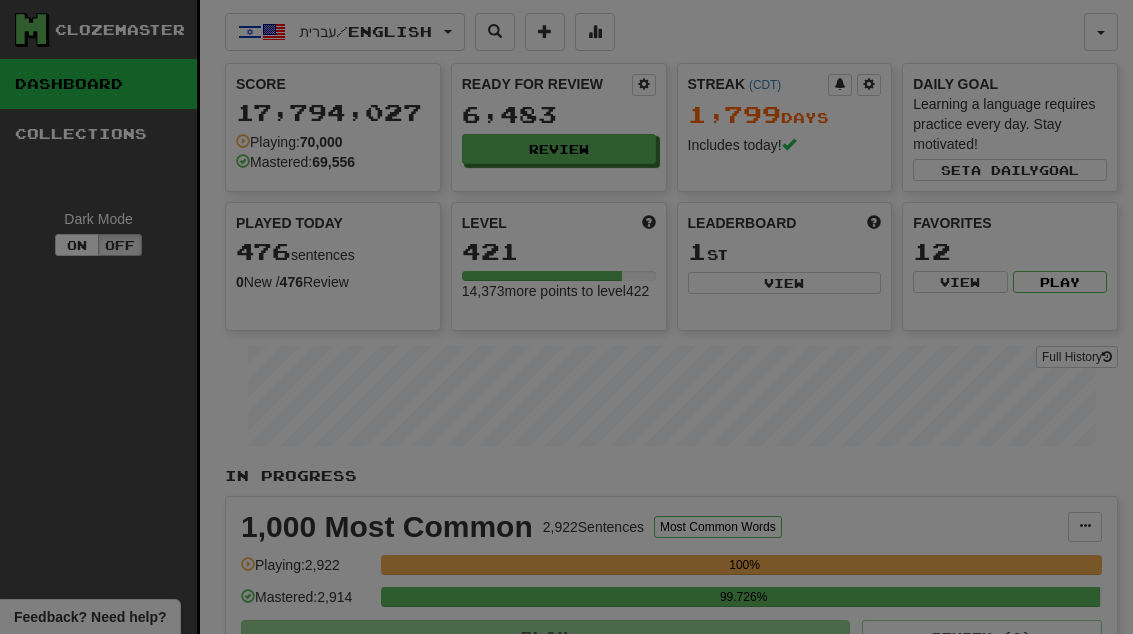 select on "**" 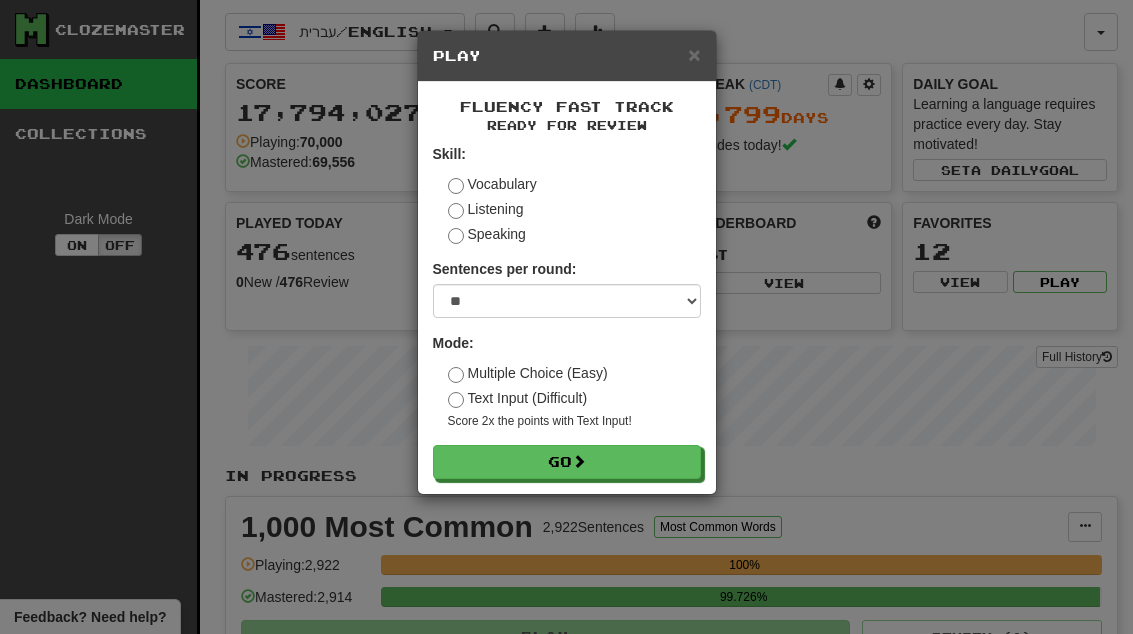 click on "Go" at bounding box center [567, 462] 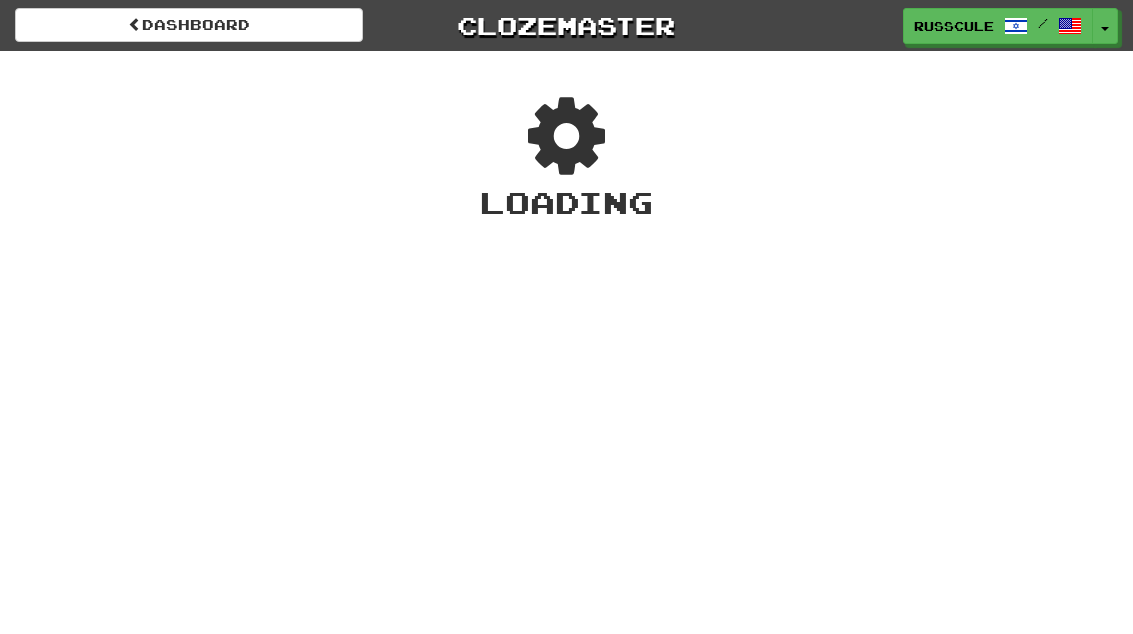 scroll, scrollTop: 0, scrollLeft: 0, axis: both 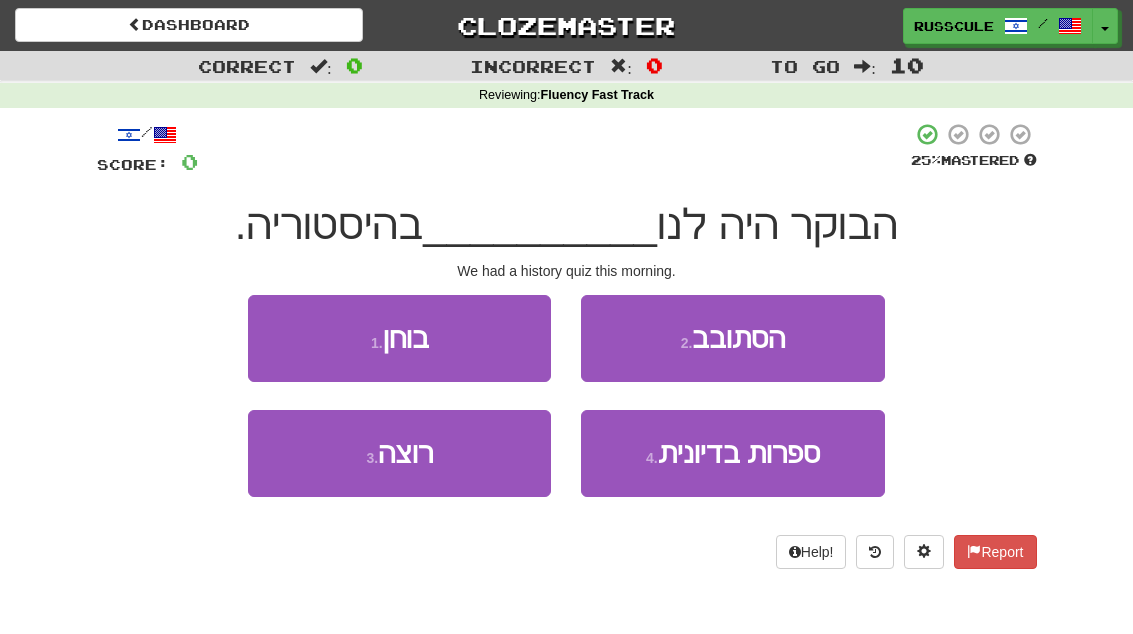click on "1 .  בוחן" at bounding box center (399, 338) 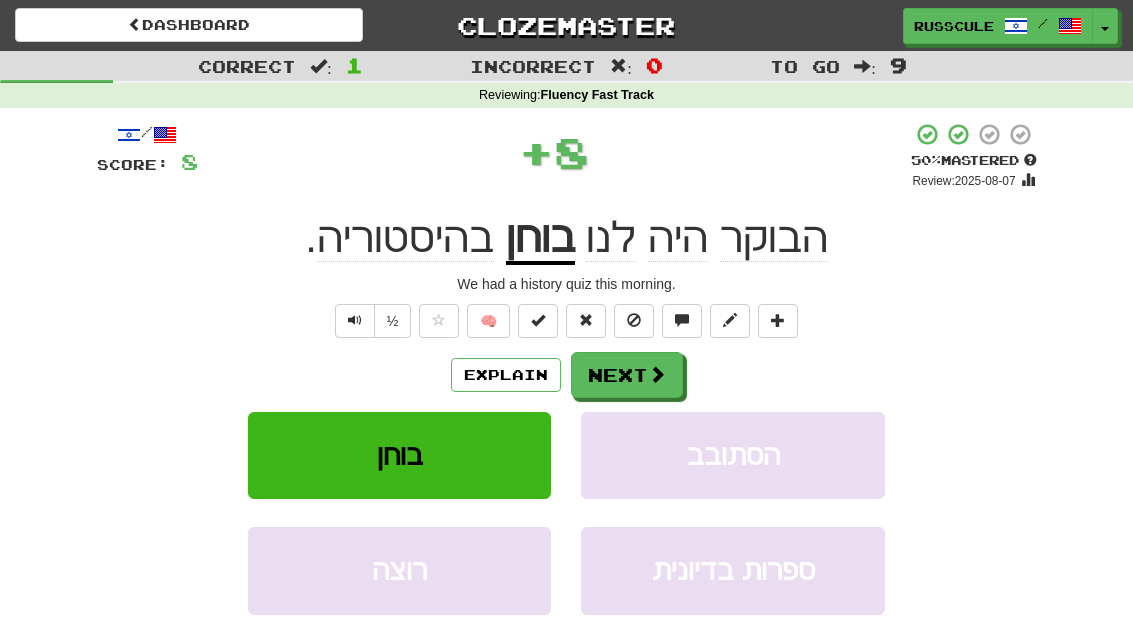click on "Next" at bounding box center (627, 375) 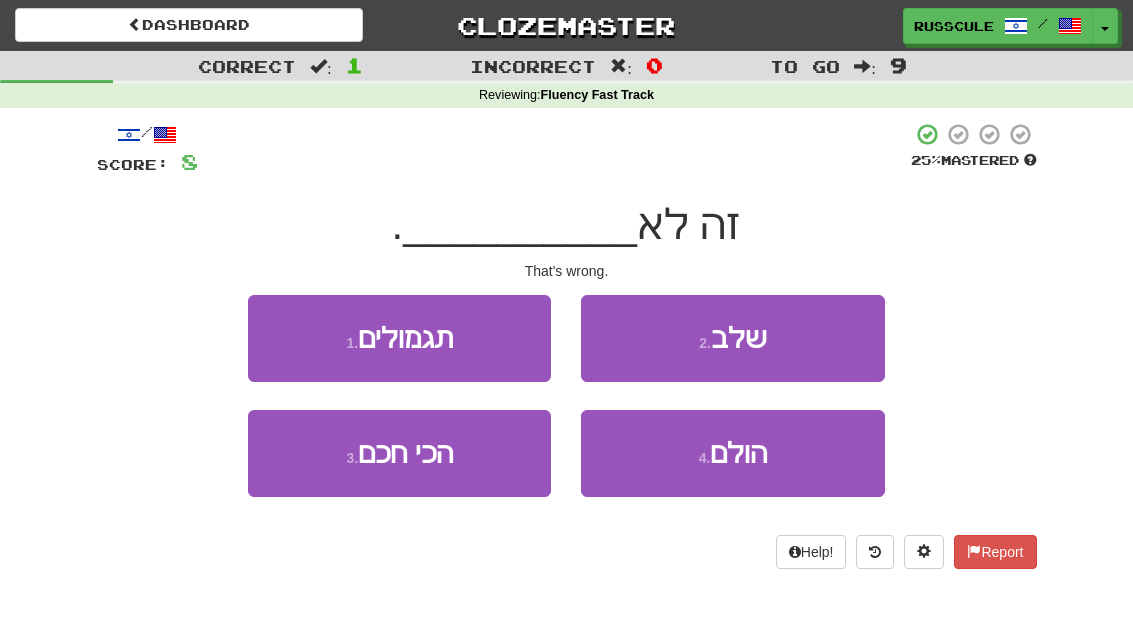 click on "4 .  הולם" at bounding box center (732, 453) 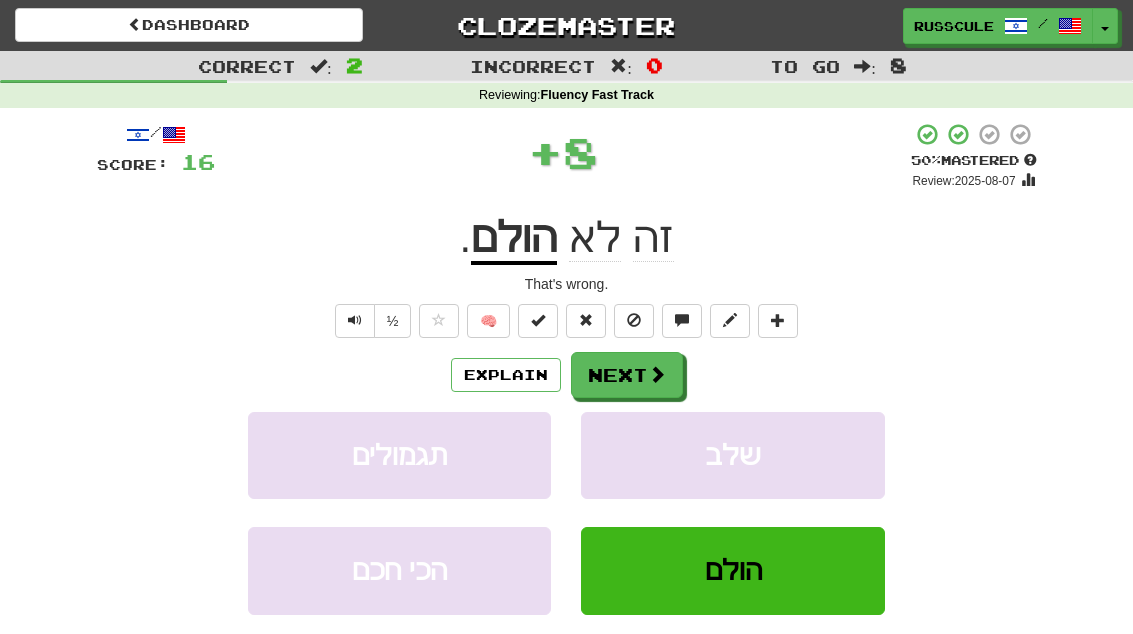 click on "Next" at bounding box center [627, 375] 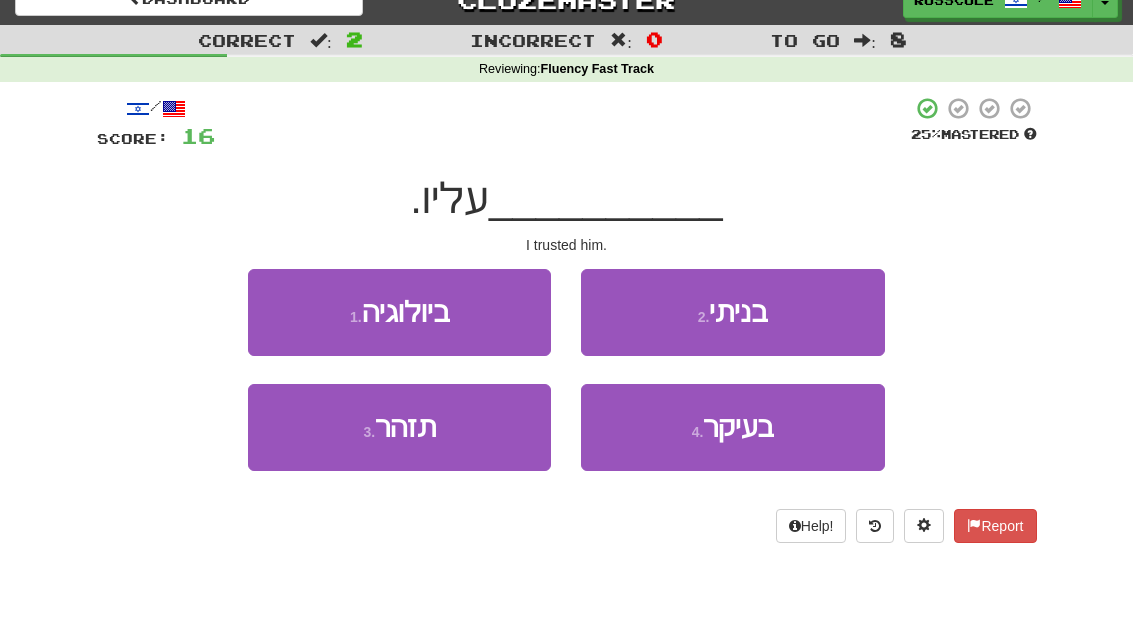 scroll, scrollTop: 0, scrollLeft: 0, axis: both 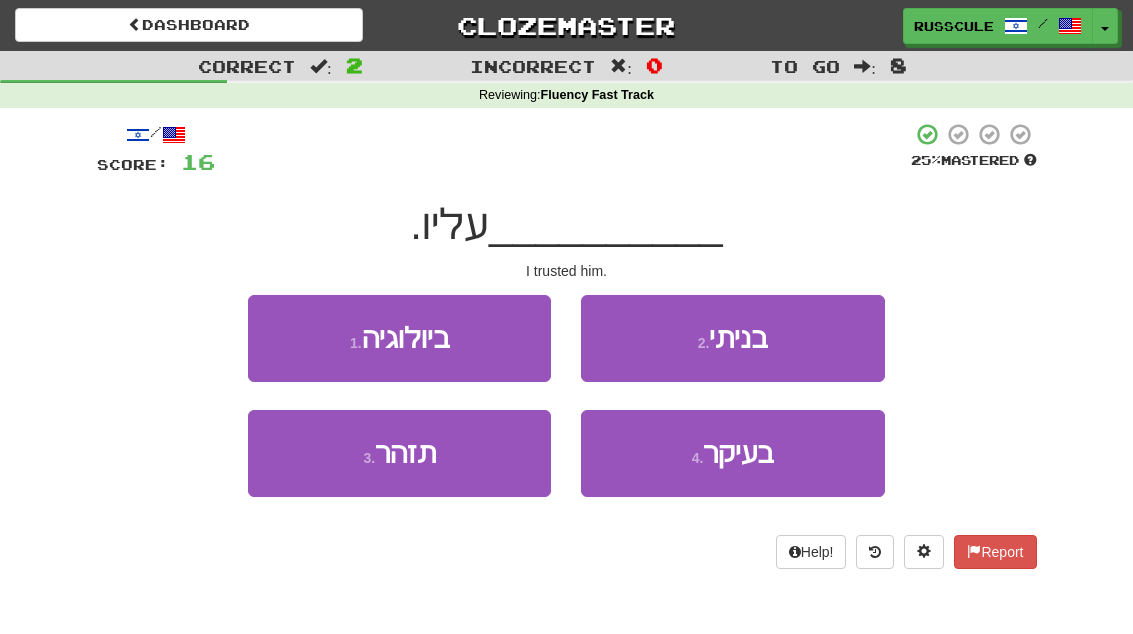 click on "3 .  תזהר" at bounding box center [399, 453] 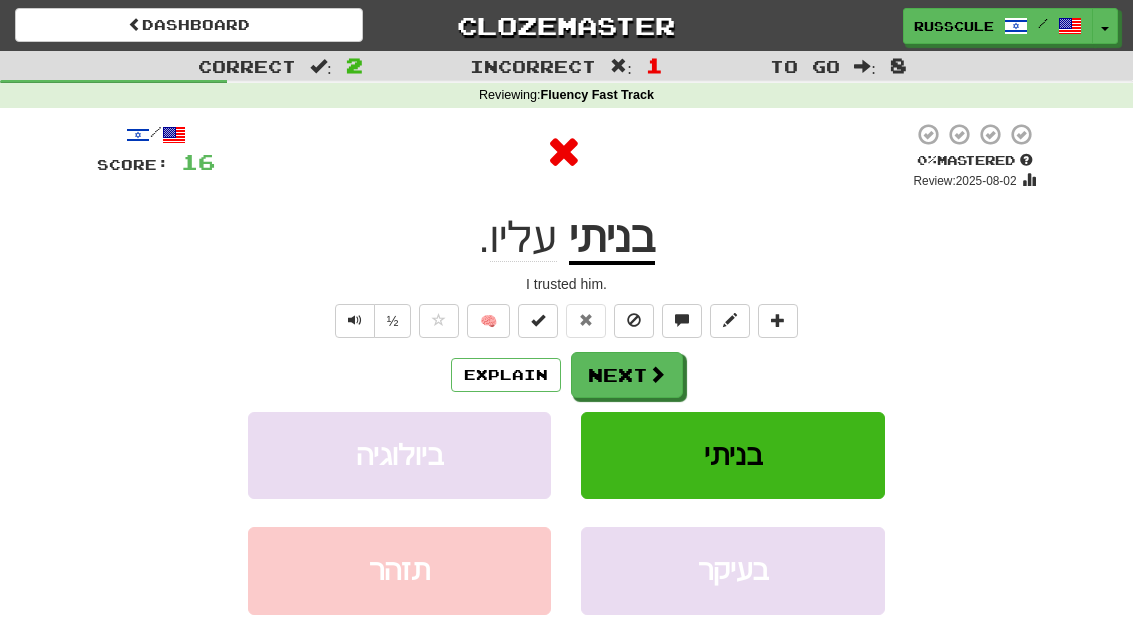 click on "Next" at bounding box center [627, 375] 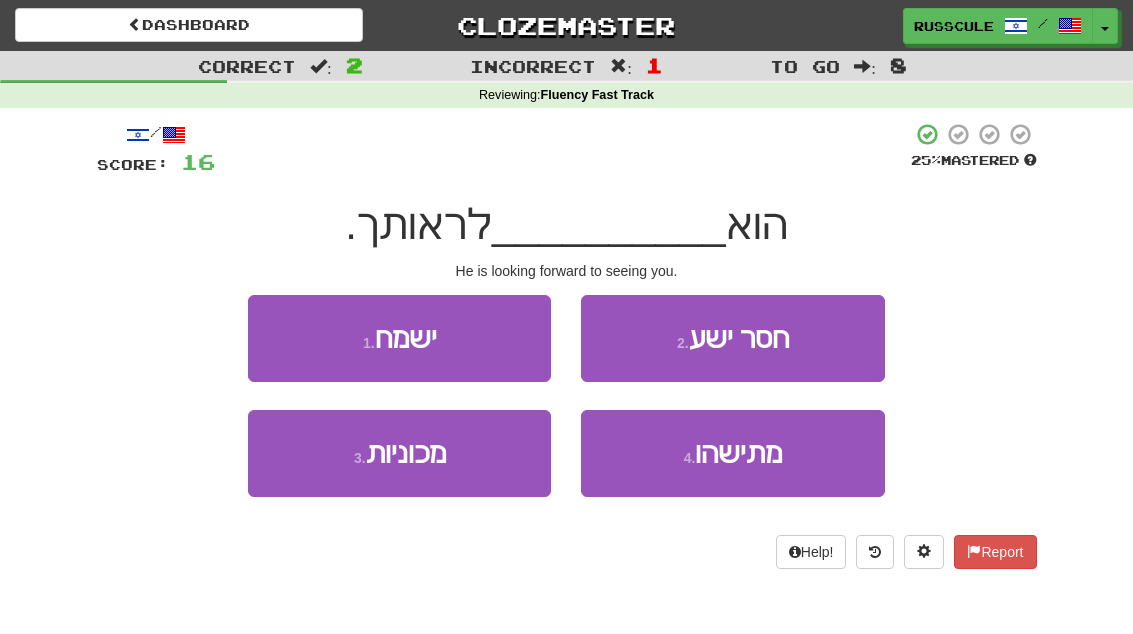 click on "1 .  ישמח" at bounding box center (399, 338) 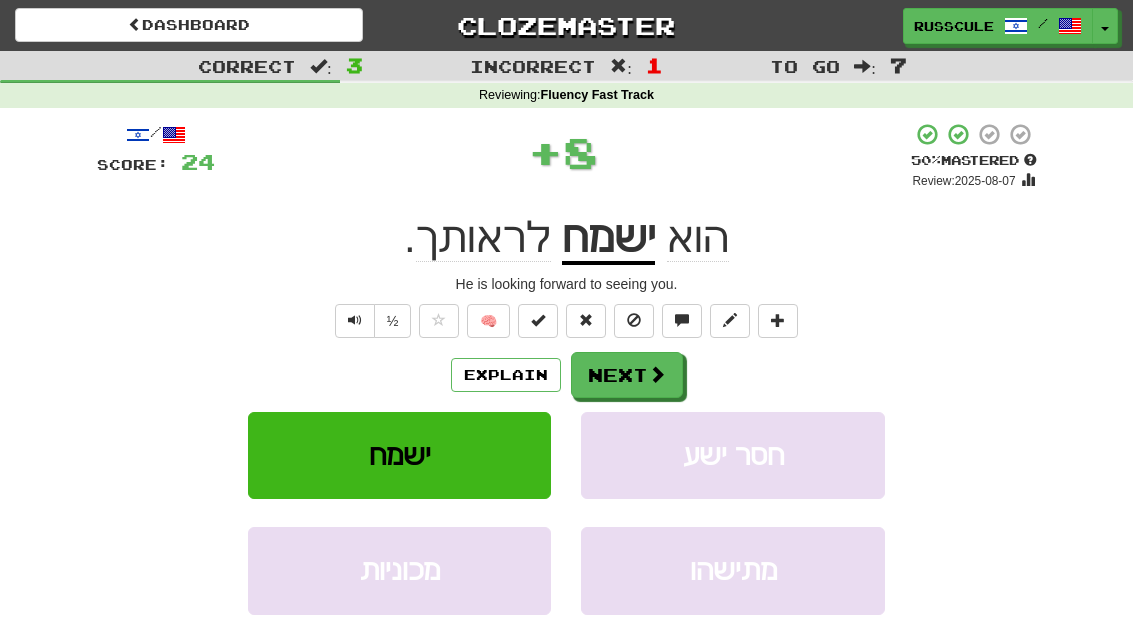 click on "Next" at bounding box center (627, 375) 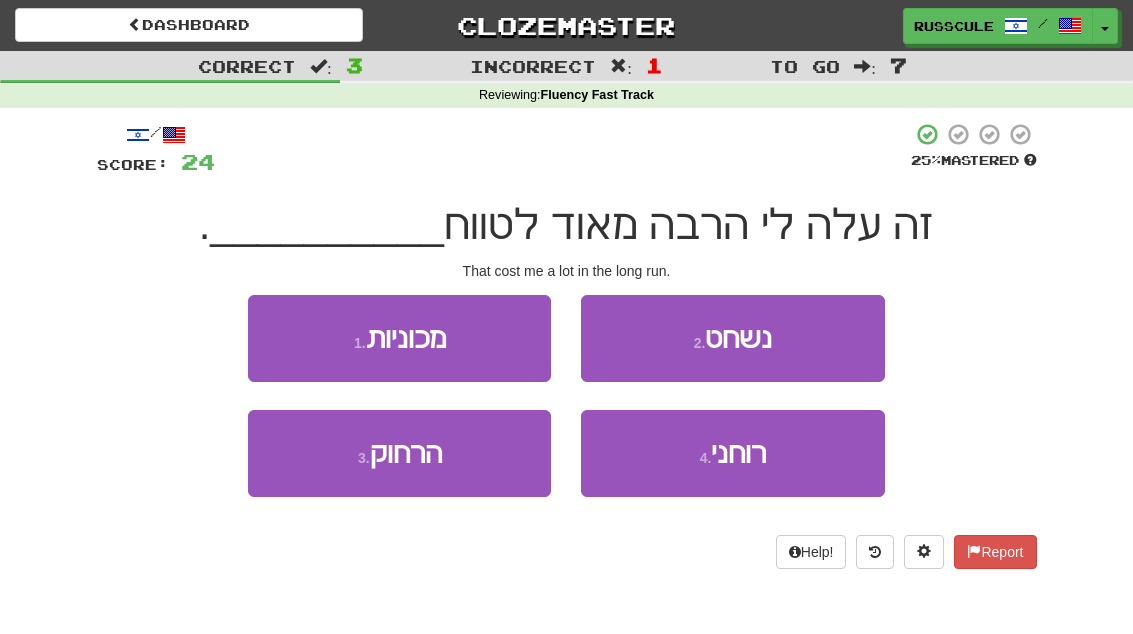 click on "3 .  הרחוק" at bounding box center (399, 453) 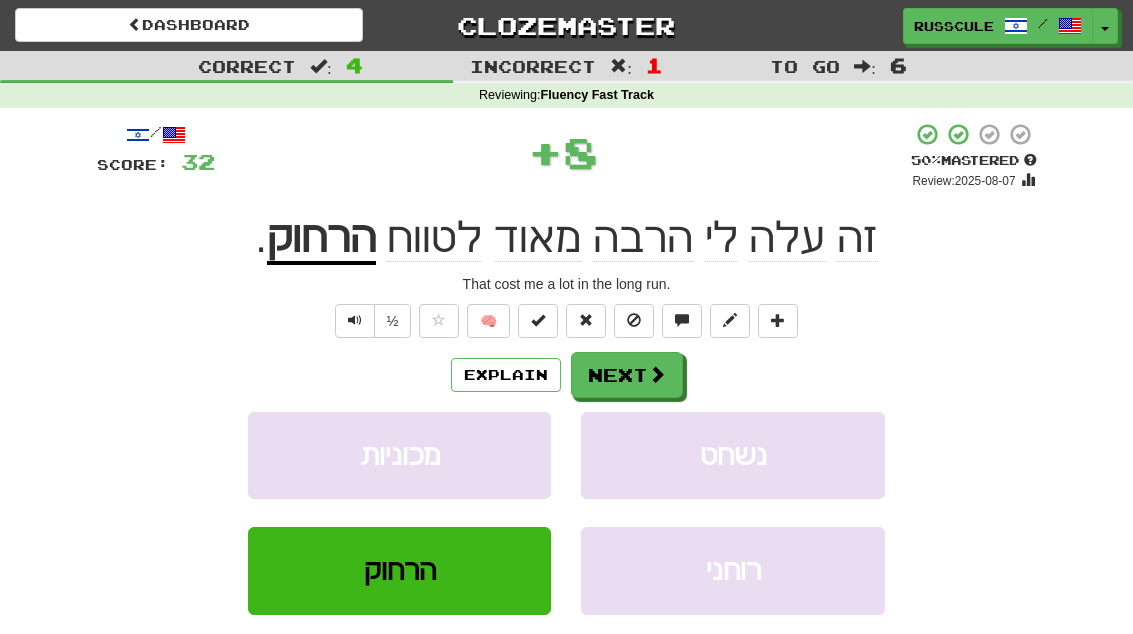 click on "Next" at bounding box center [627, 375] 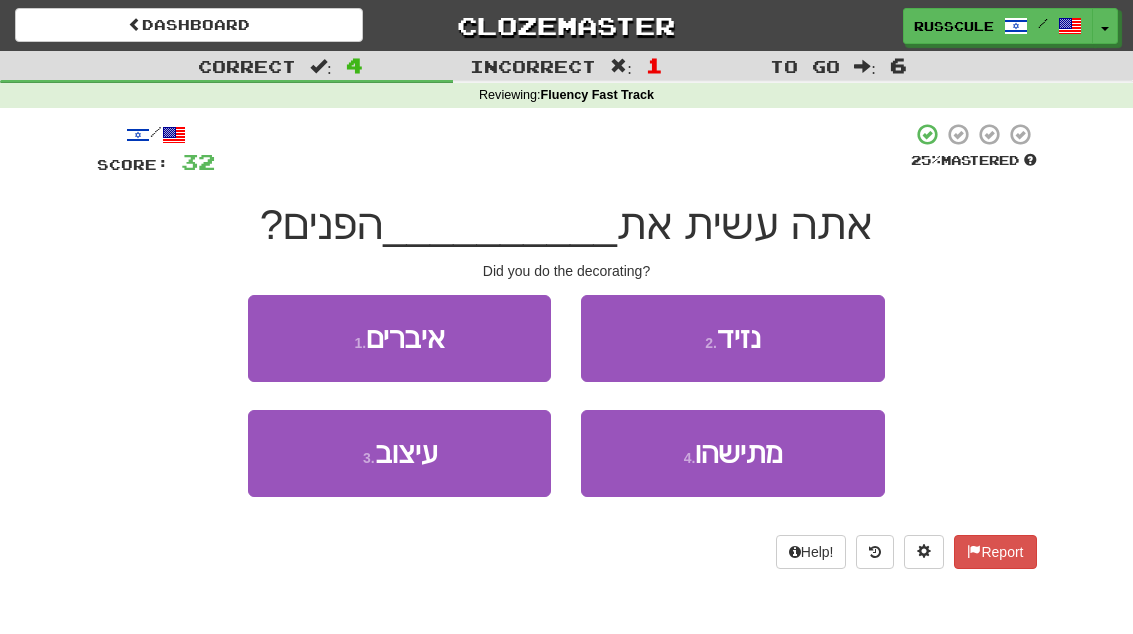 click on "3 .  עיצוב" at bounding box center [399, 453] 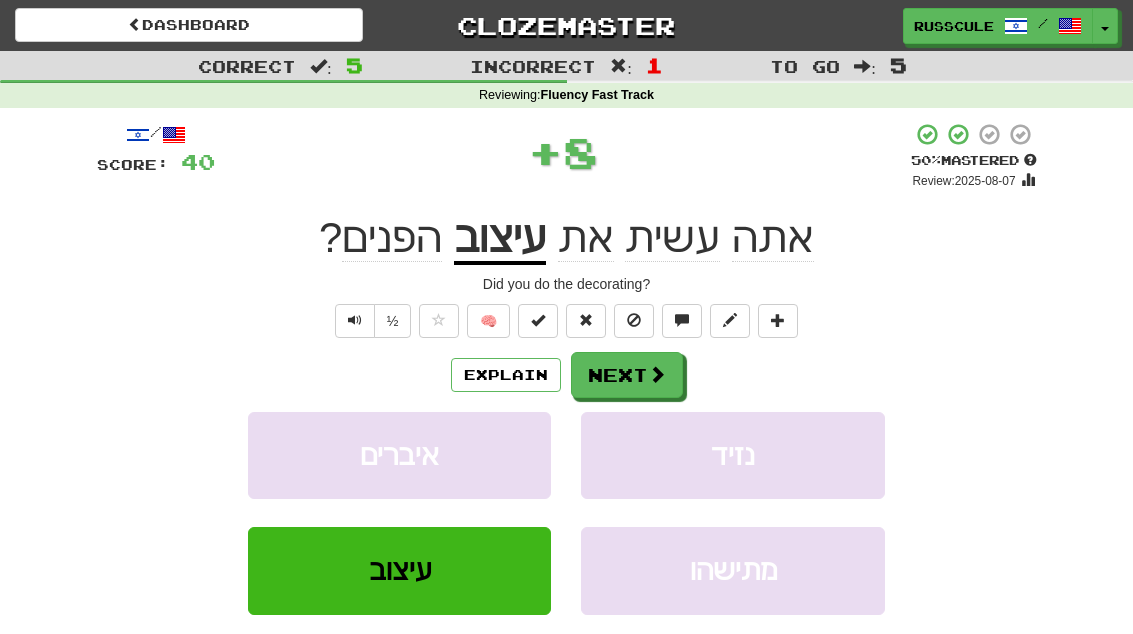 click on "Next" at bounding box center (627, 375) 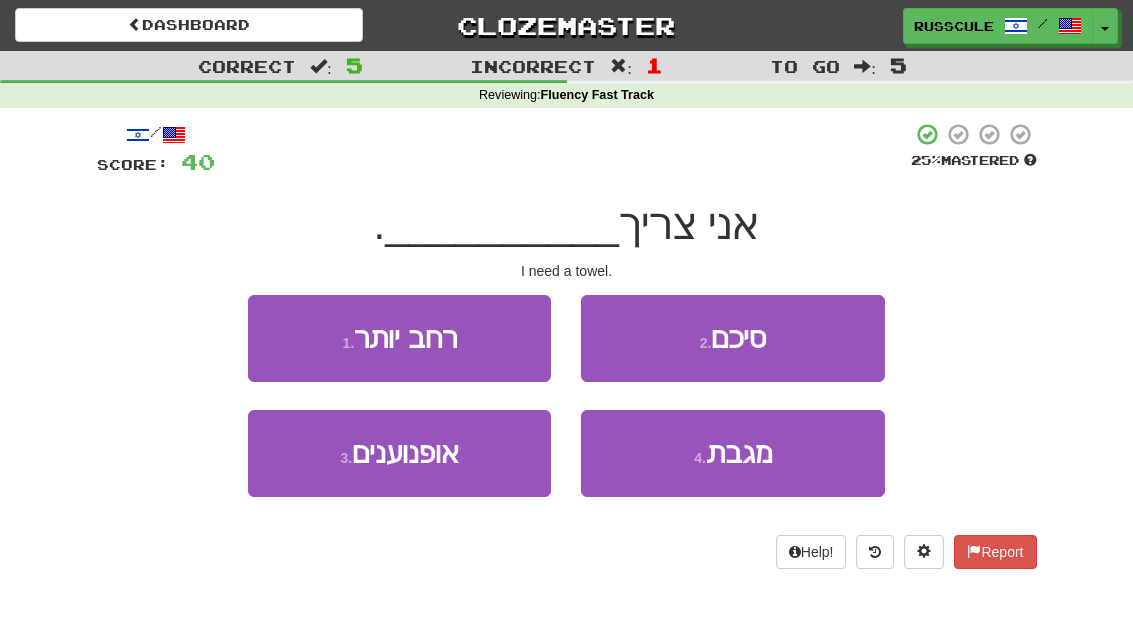 click on "4 .  מגבת" at bounding box center (732, 453) 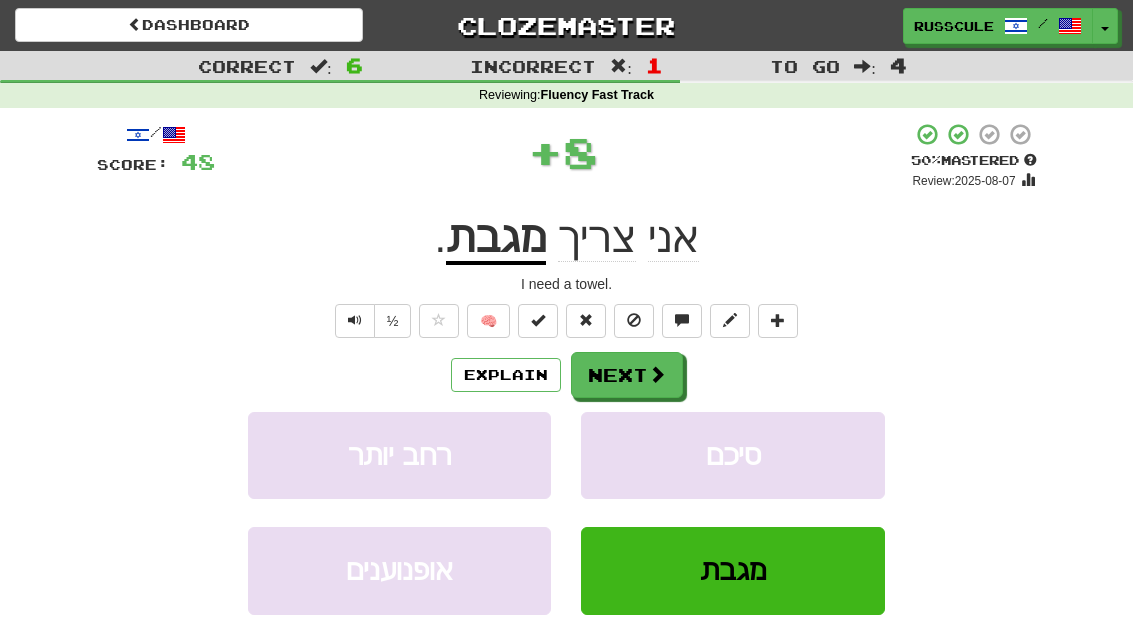 click on "Next" at bounding box center [627, 375] 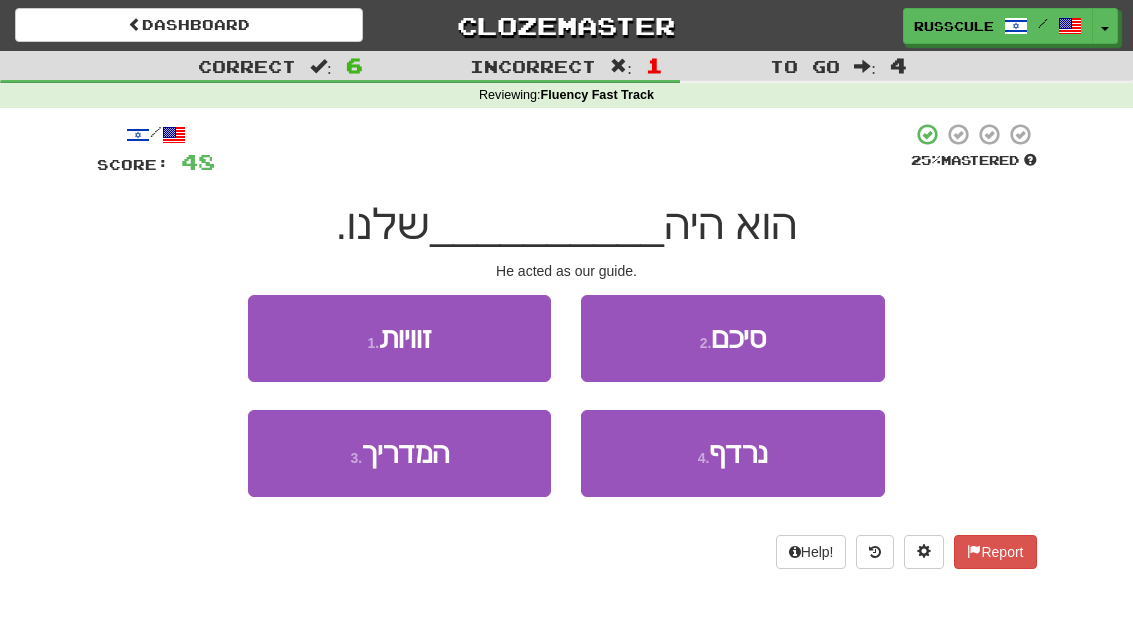 click on "3 .  המדריך" at bounding box center (399, 453) 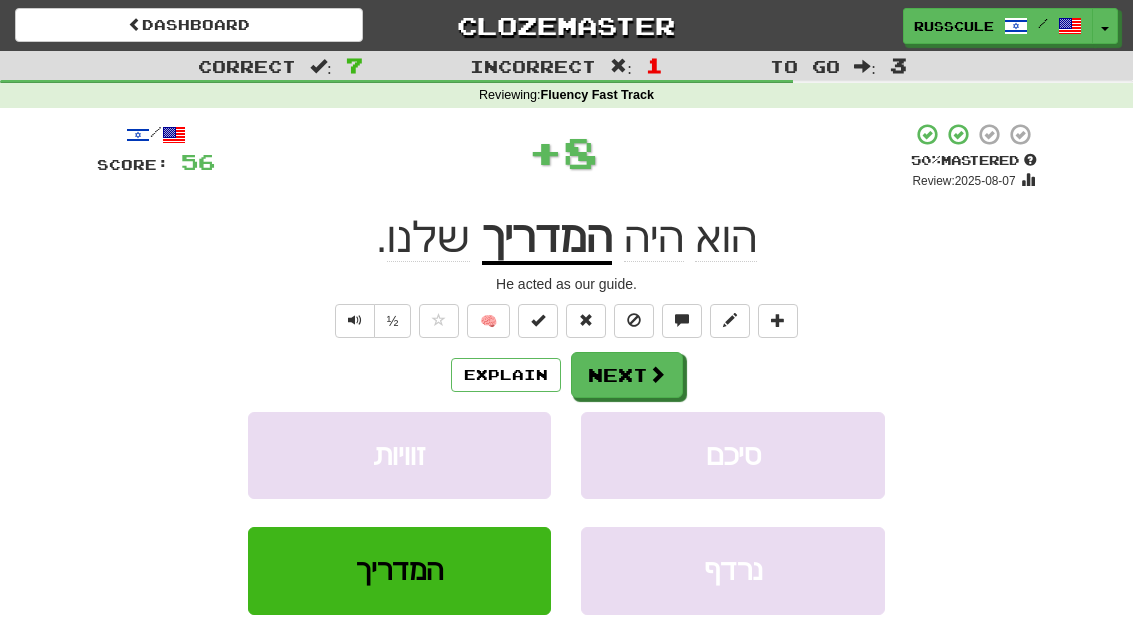 click on "Next" at bounding box center [627, 375] 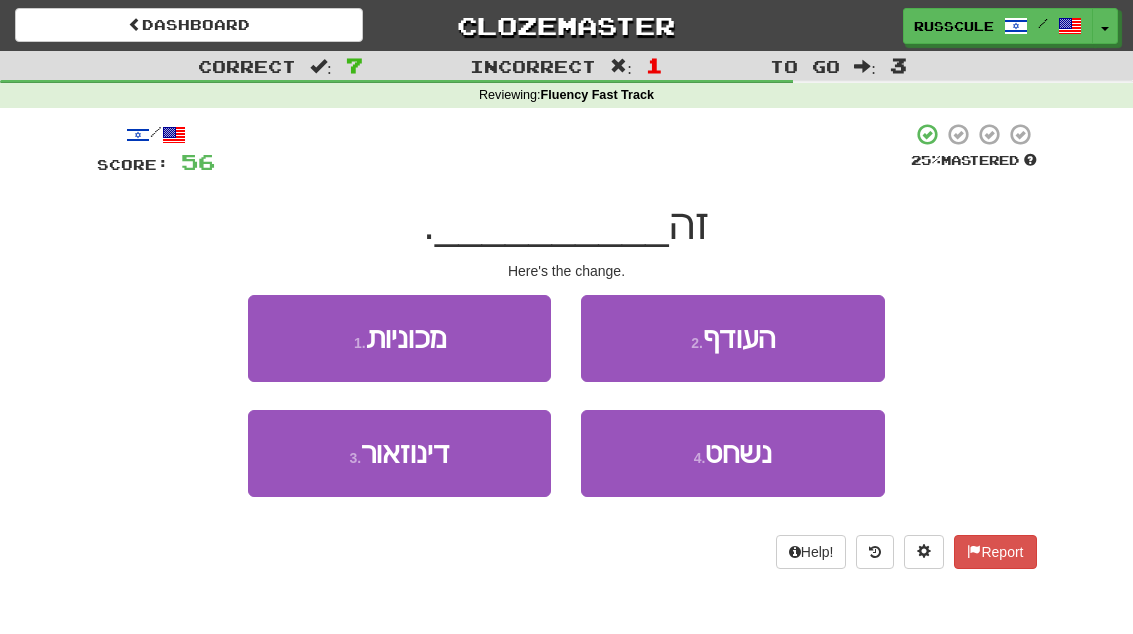 click on "2 .  העודף" at bounding box center [732, 338] 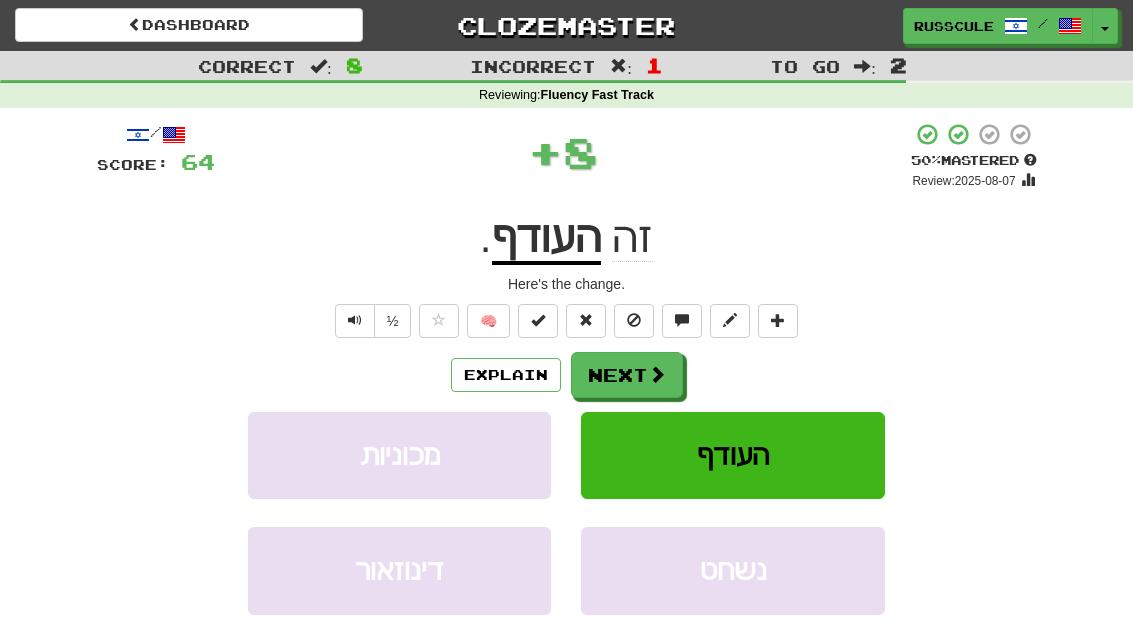 click on "Next" at bounding box center [627, 375] 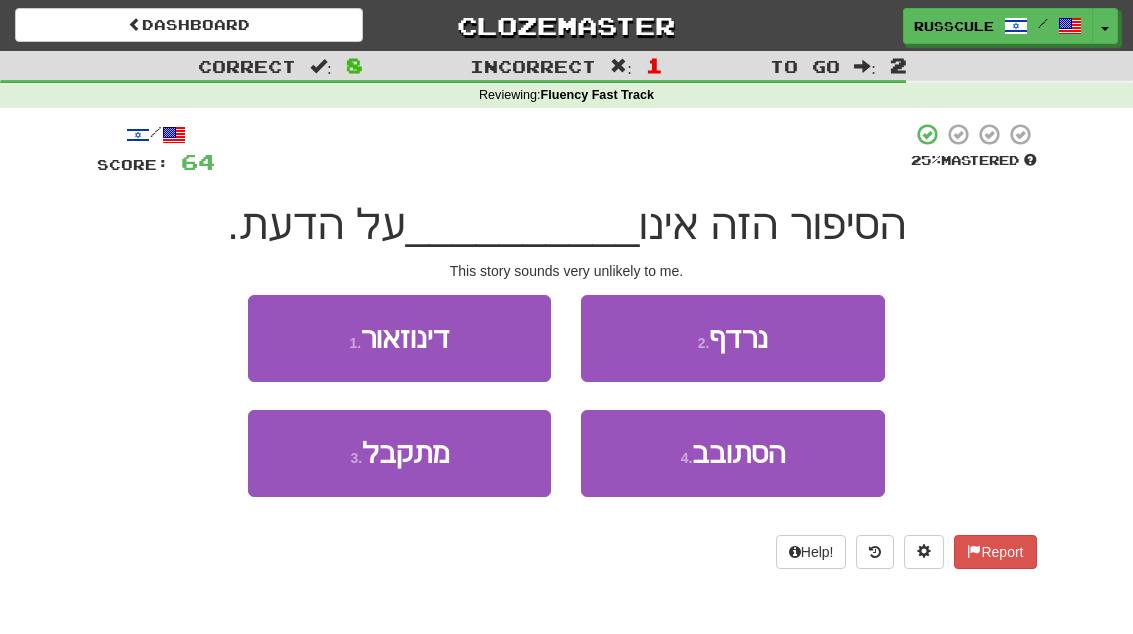 click on "3 .  מתקבל" at bounding box center (399, 453) 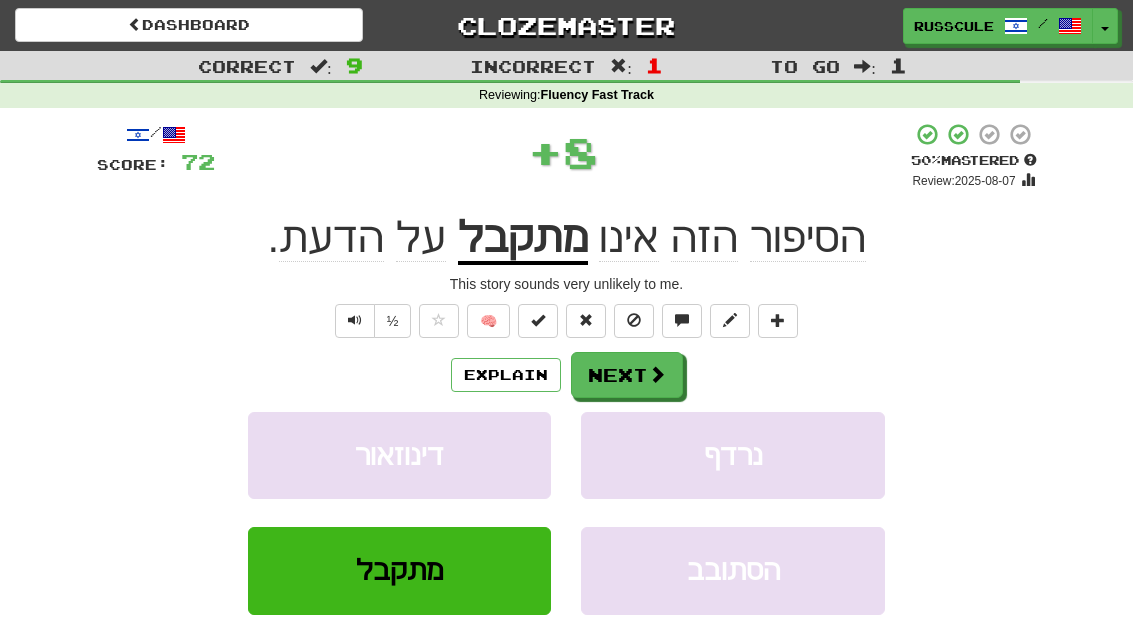 click on "Next" at bounding box center (627, 375) 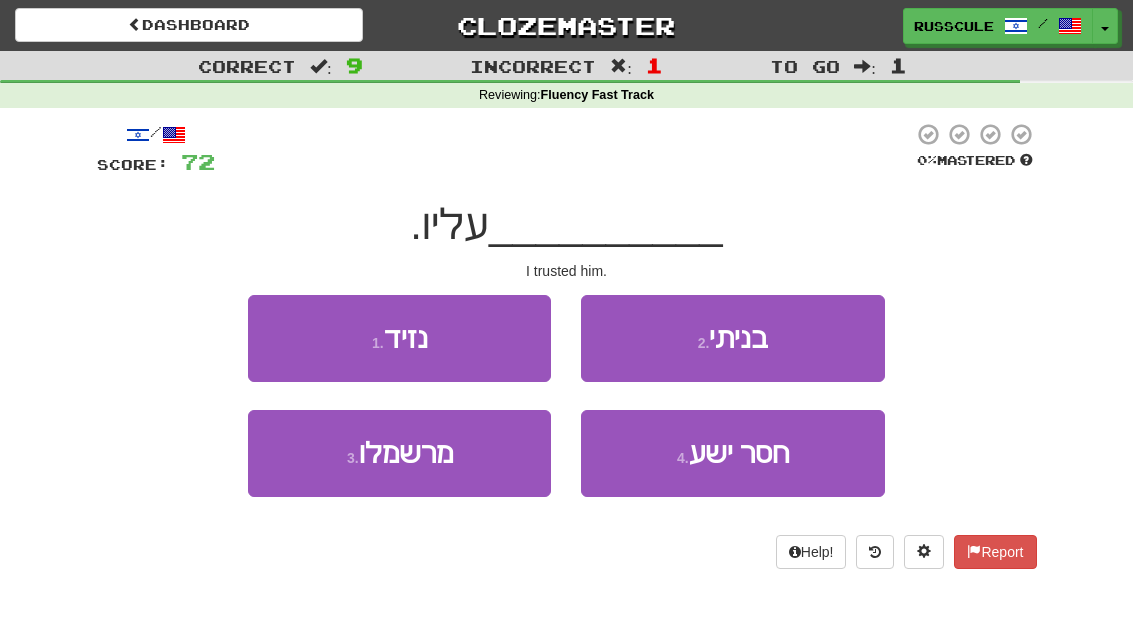 click on "2 .  בניתי" at bounding box center (732, 338) 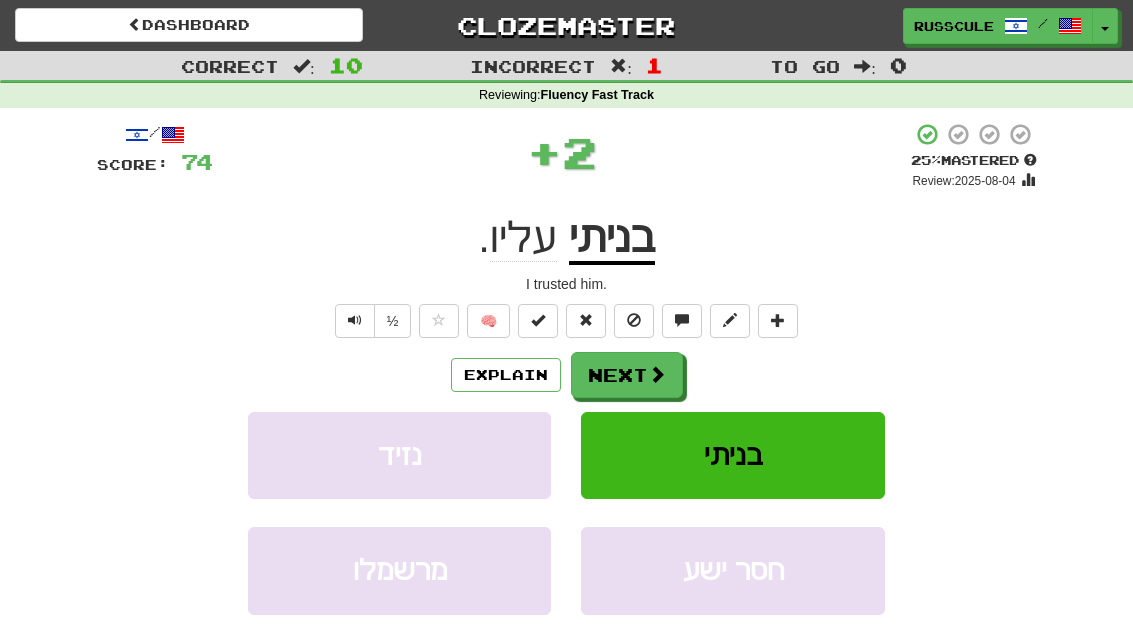 click on "Next" at bounding box center [627, 375] 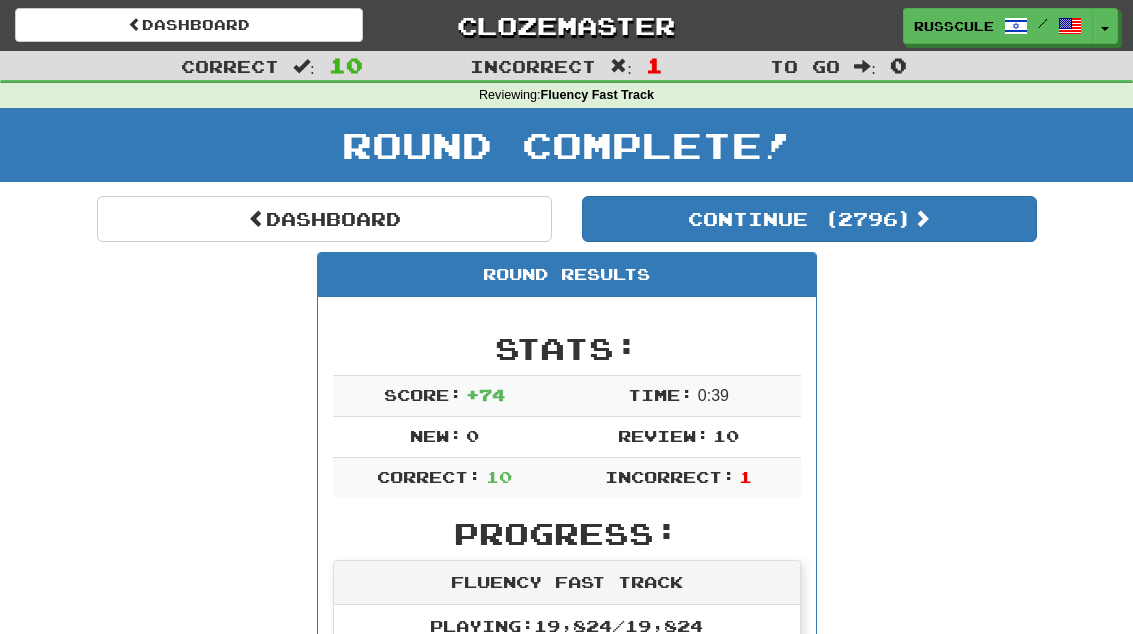 click on "Continue ( 2796 )" at bounding box center [809, 219] 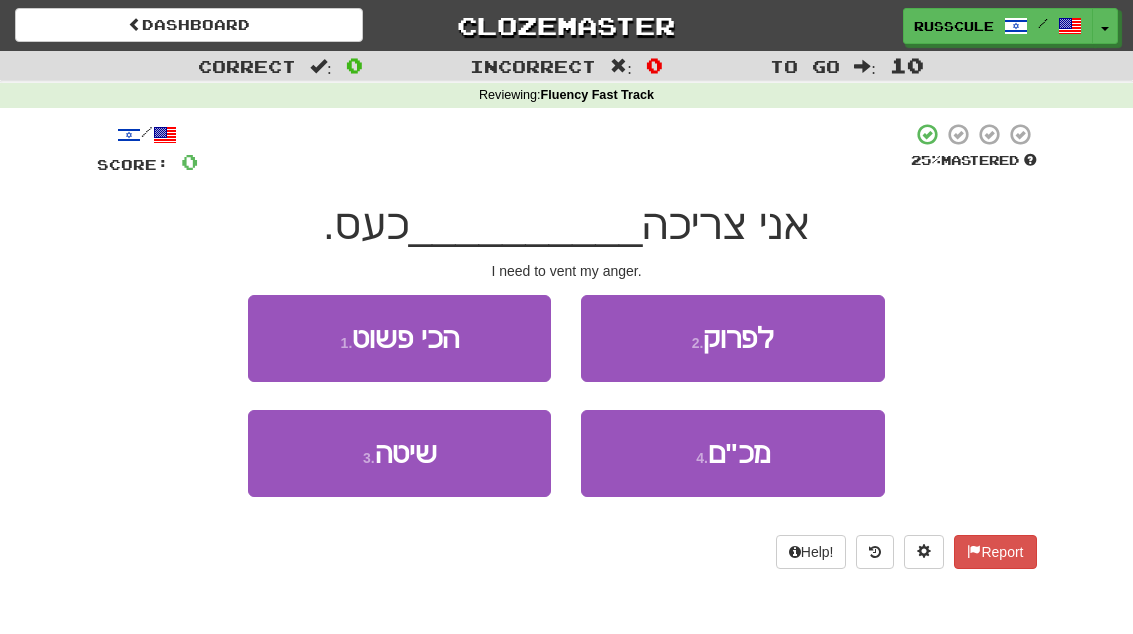 click on "2 .  לפרוק" at bounding box center [732, 338] 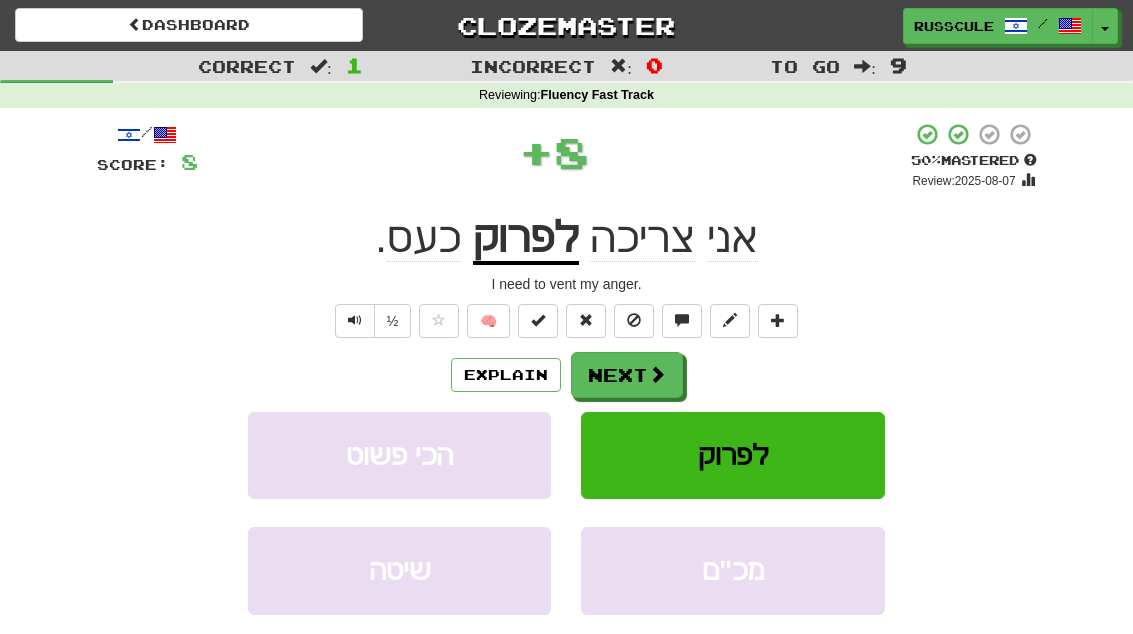 click on "Next" at bounding box center [627, 375] 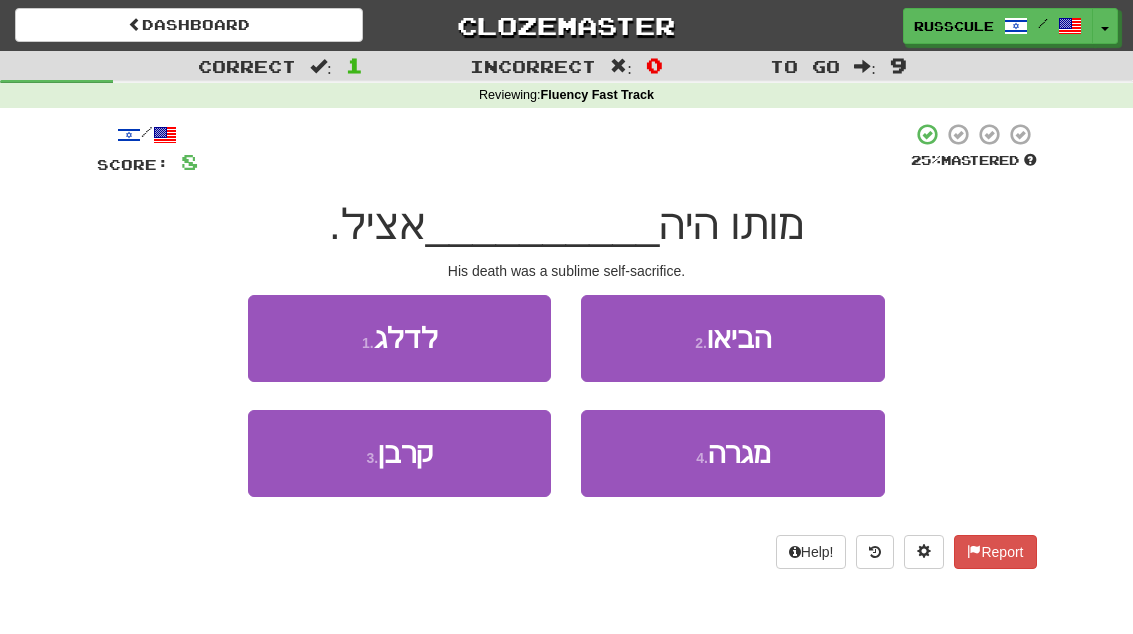 click on "3 .  קרבן" at bounding box center [399, 453] 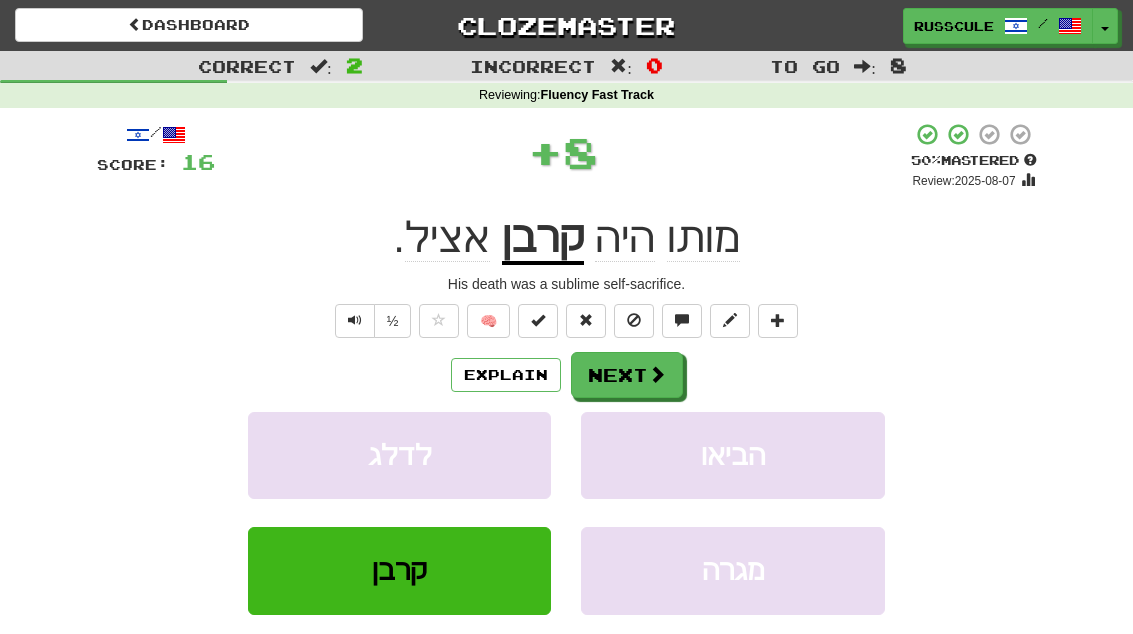 click on "Next" at bounding box center (627, 375) 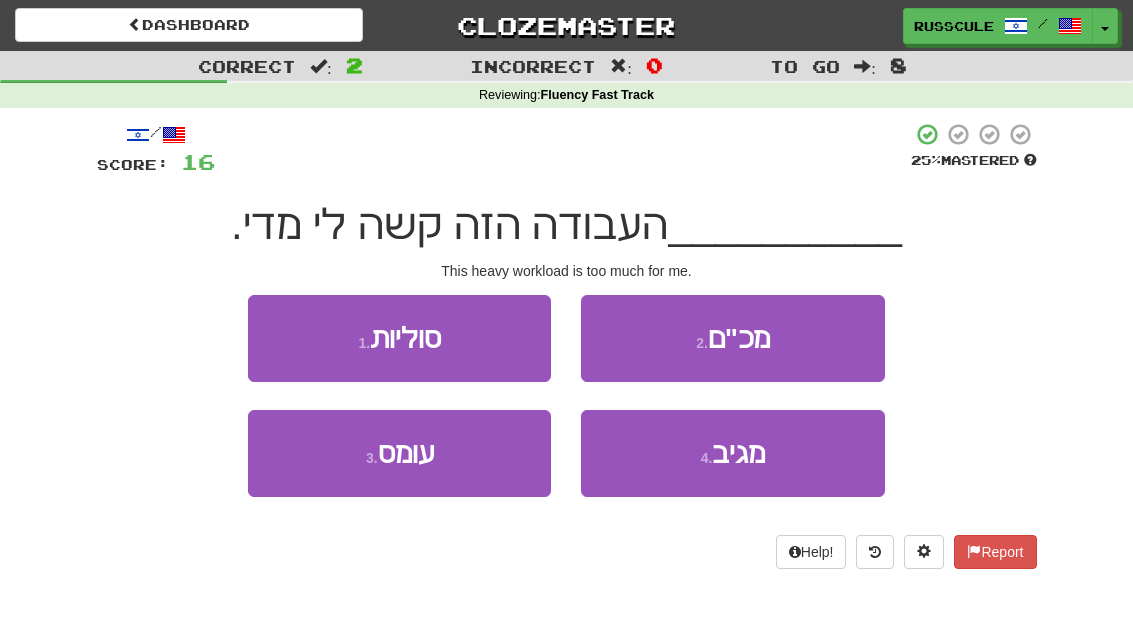 click on "3 .  עומס" at bounding box center [399, 453] 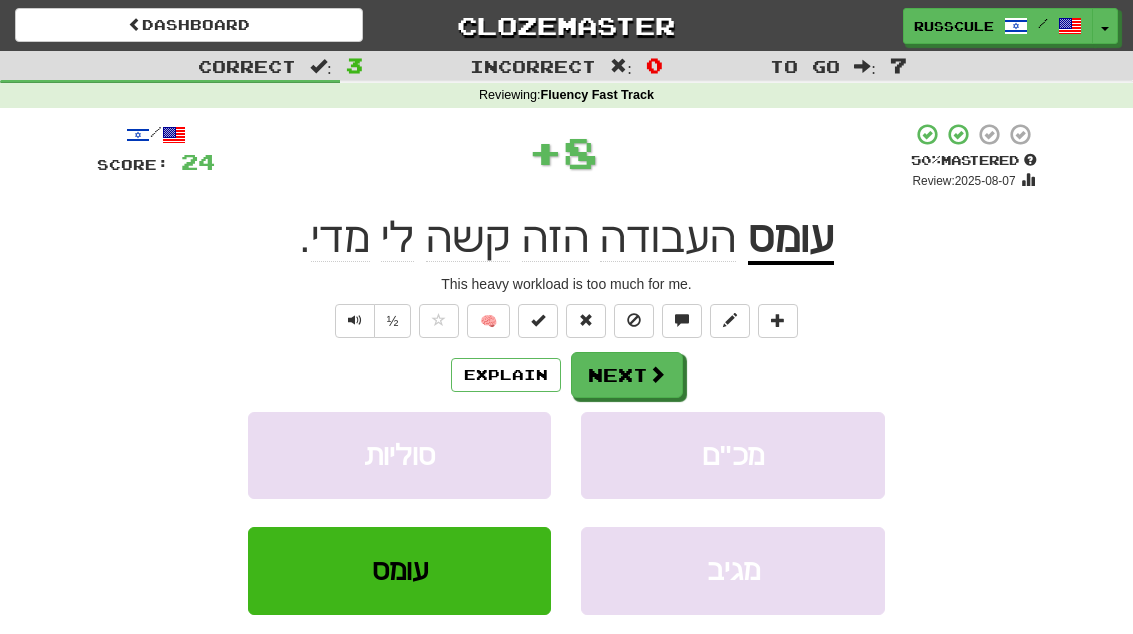 click at bounding box center (657, 374) 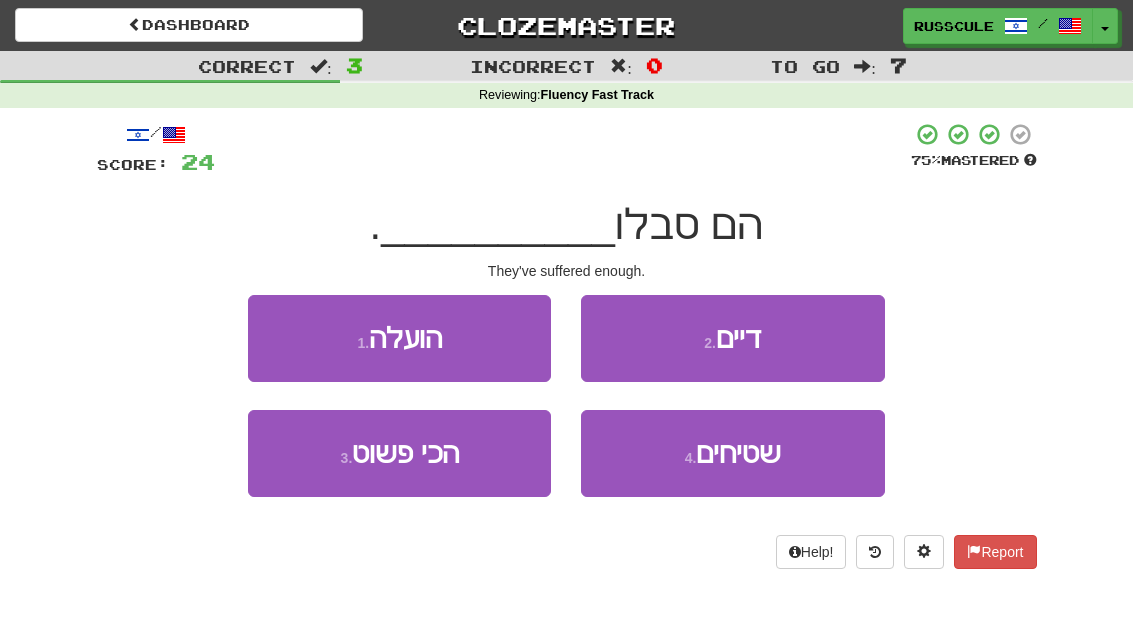 click on "1 .  הועלה" at bounding box center [399, 338] 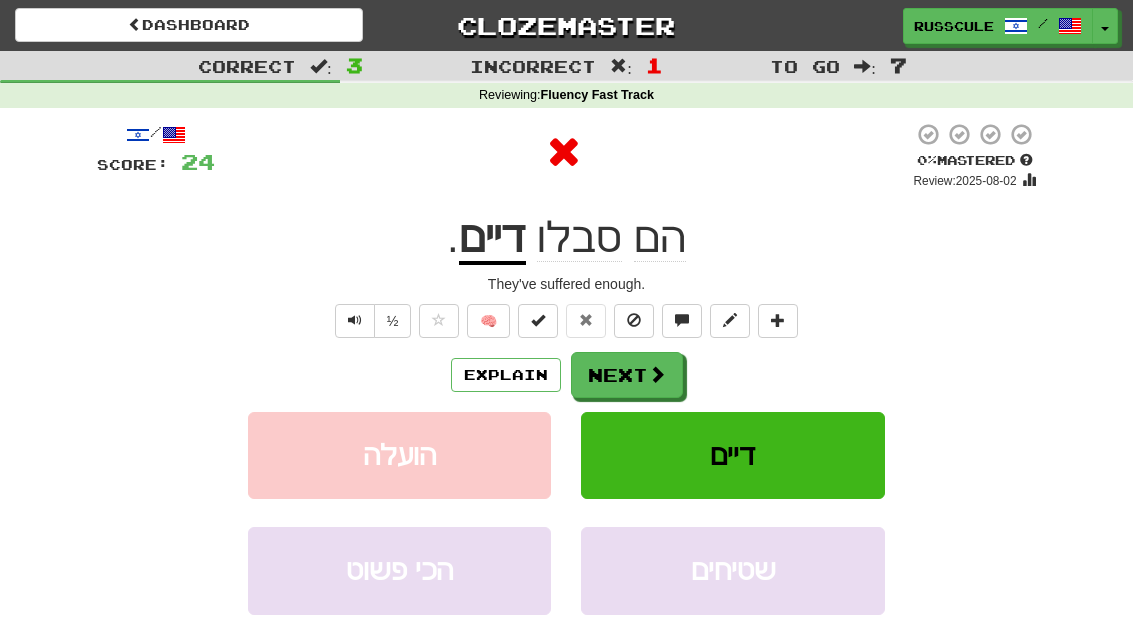 click on "Next" at bounding box center [627, 375] 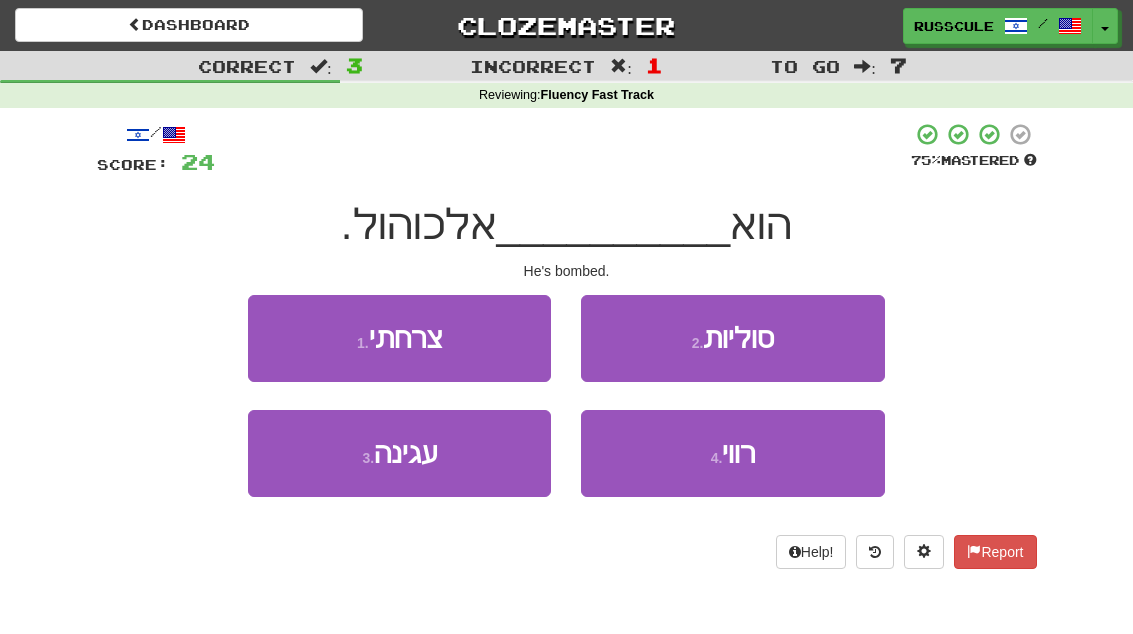click on "רווי" at bounding box center [738, 453] 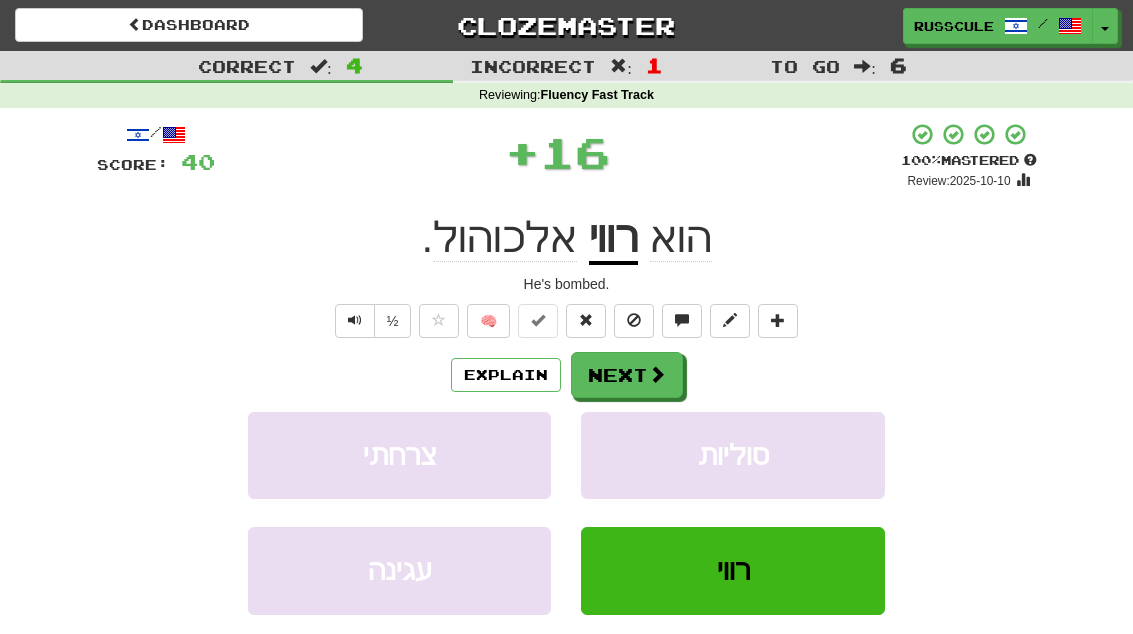 click at bounding box center (657, 374) 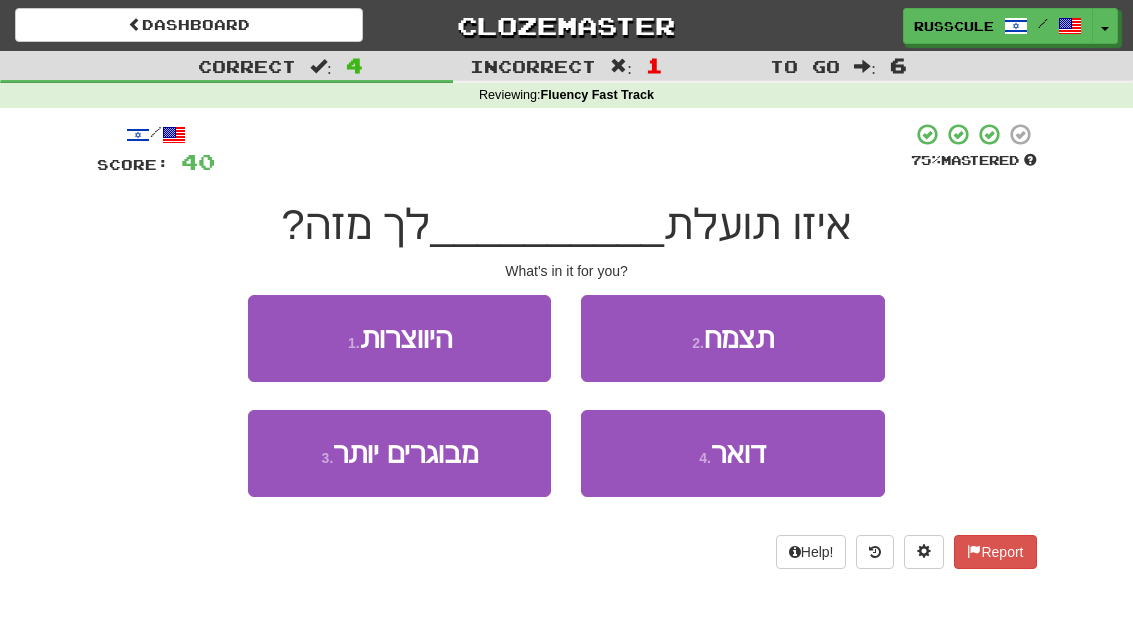 click on "2 .  תצמח" at bounding box center (732, 338) 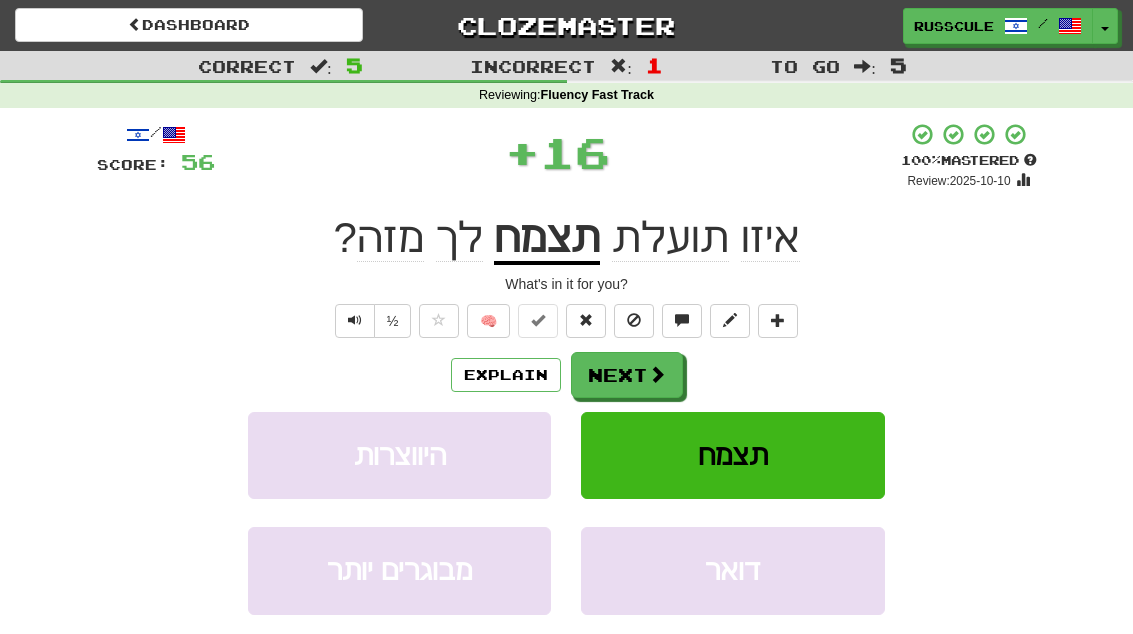 click on "Next" at bounding box center [627, 375] 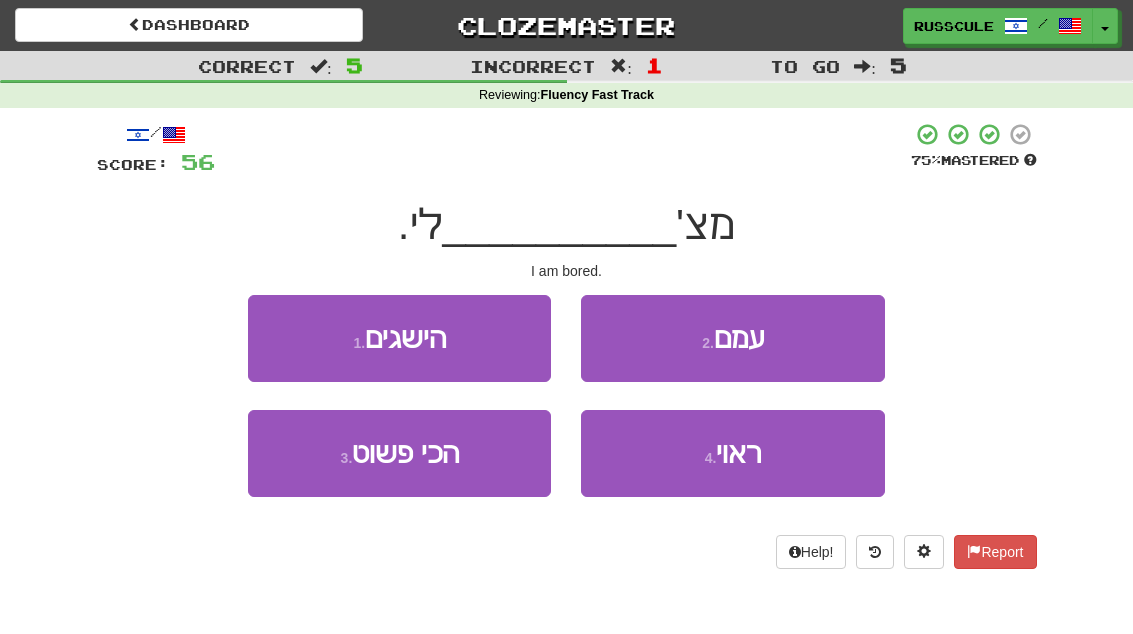 click on "4 .  ראוי" at bounding box center (732, 453) 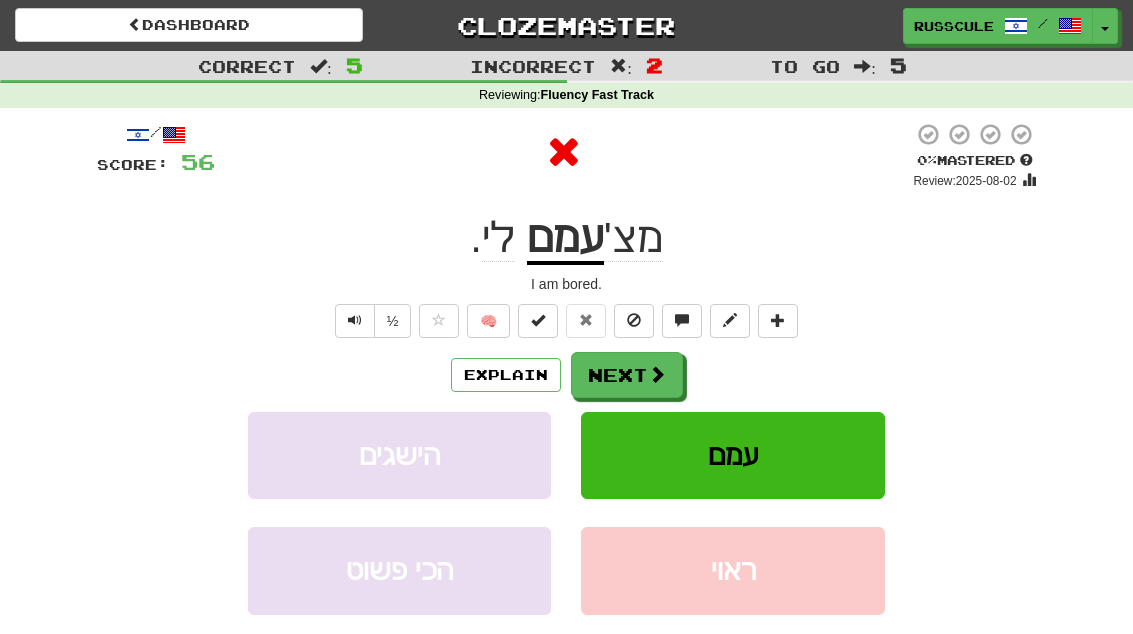 click on "Next" at bounding box center [627, 375] 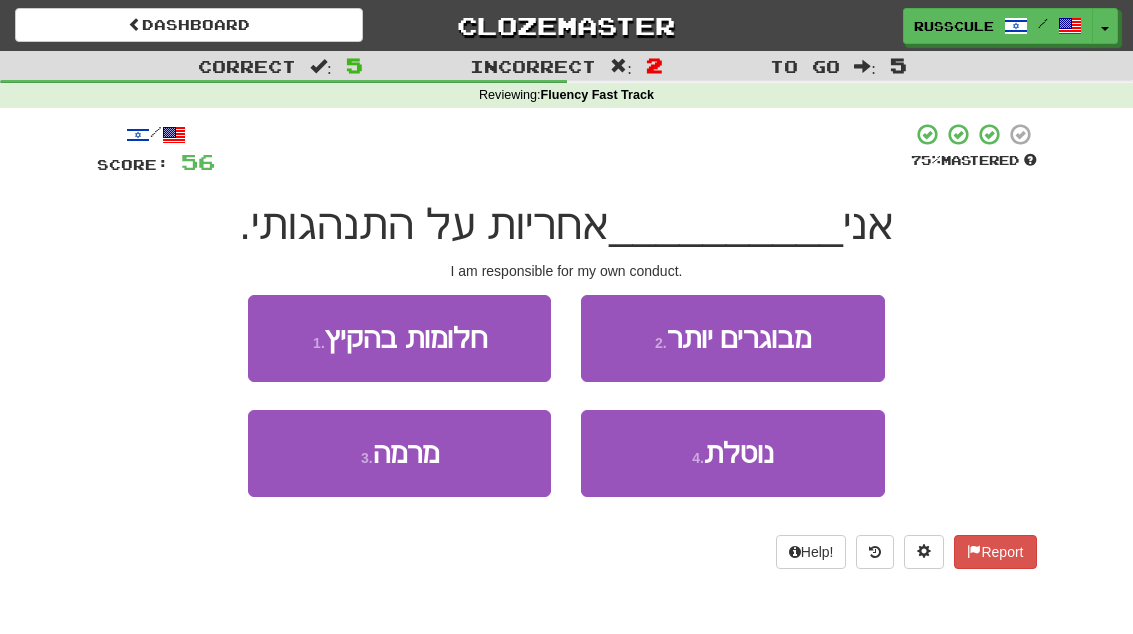 click on "3 .  מרמה" at bounding box center (399, 453) 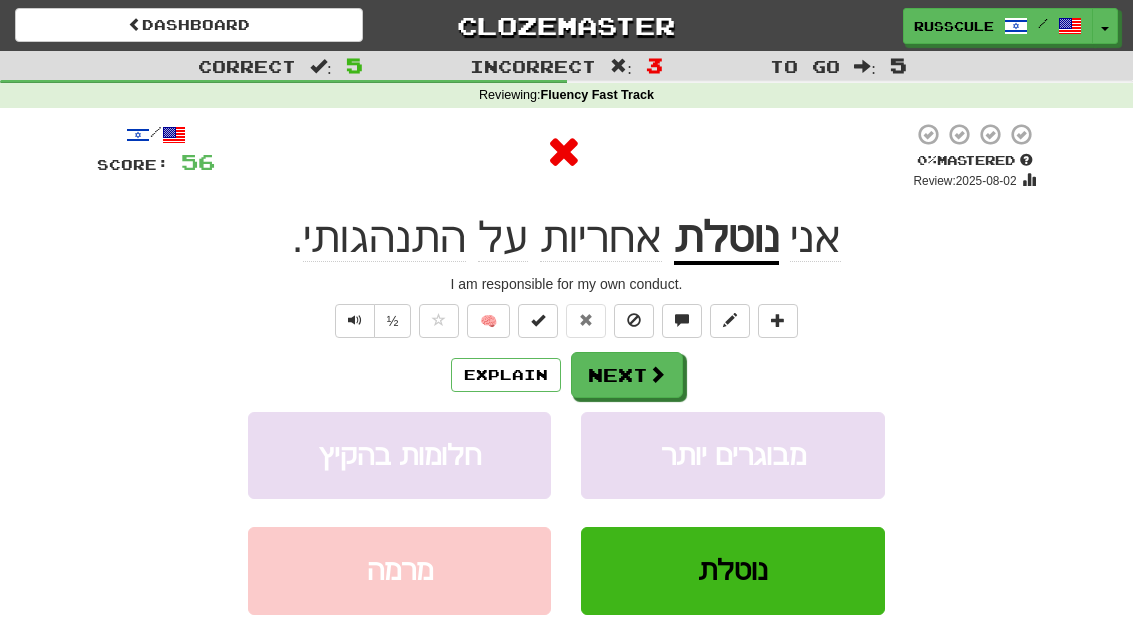 click at bounding box center (657, 374) 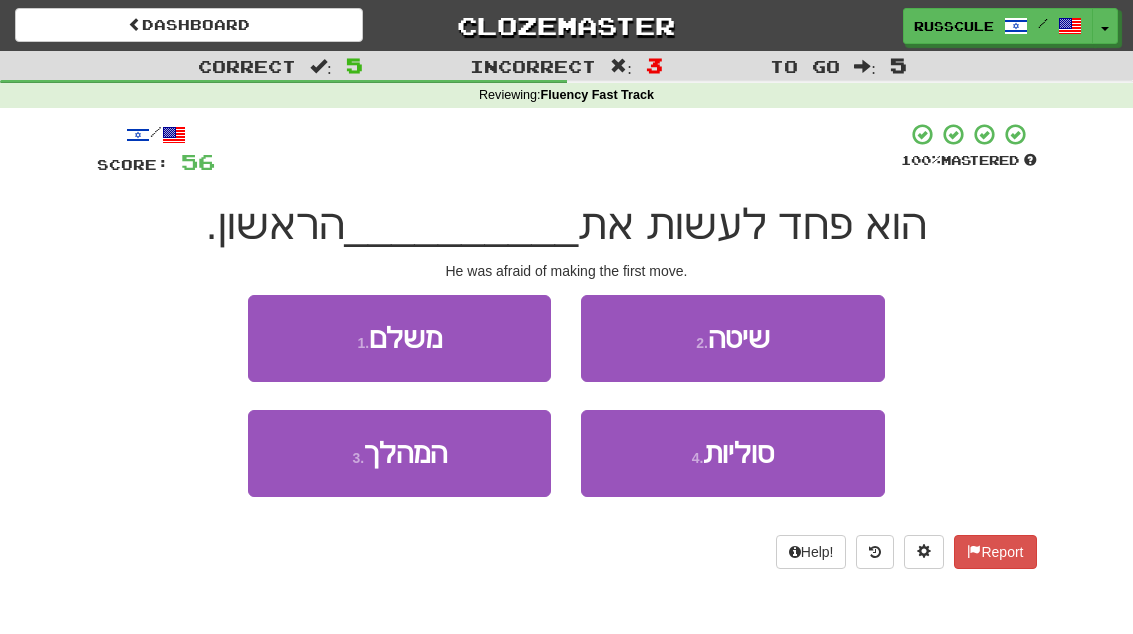 click on "3 .  המהלך" at bounding box center [399, 453] 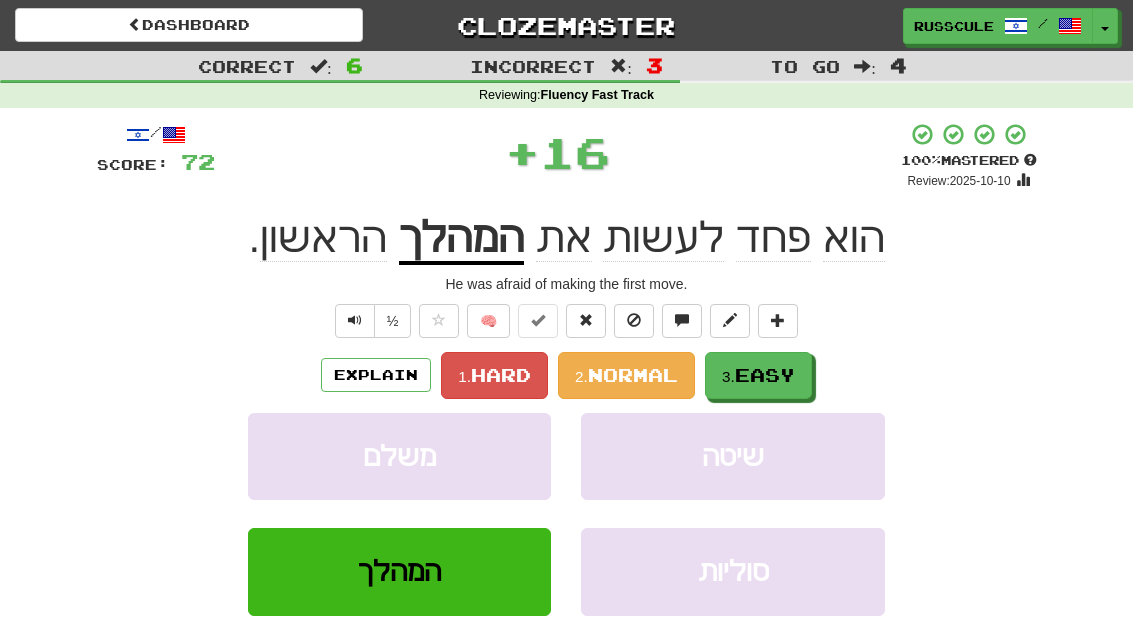 click on "Easy" at bounding box center (765, 375) 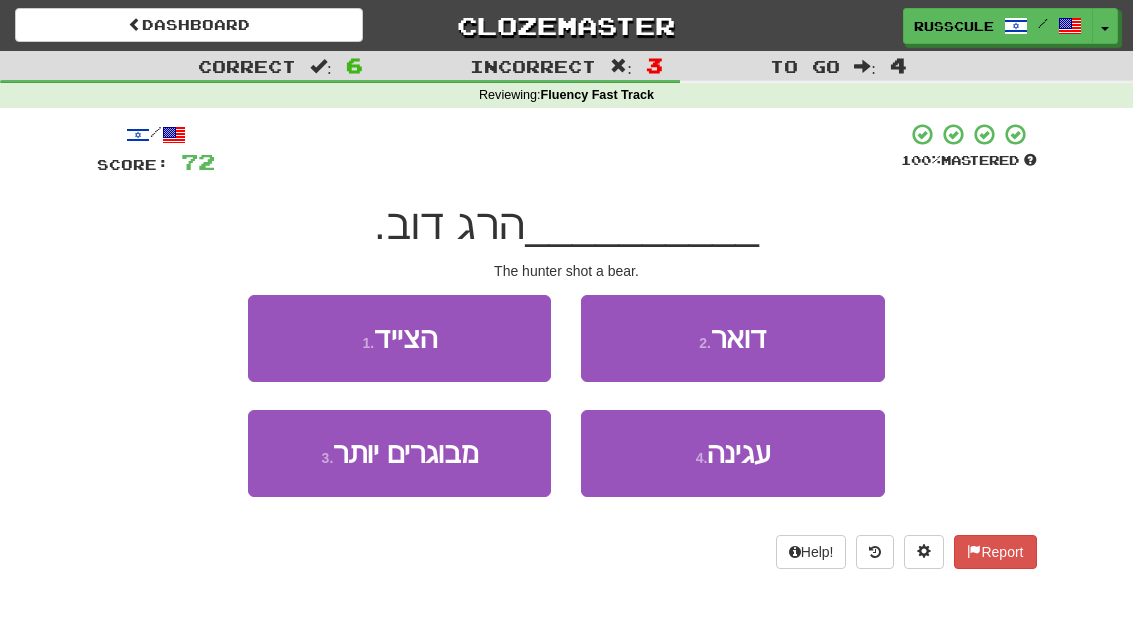 click on "1 .  הצייד" at bounding box center (399, 338) 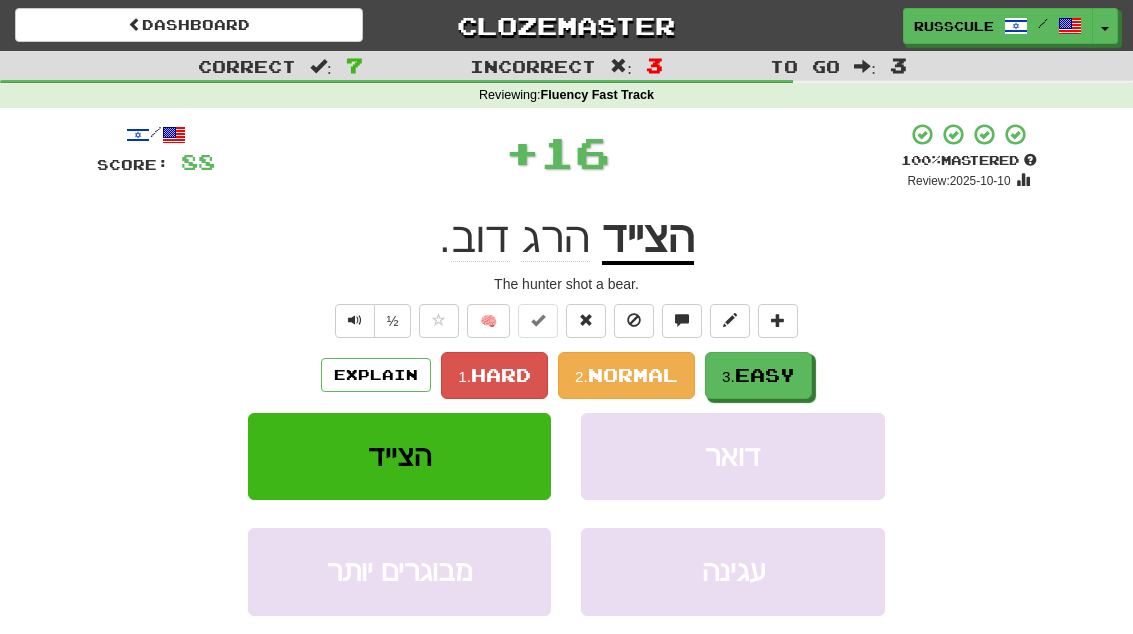 click on "Easy" at bounding box center (765, 375) 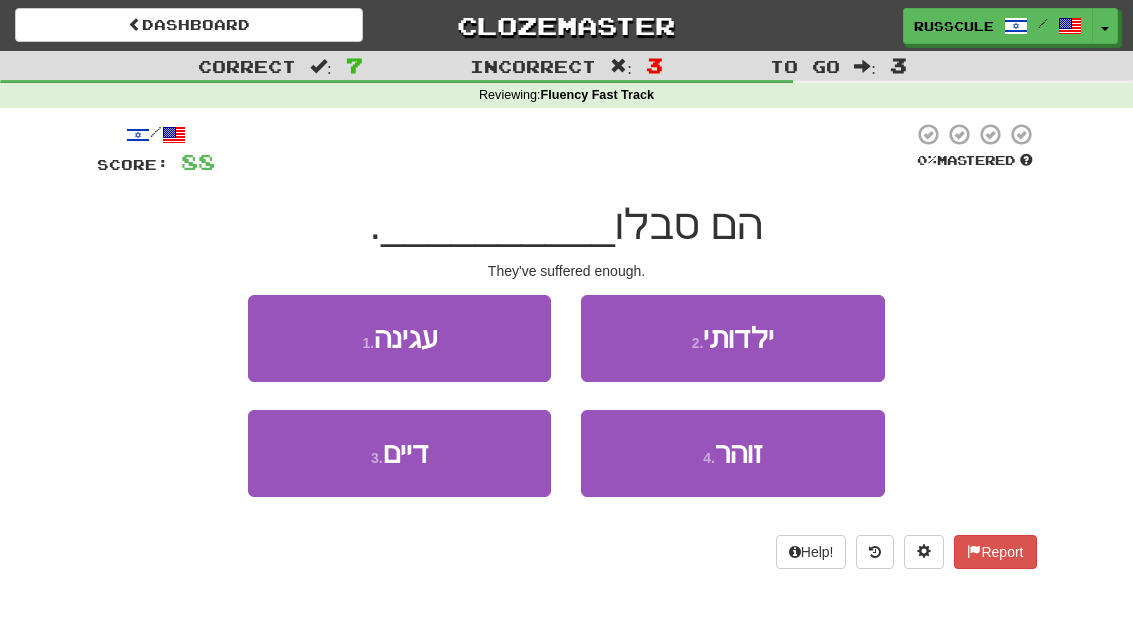 click on "3 .  דיים" at bounding box center (399, 453) 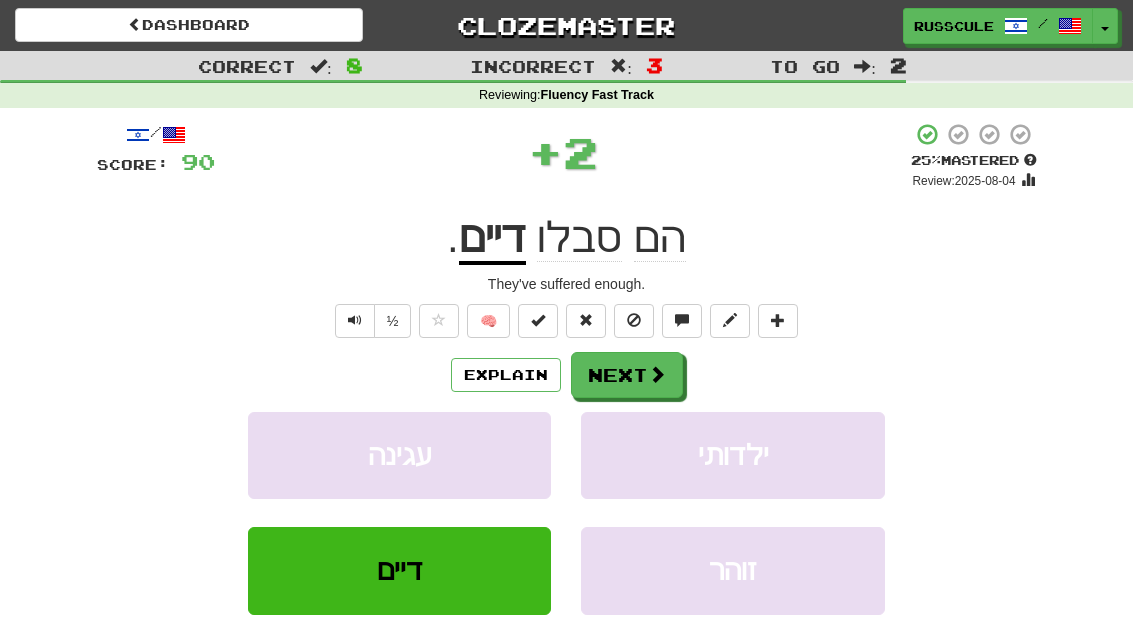 click on "Next" at bounding box center (627, 375) 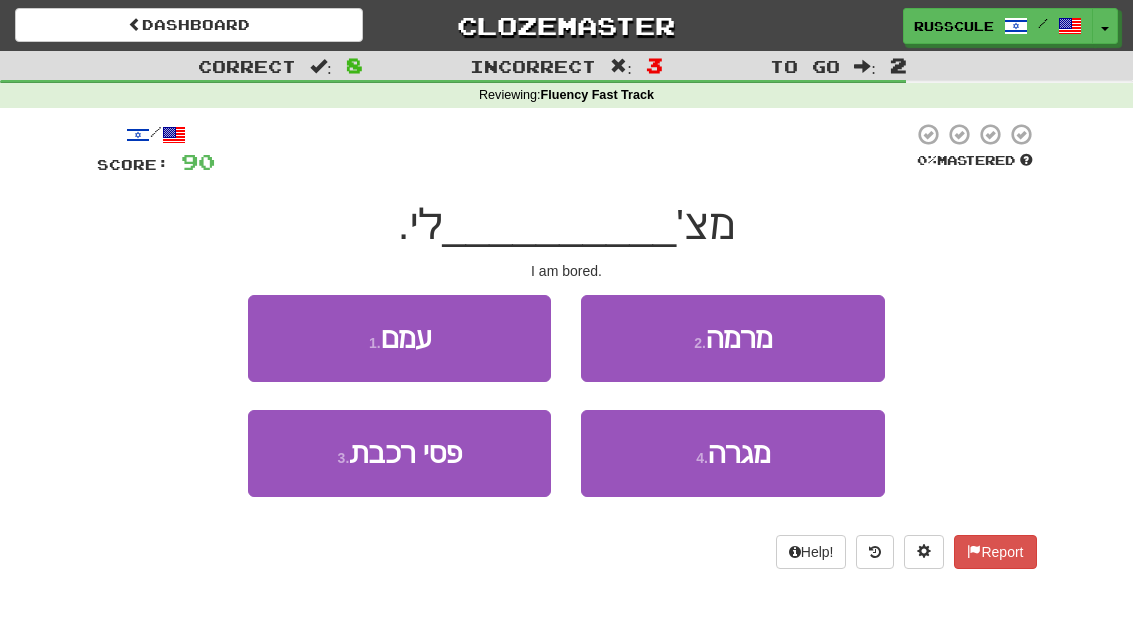 click on "1 .  עמם" at bounding box center [399, 338] 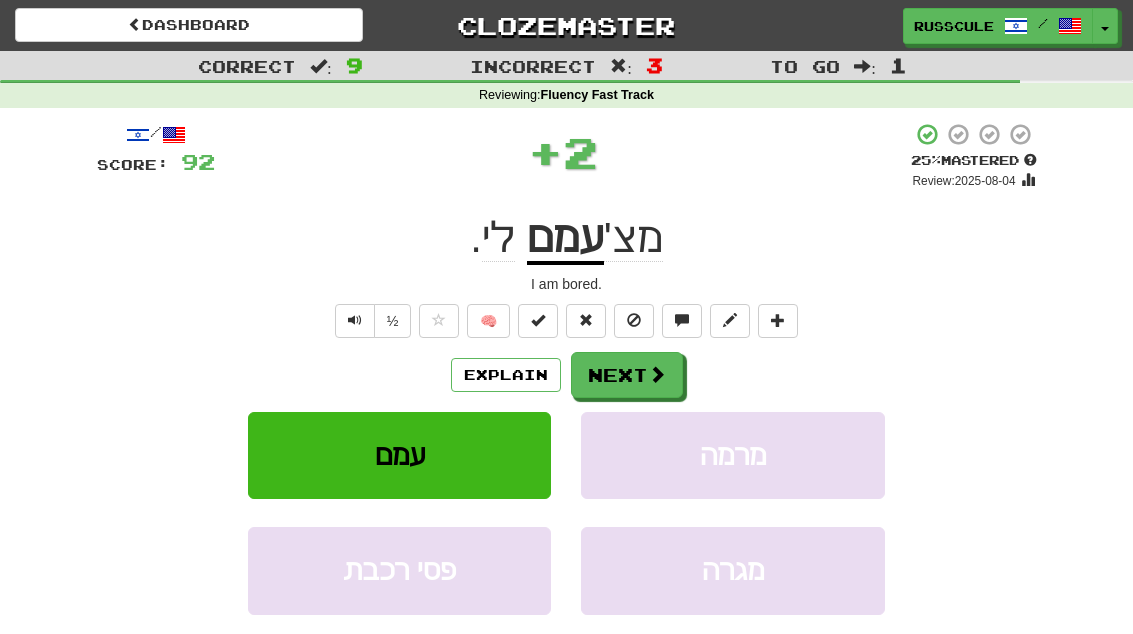 click on "Next" at bounding box center (627, 375) 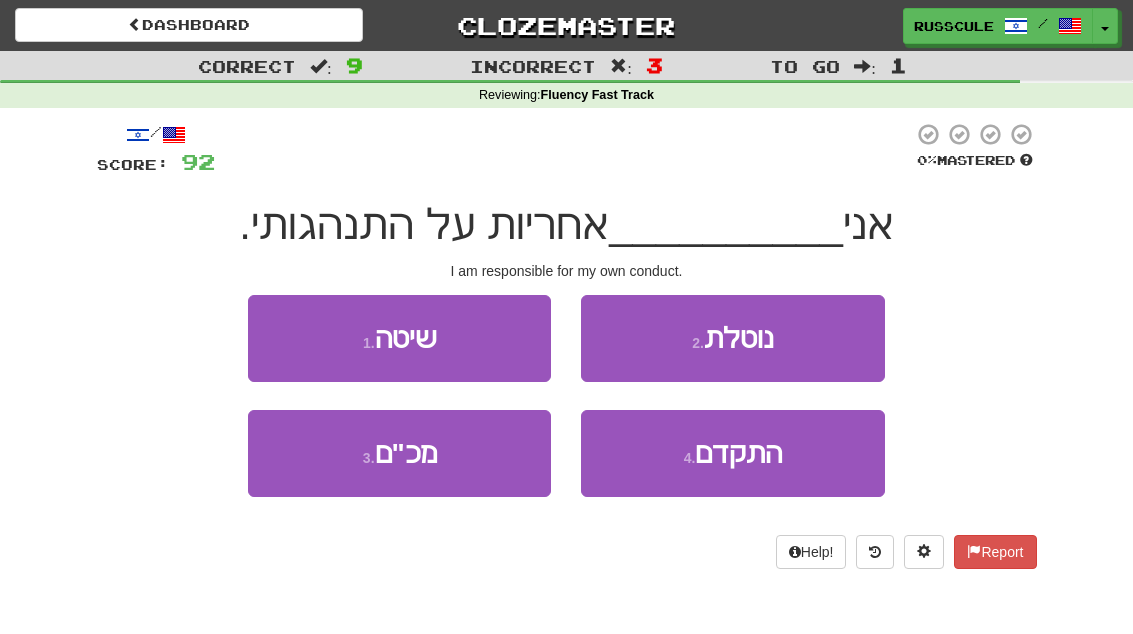 click on "2 .  נוטלת" at bounding box center (732, 338) 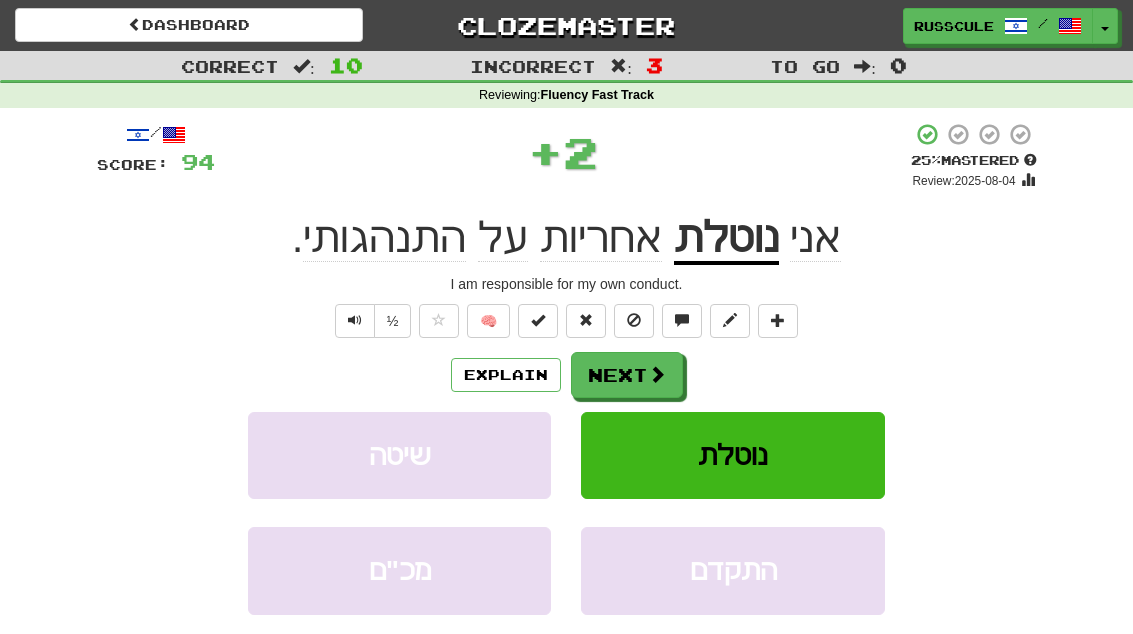 click on "Next" at bounding box center (627, 375) 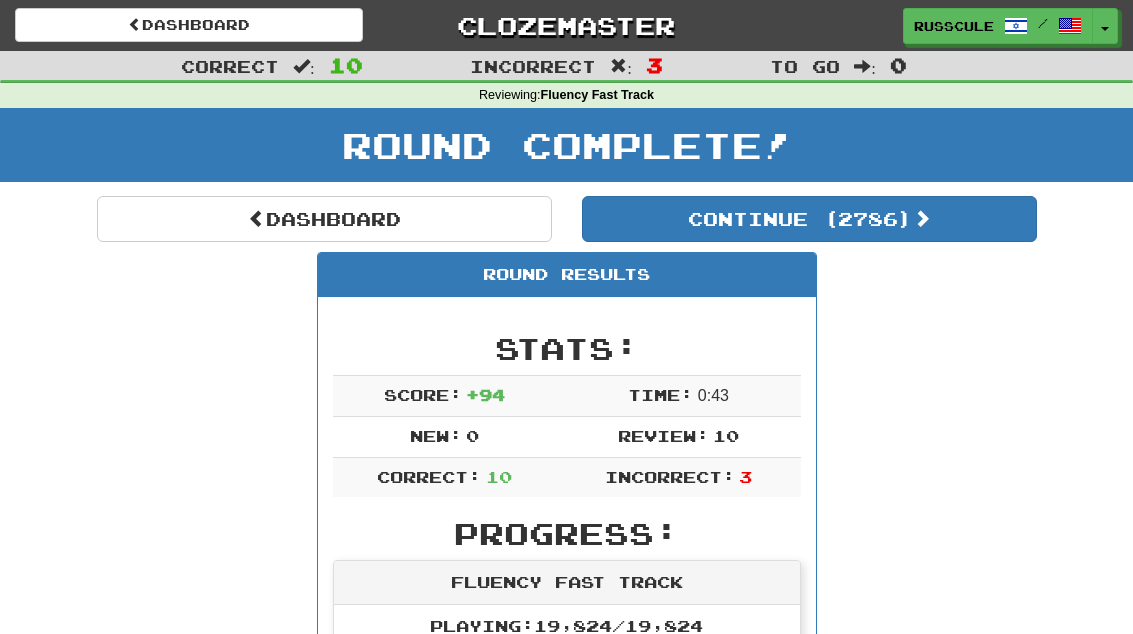 click on "Continue ( 2786 )" at bounding box center [809, 219] 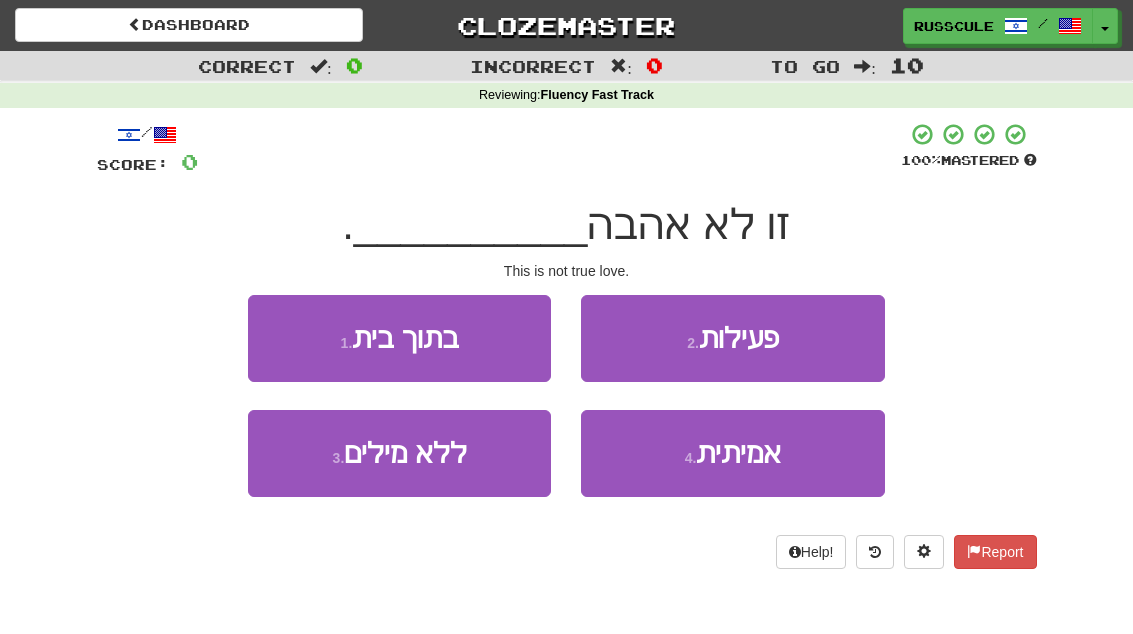 click on "4 .  אמיתית" at bounding box center (732, 453) 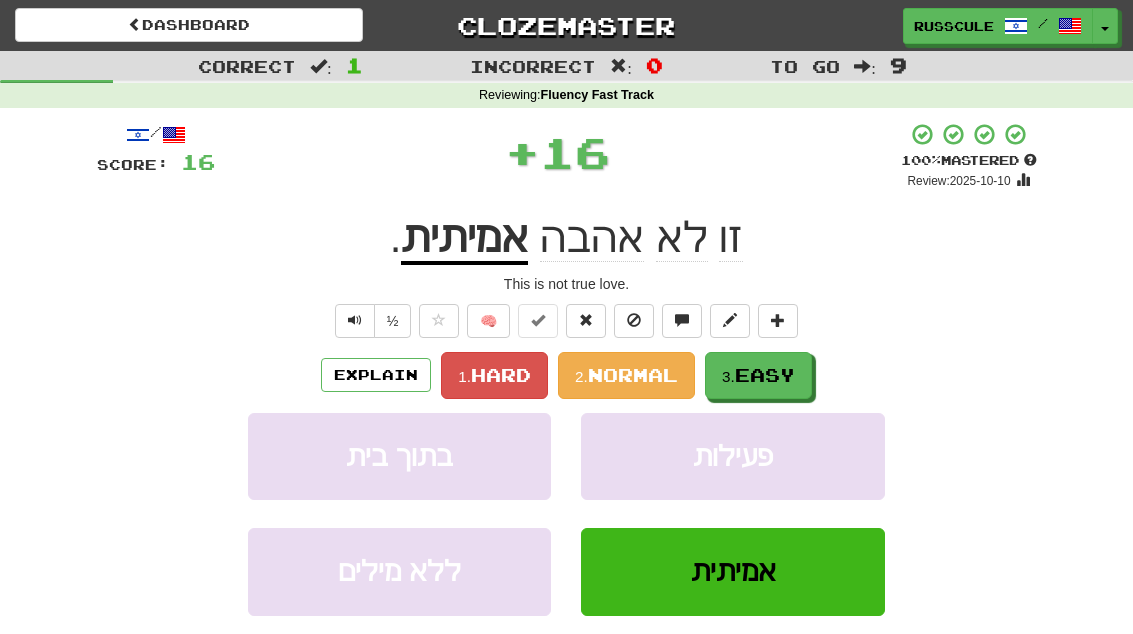 click on "Easy" at bounding box center (765, 375) 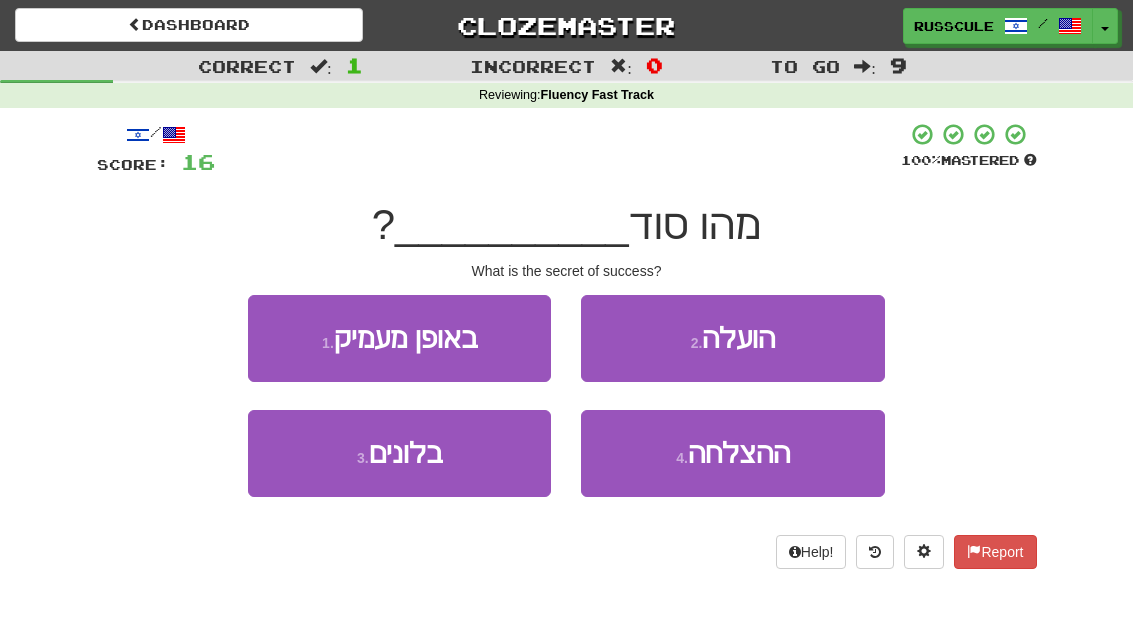 click on "ההצלחה" at bounding box center [739, 453] 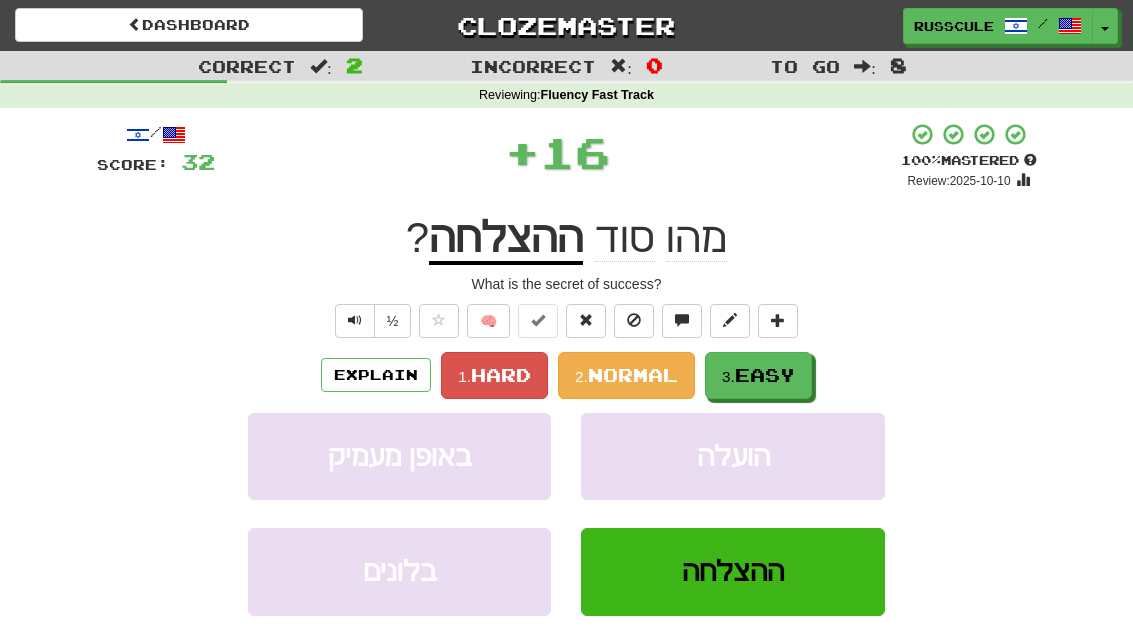 click on "Easy" at bounding box center [765, 375] 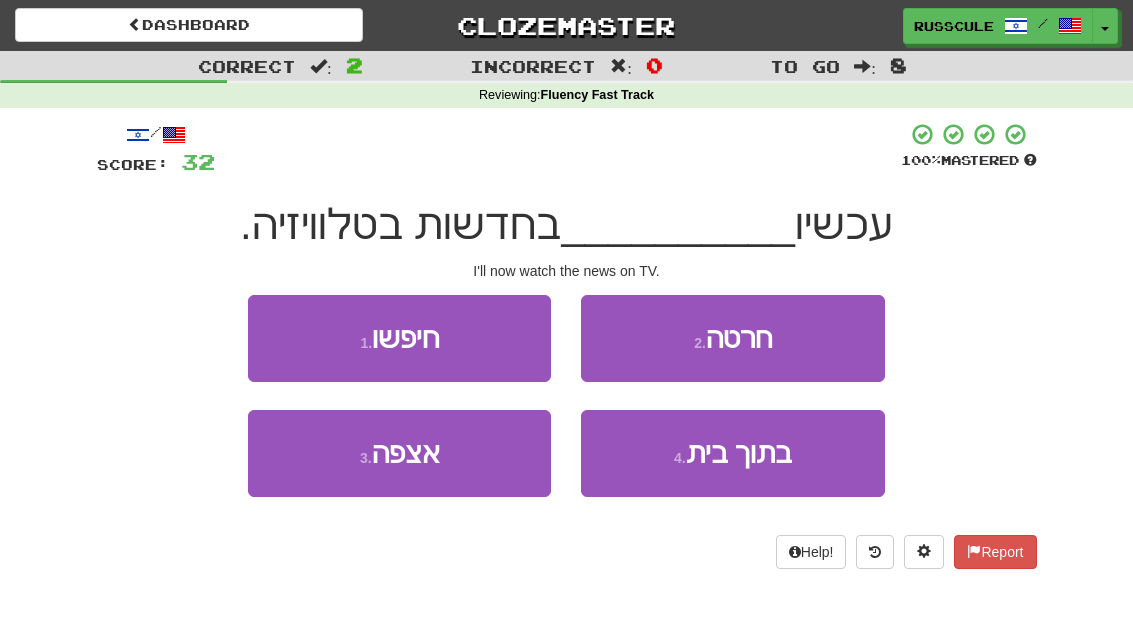 click on "3 .  אצפה" at bounding box center (399, 453) 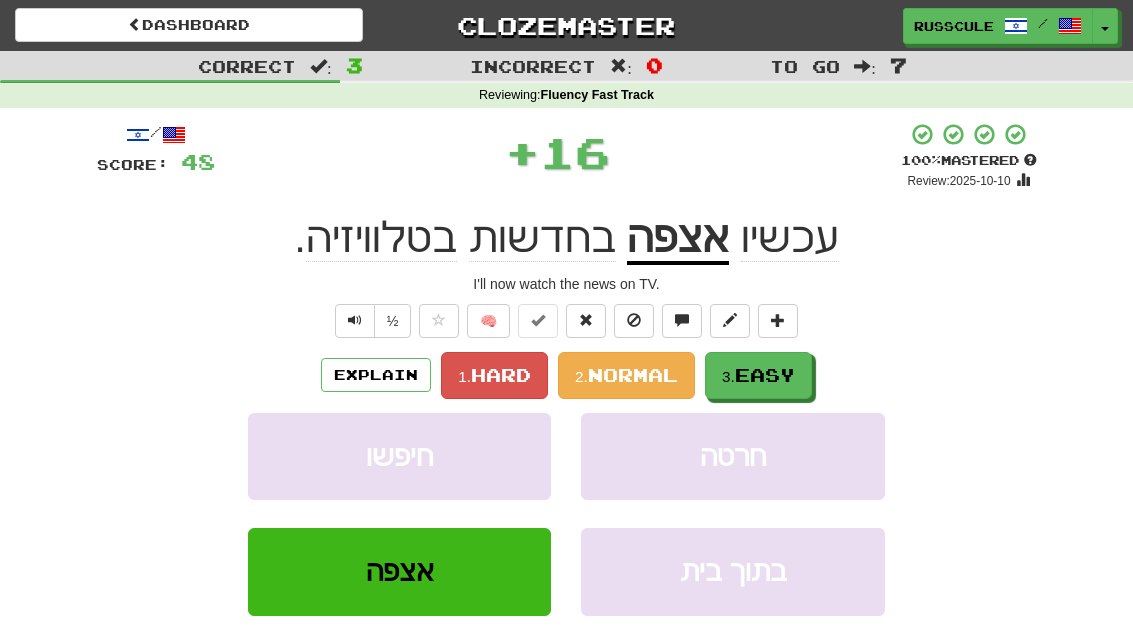 click on "Easy" at bounding box center (765, 375) 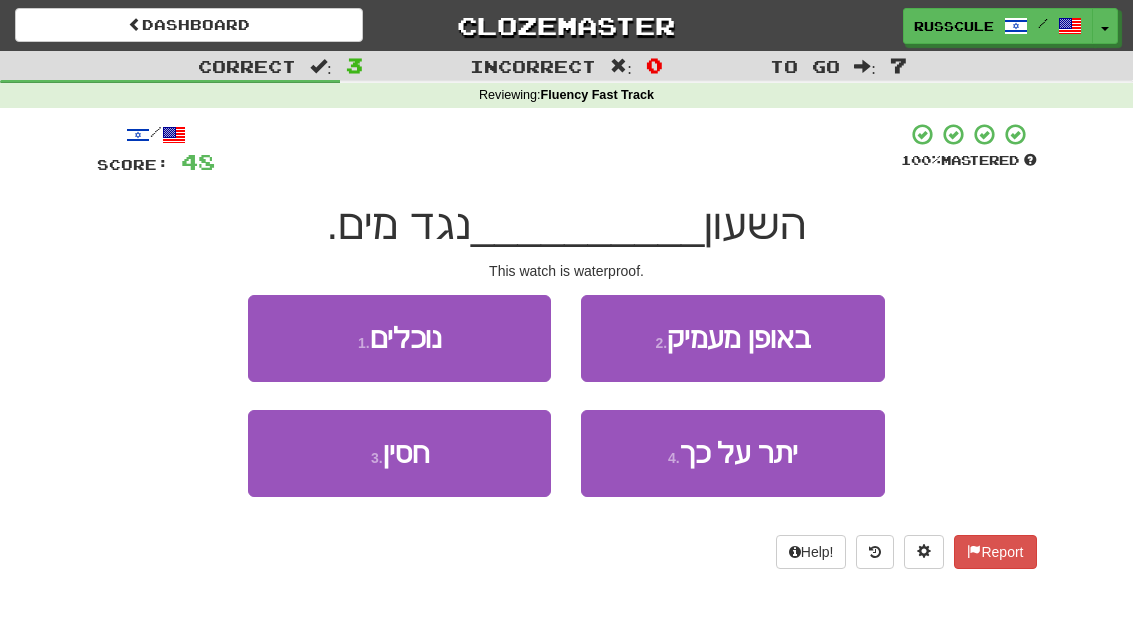 click on "3 .  חסין" at bounding box center (399, 453) 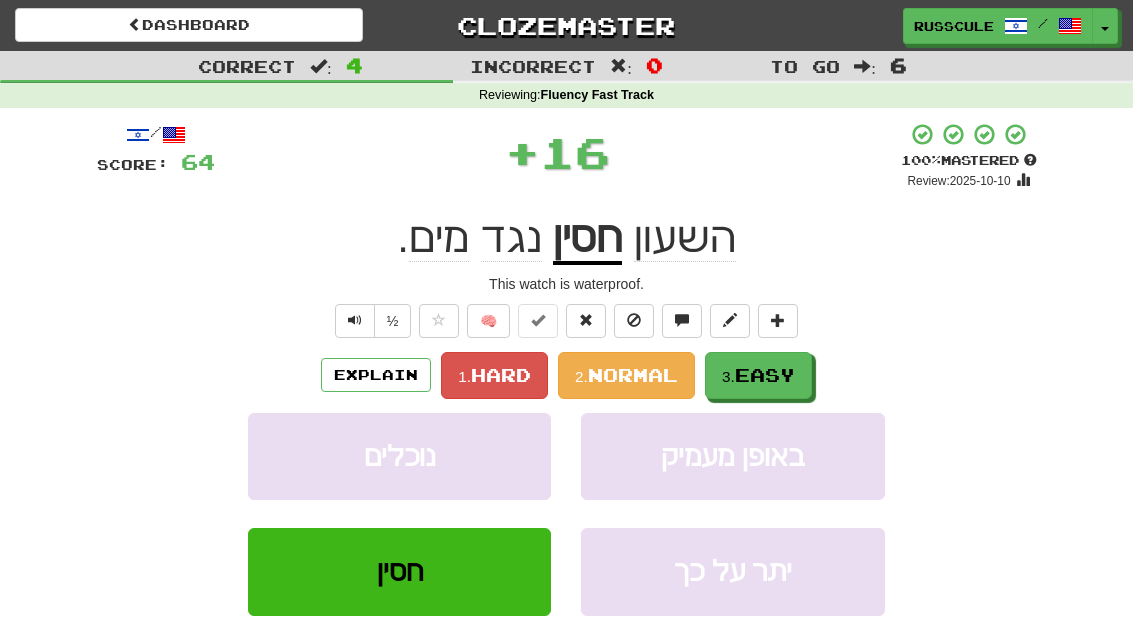 click on "Easy" at bounding box center [765, 375] 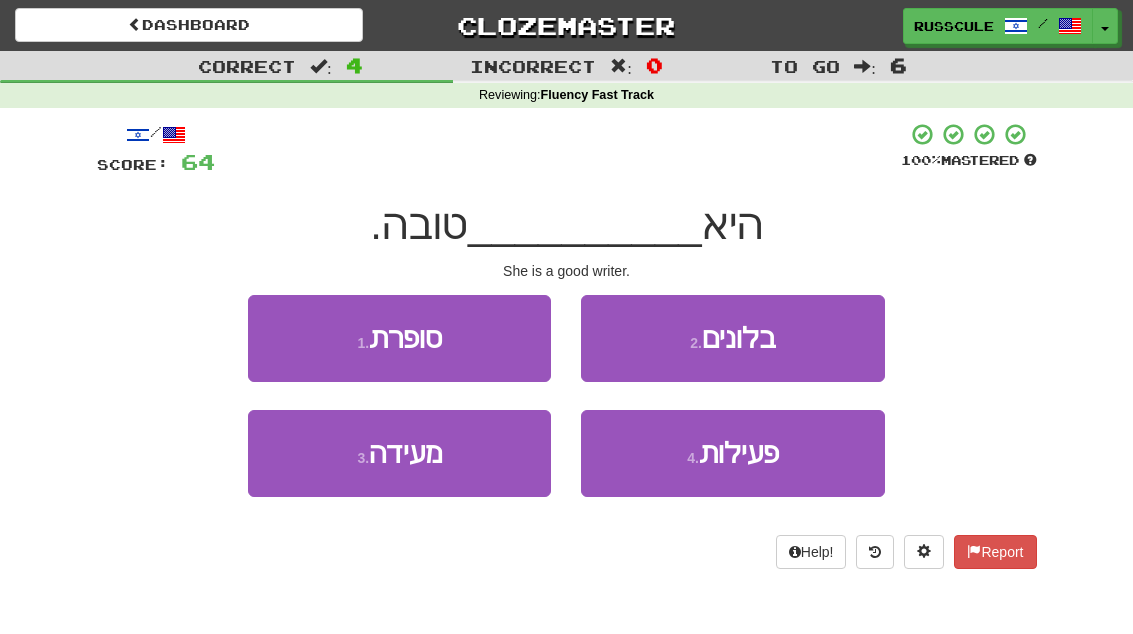 click on "1 .  סופרת" at bounding box center [399, 338] 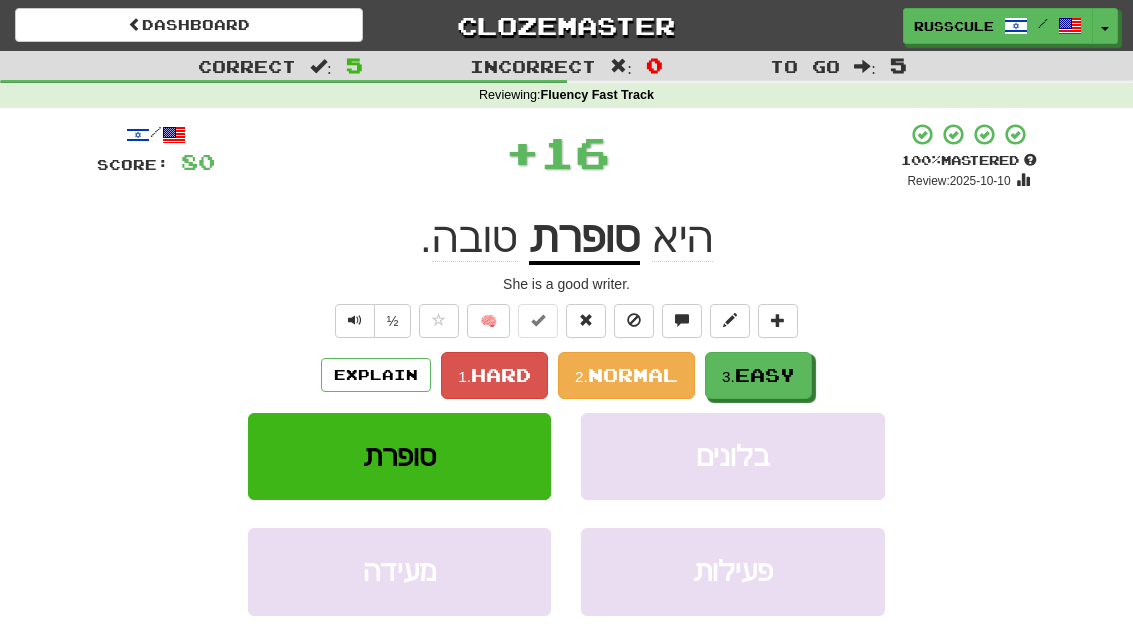 click on "Easy" at bounding box center [765, 375] 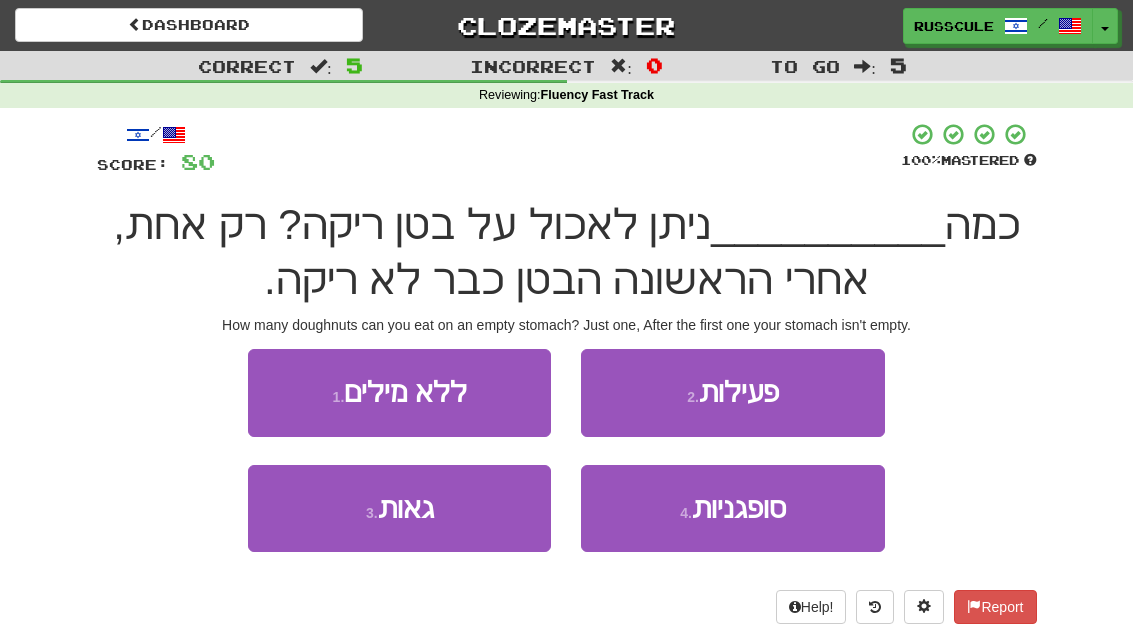 click on "סופגניות" at bounding box center [739, 508] 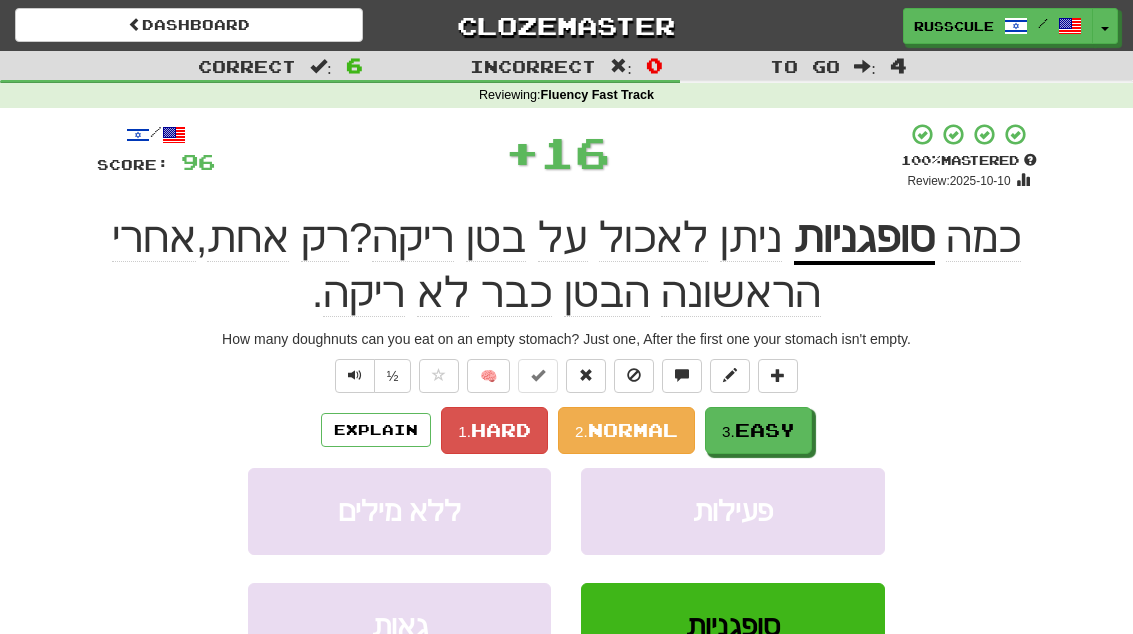 click on "3.  Easy" at bounding box center [758, 430] 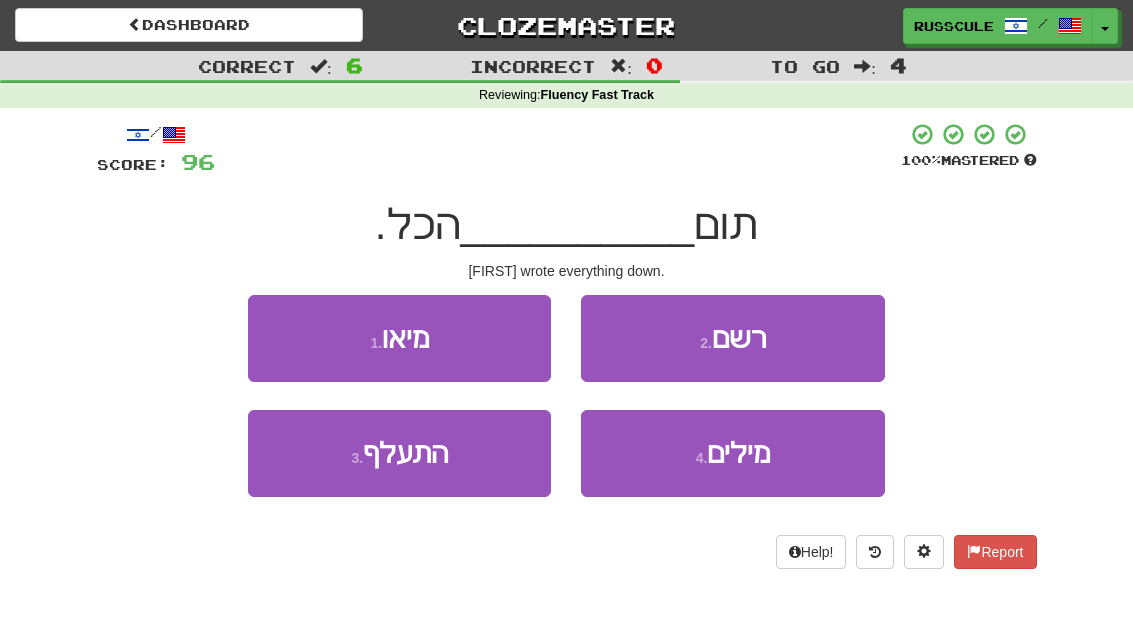 click on "2 .  רשם" at bounding box center [732, 338] 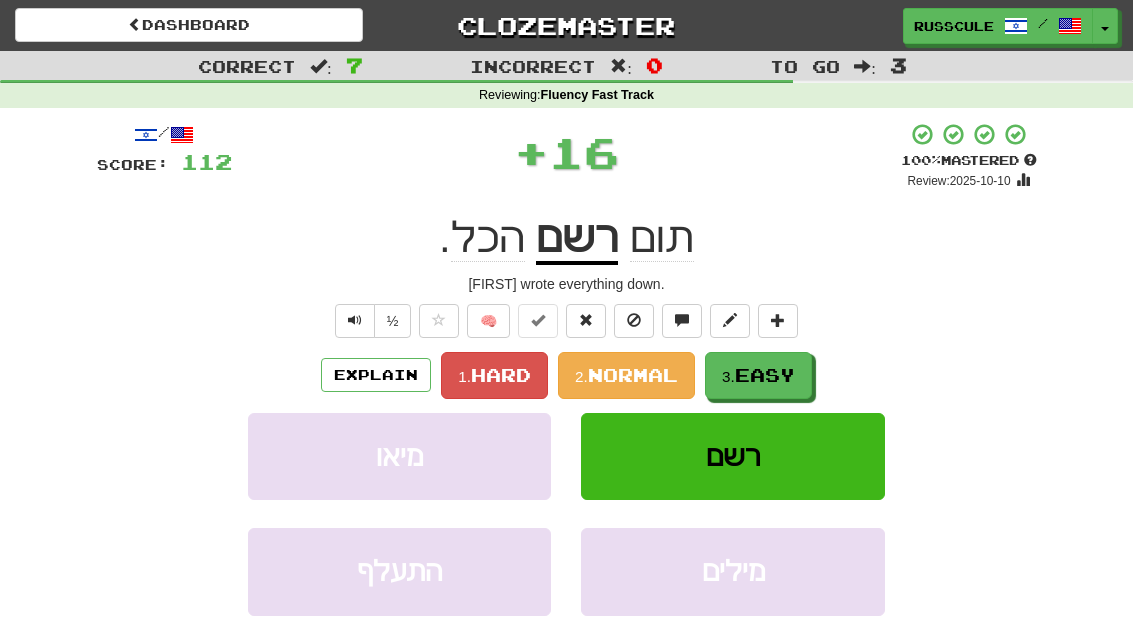 click on "3.  Easy" at bounding box center [758, 375] 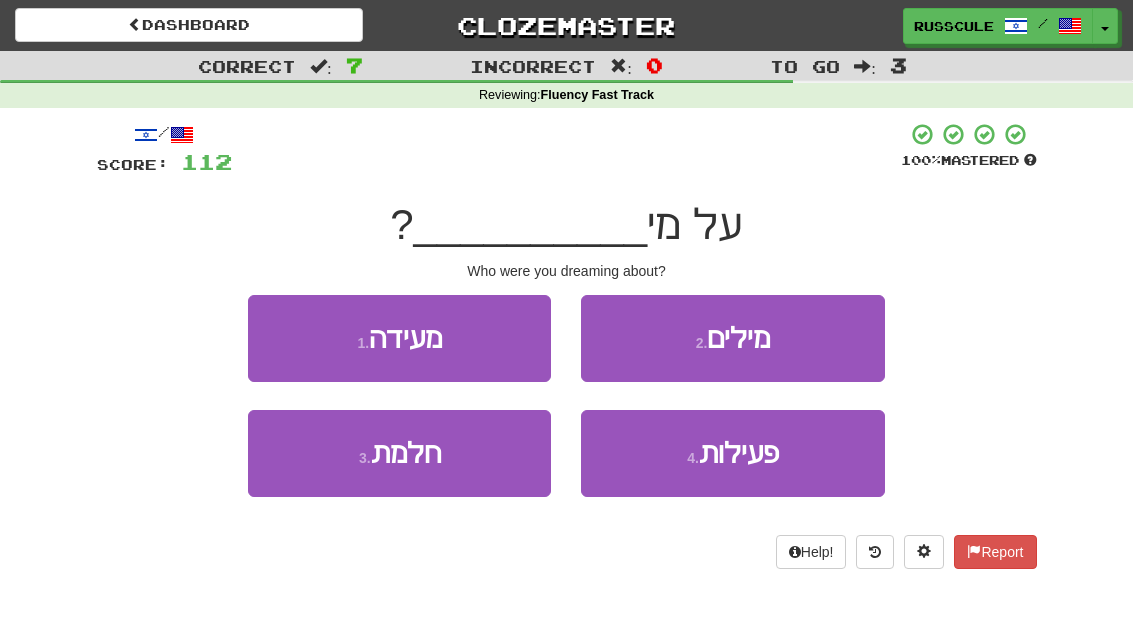 click on "3 .  חלמת" at bounding box center (399, 453) 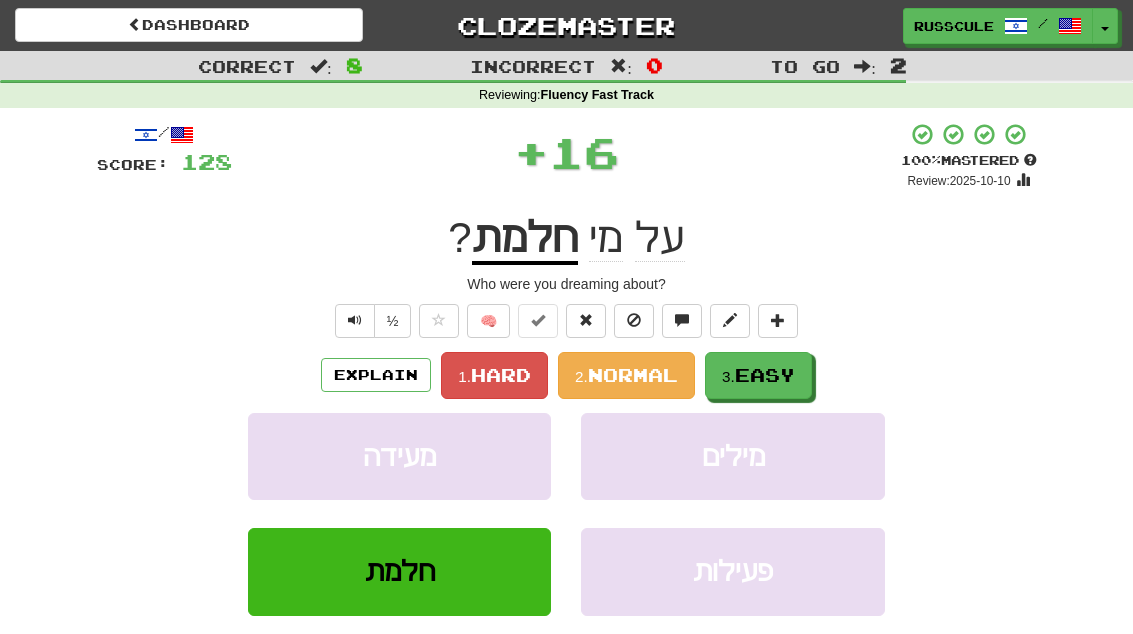 click on "Easy" at bounding box center [765, 375] 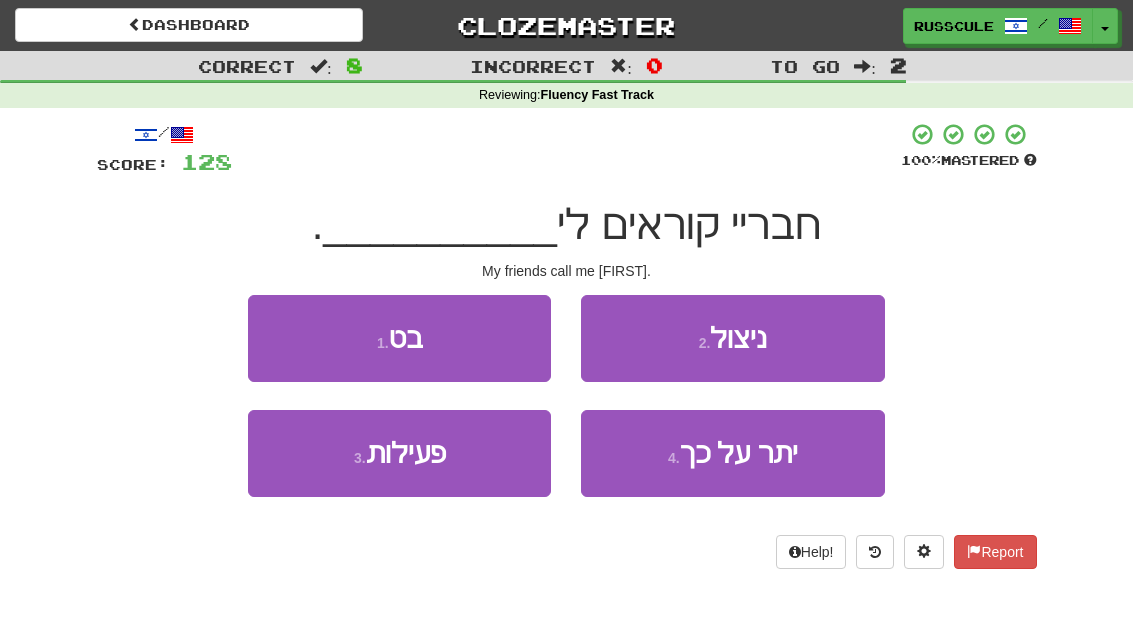 click on "1 .  בט" at bounding box center [399, 338] 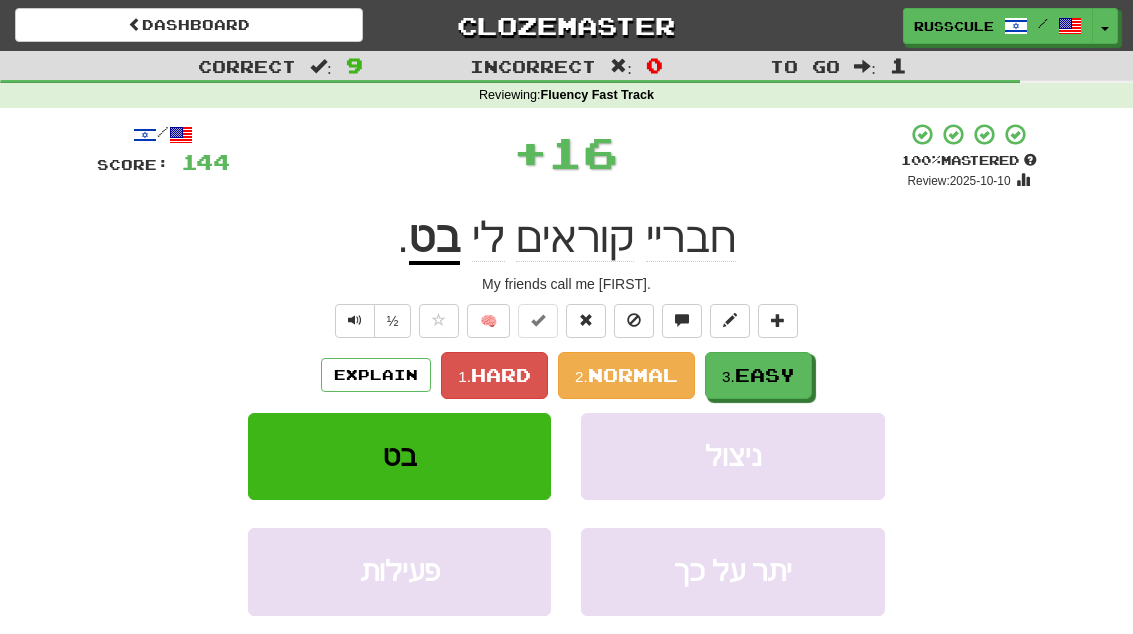 click on "Easy" at bounding box center [765, 375] 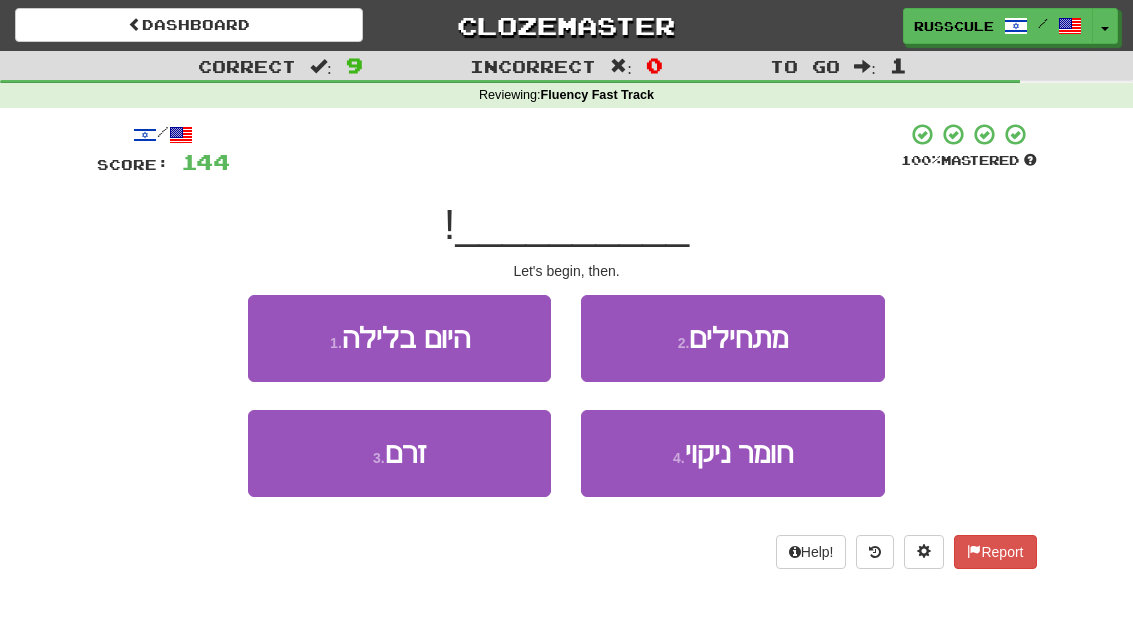 click on "2 .  מתחילים" at bounding box center (732, 338) 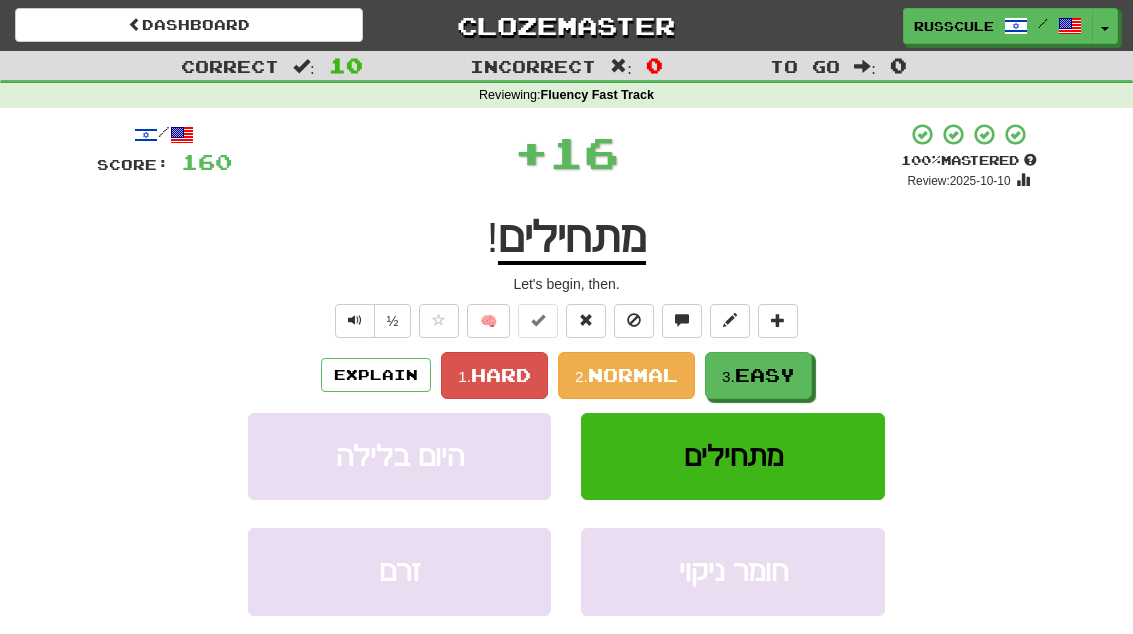 click on "Easy" at bounding box center [765, 375] 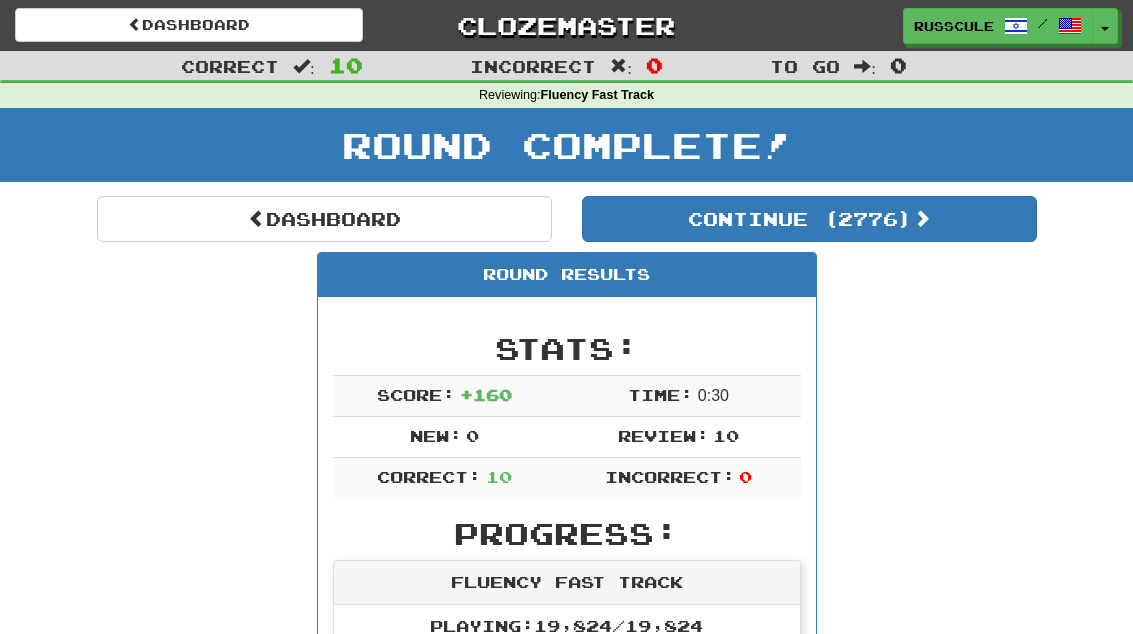 click on "Continue ( 2776 )" at bounding box center [809, 219] 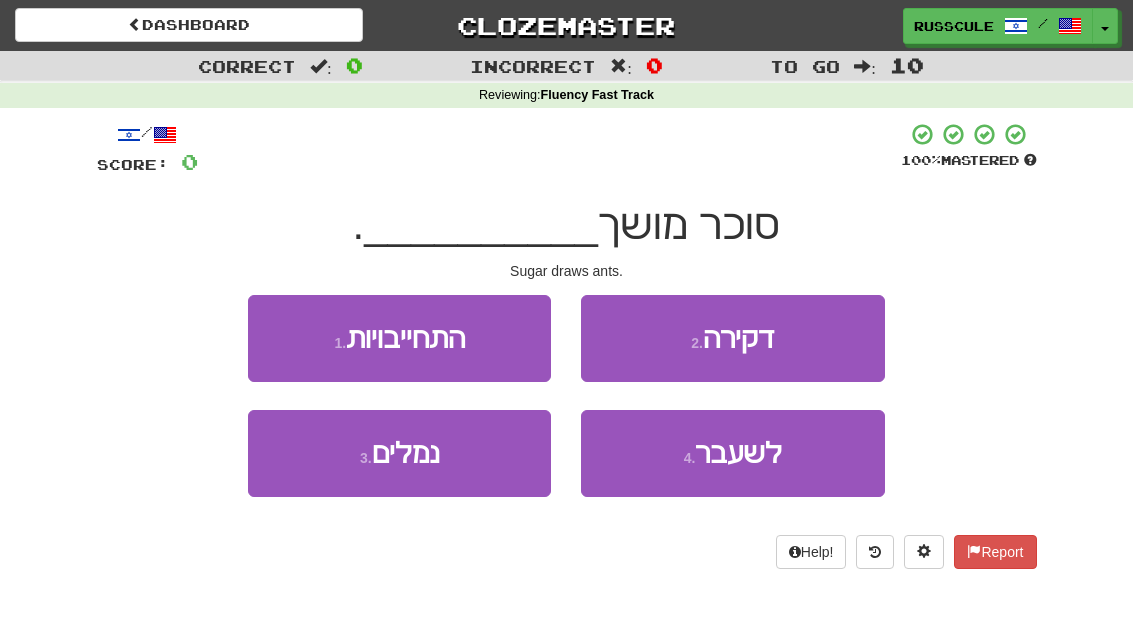 click on "3 .  נמלים" at bounding box center (399, 453) 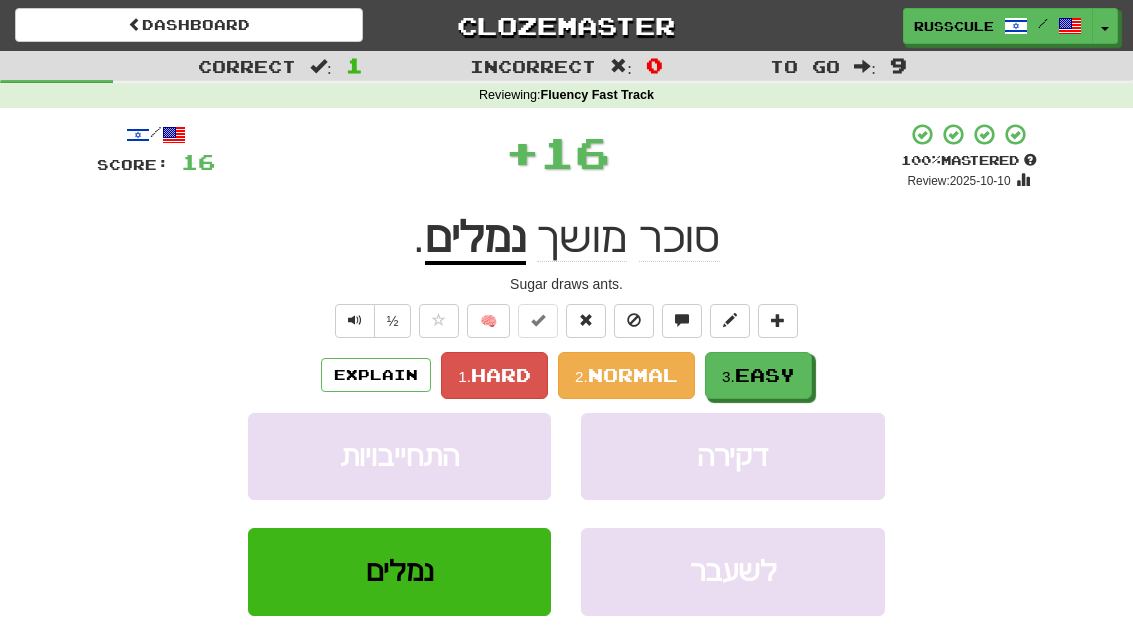 click on "3.  Easy" at bounding box center [758, 375] 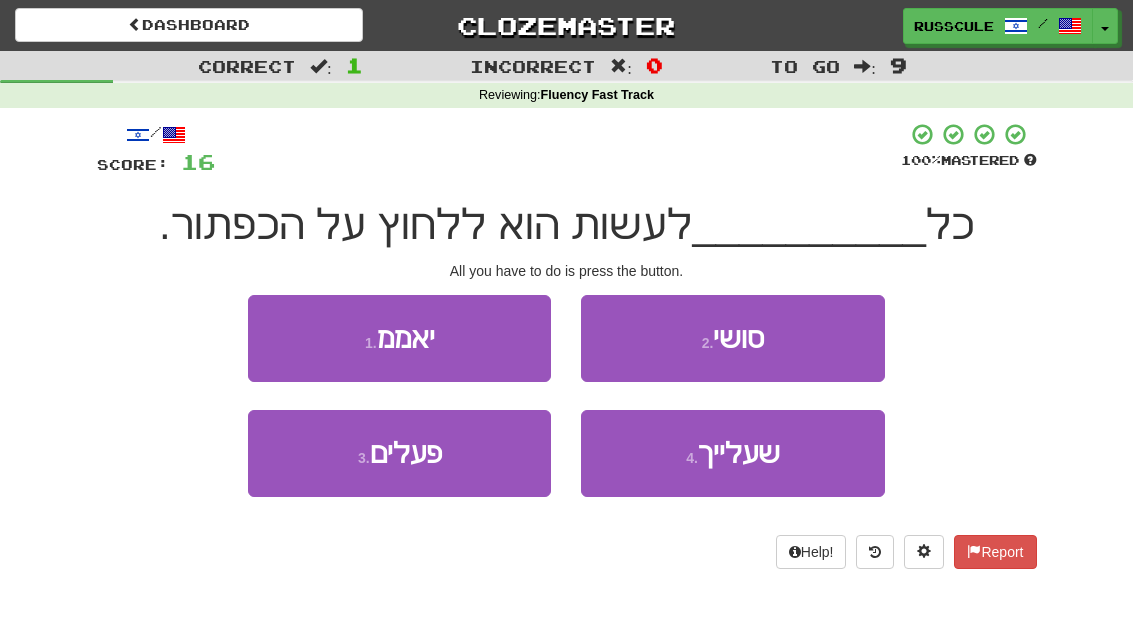 click on "4 .  שעלייך" at bounding box center (732, 453) 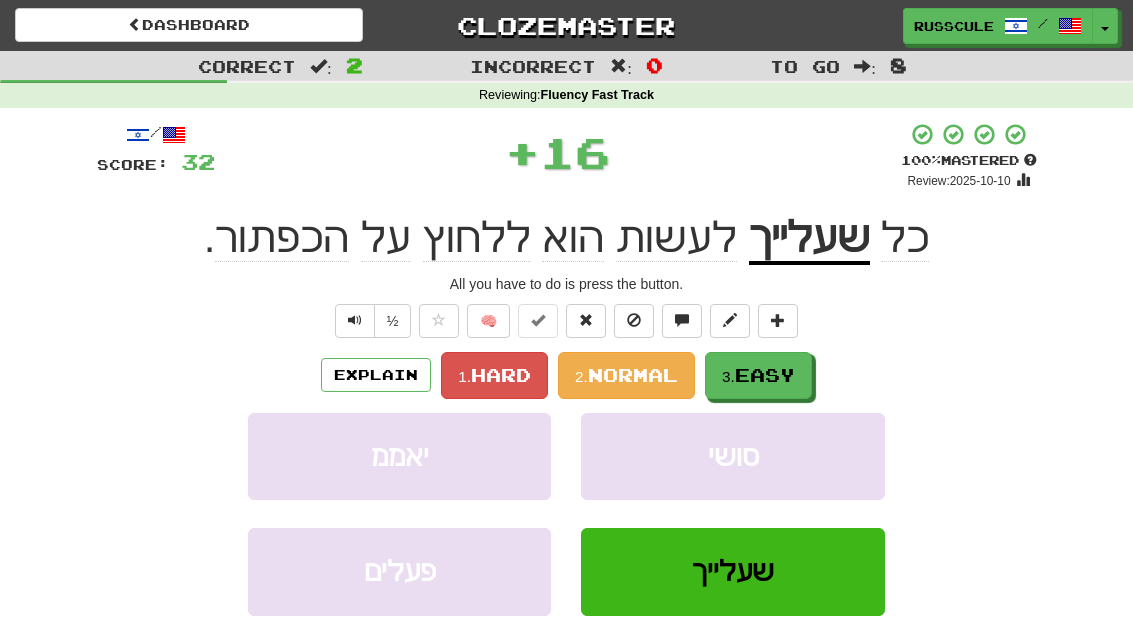 click on "3.  Easy" at bounding box center (758, 375) 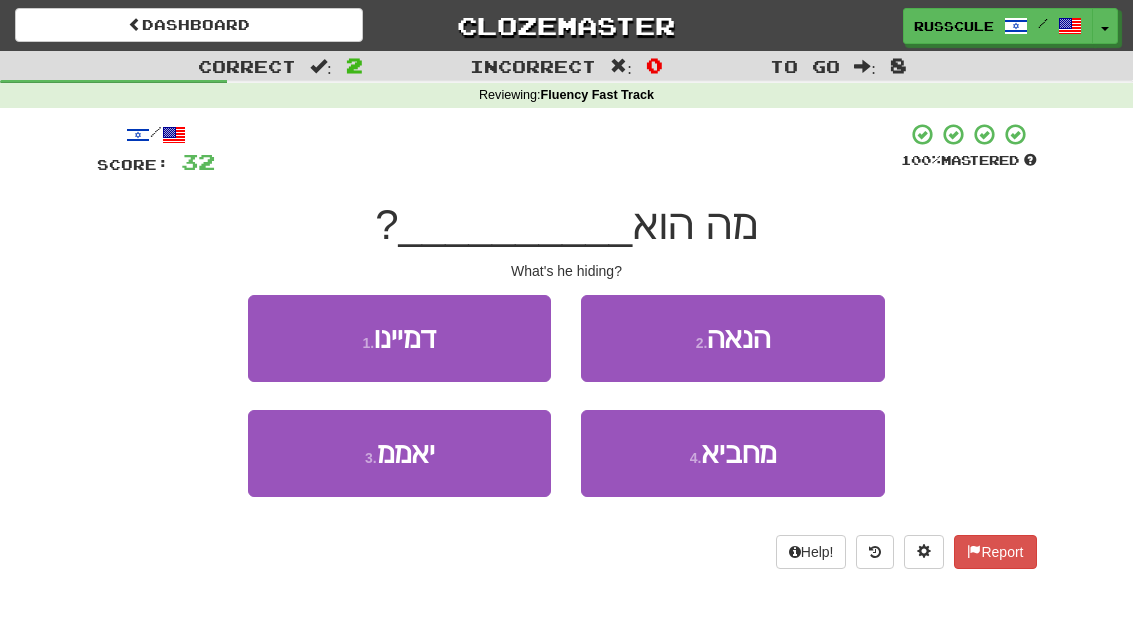 click on "4 .  מחביא" at bounding box center (732, 453) 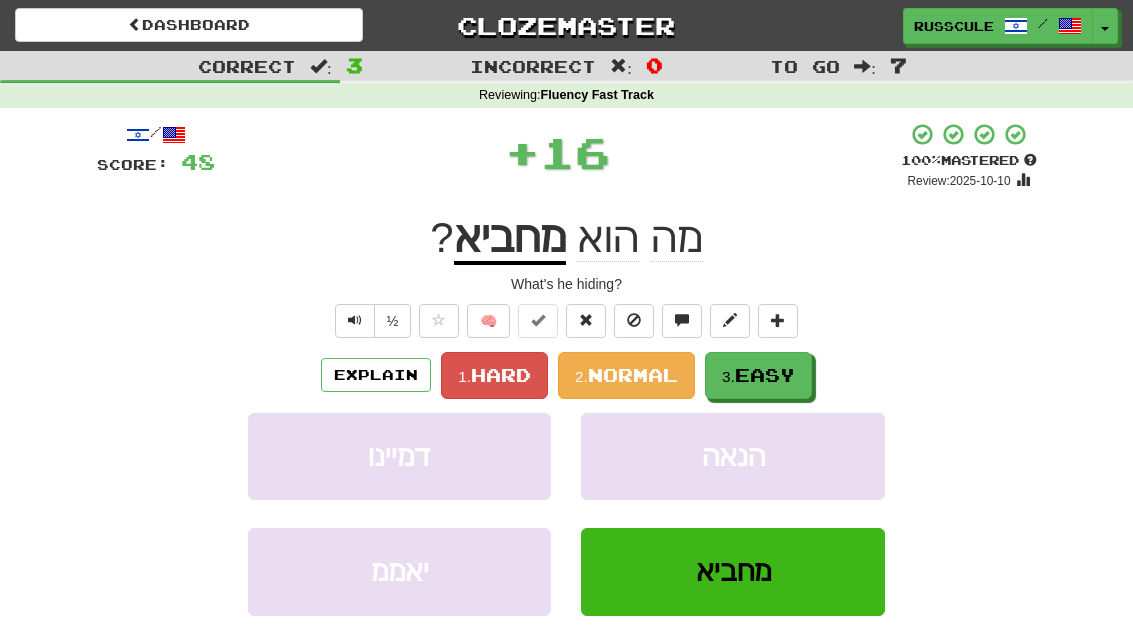 click on "Easy" at bounding box center (765, 375) 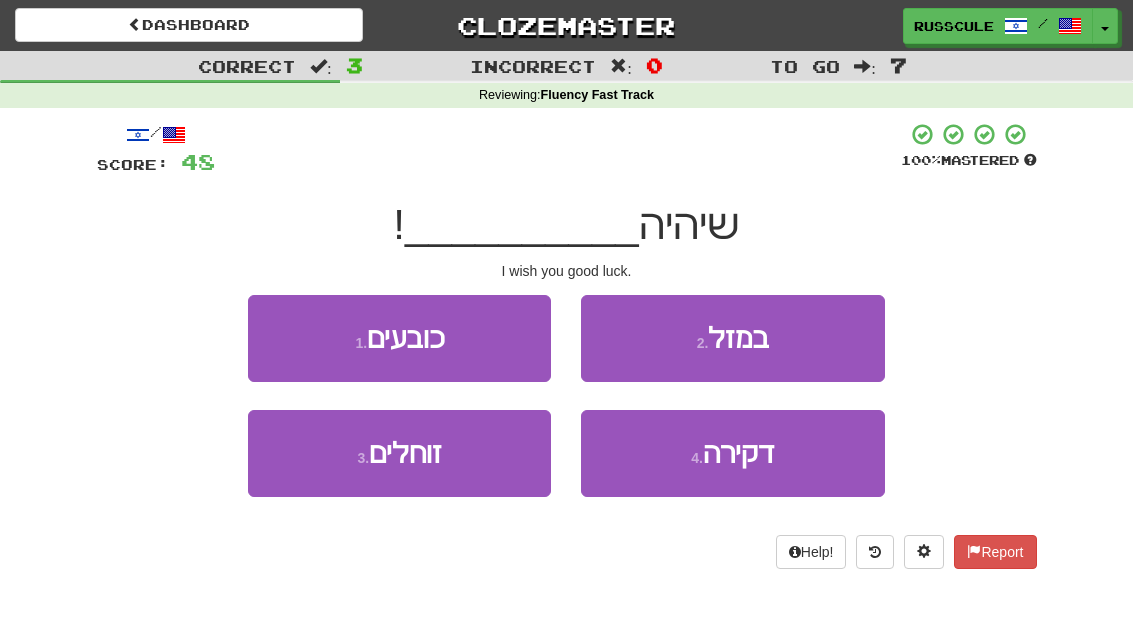 click on "2 .  במזל" at bounding box center (732, 338) 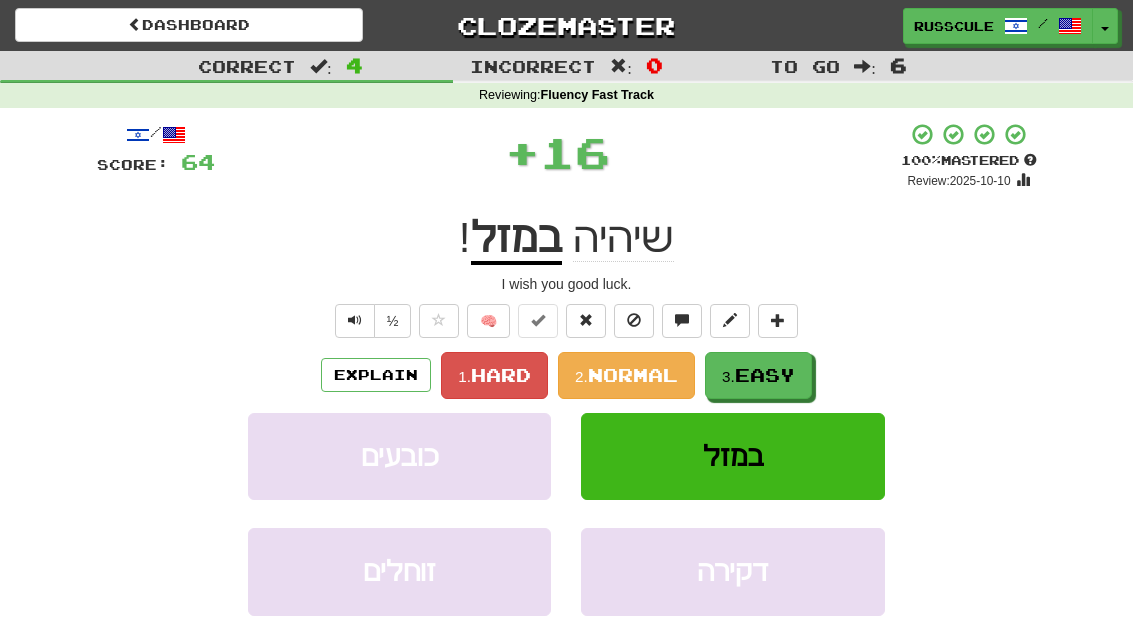 click on "Easy" at bounding box center (765, 375) 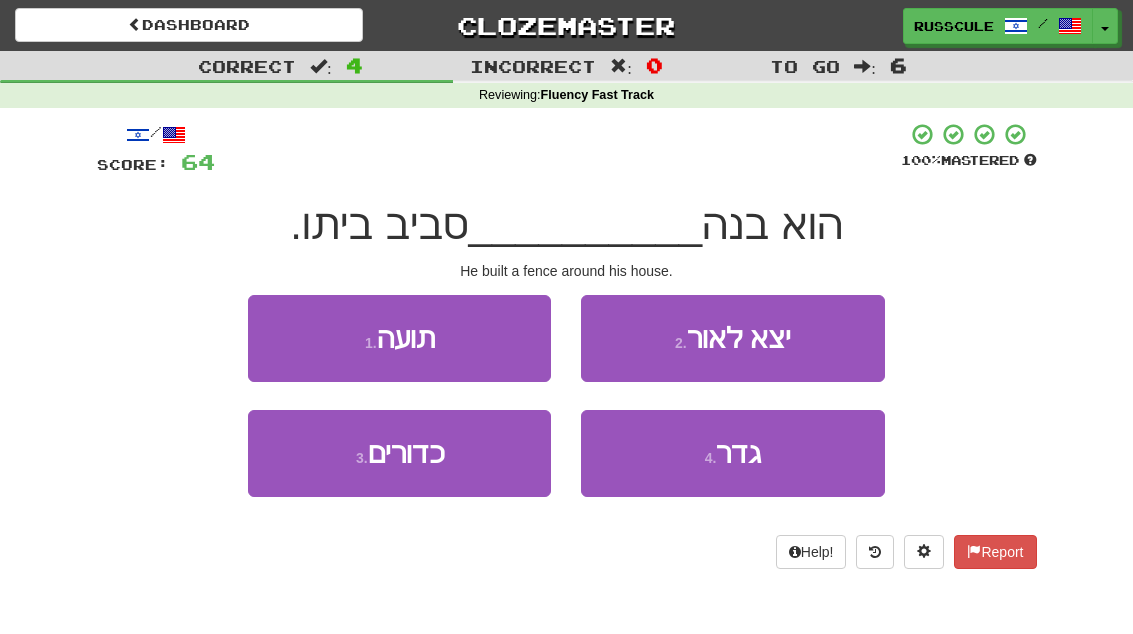 click on "4 .  גדר" at bounding box center [732, 453] 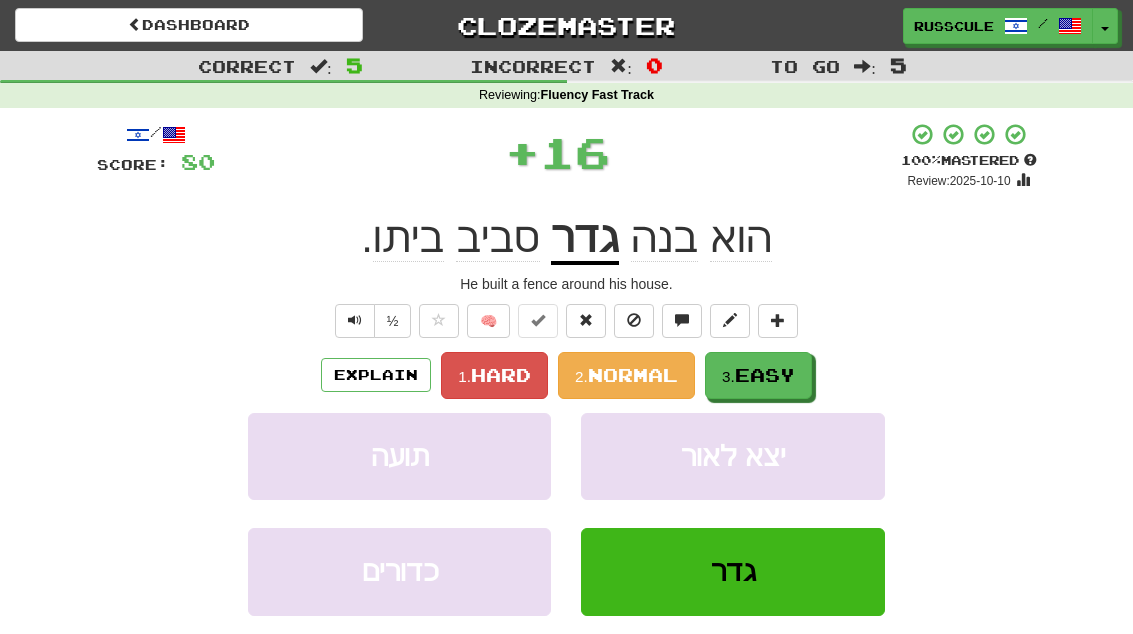 click on "Easy" at bounding box center (765, 375) 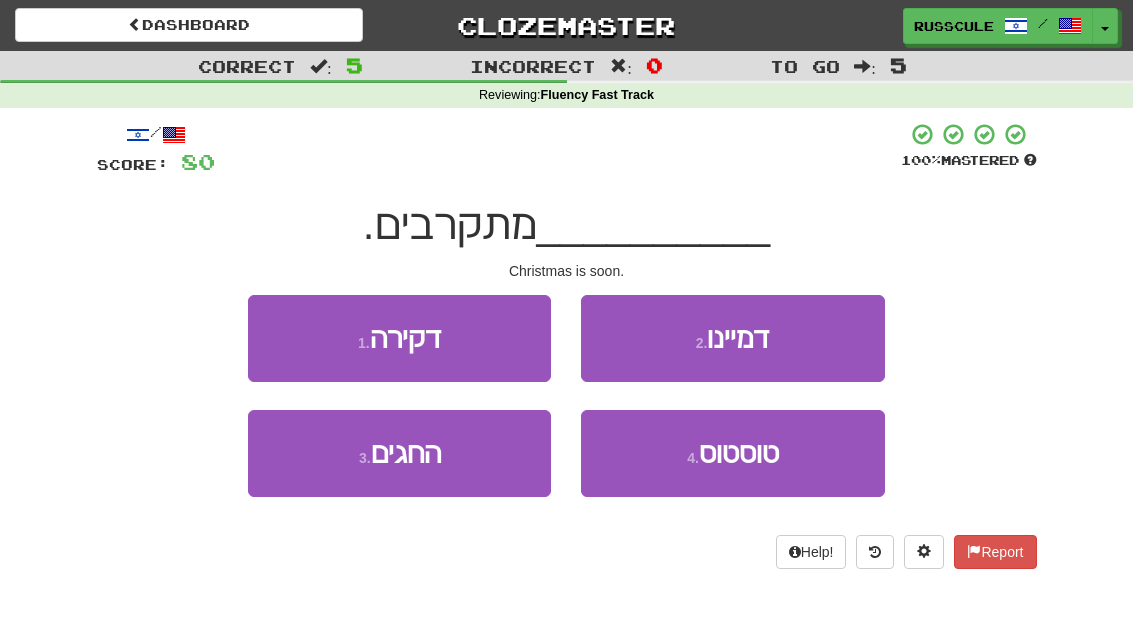 click on "3 .  החגים" at bounding box center (399, 453) 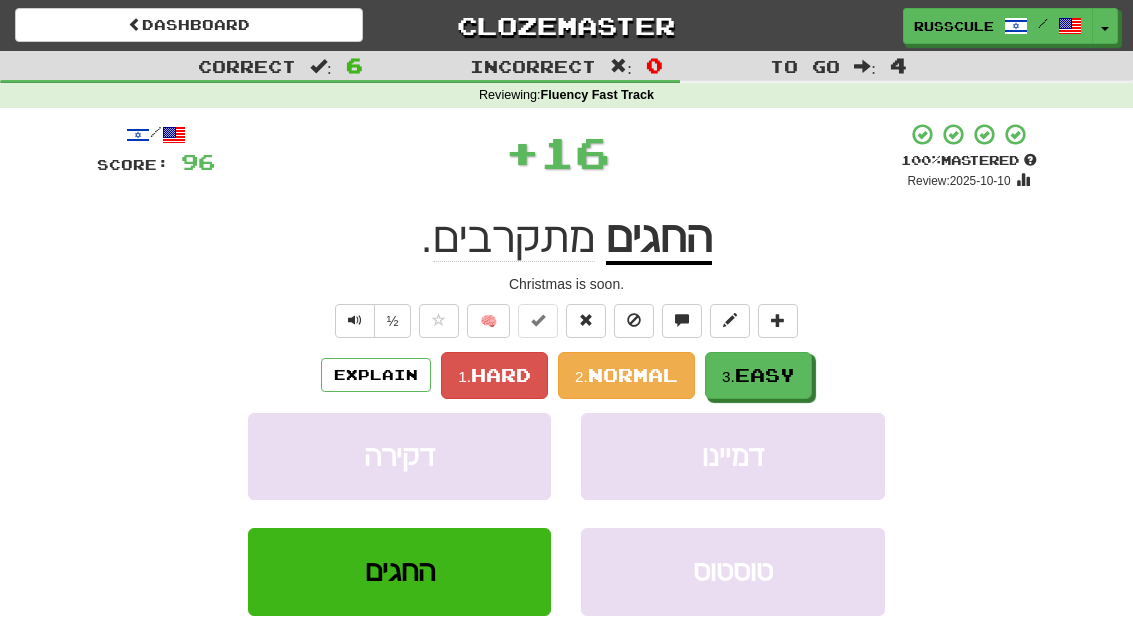 click on "Easy" at bounding box center (765, 375) 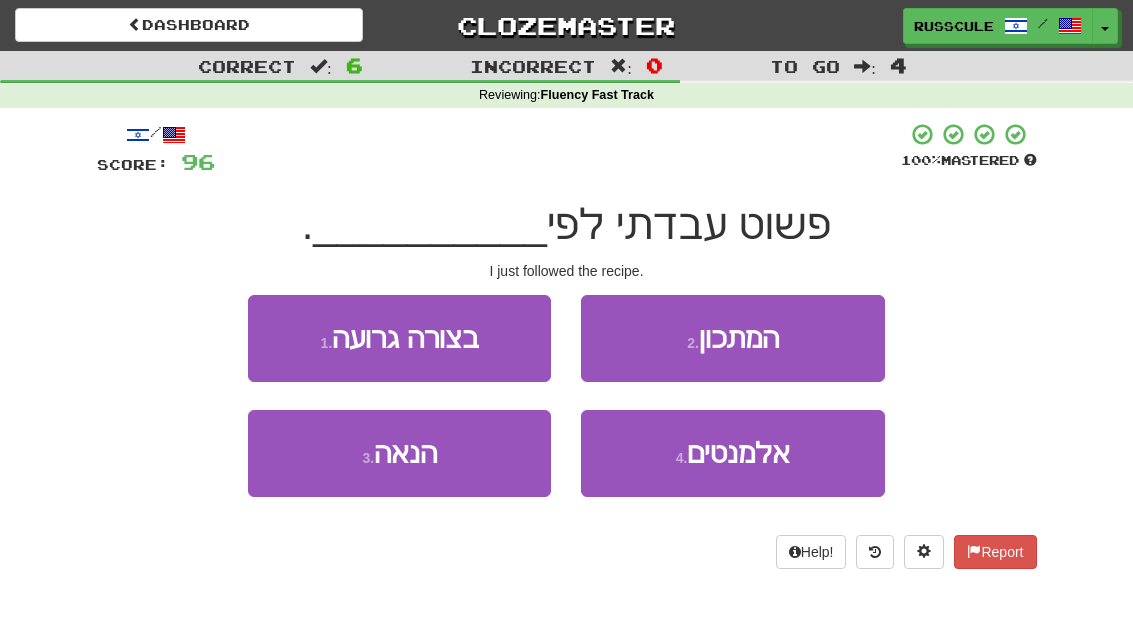 click on "2 .  המתכון" at bounding box center (732, 338) 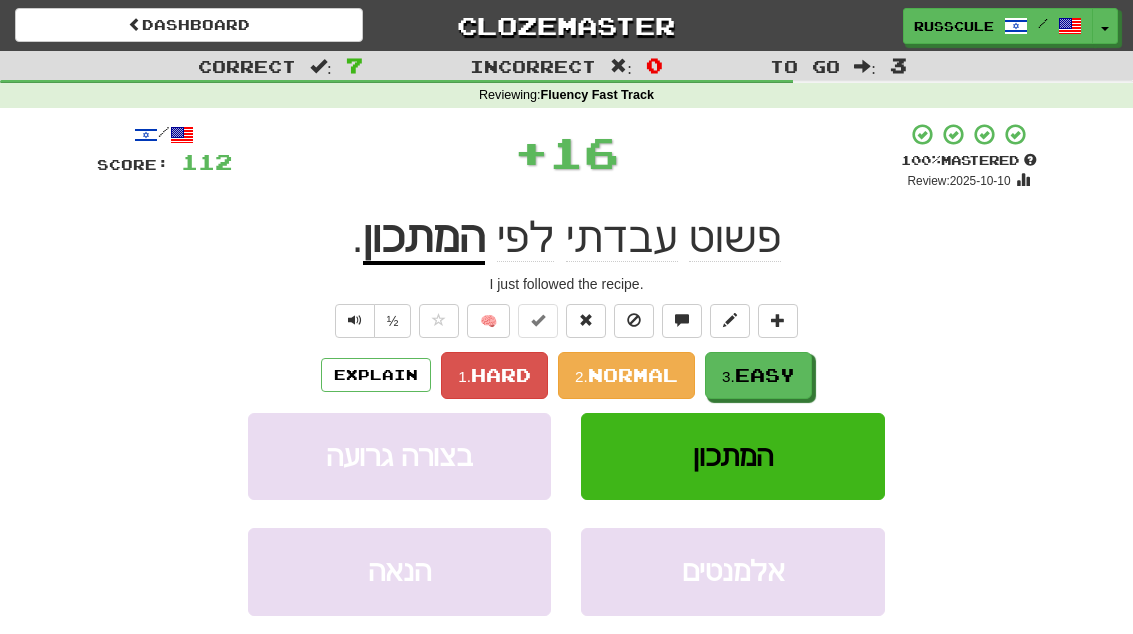 click on "Easy" at bounding box center [765, 375] 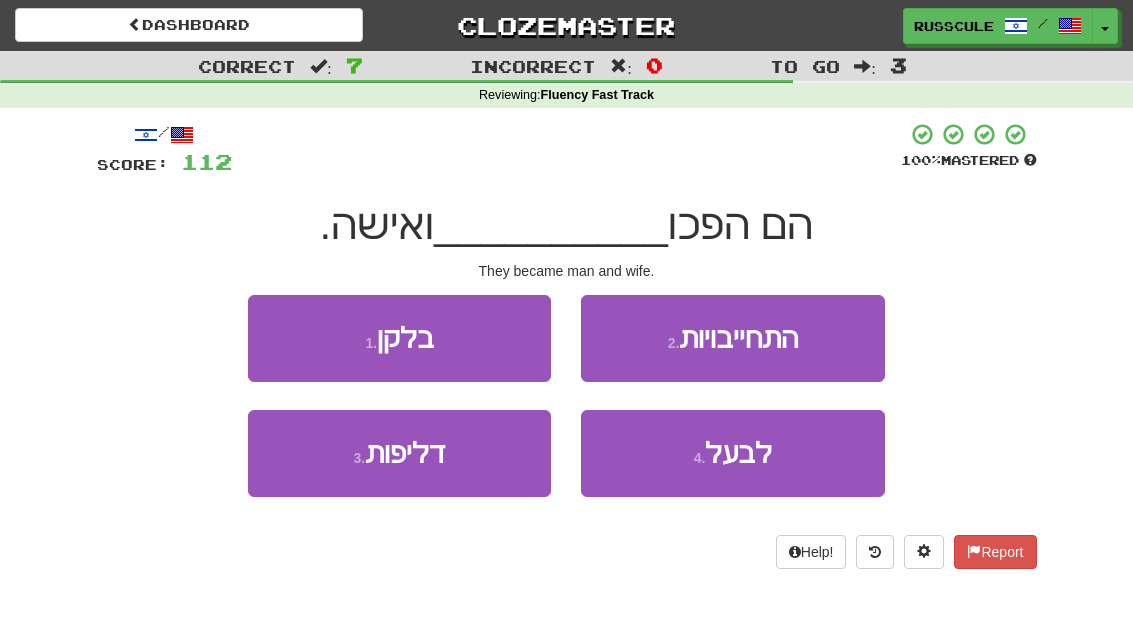click on "4 .  לבעל" at bounding box center (732, 453) 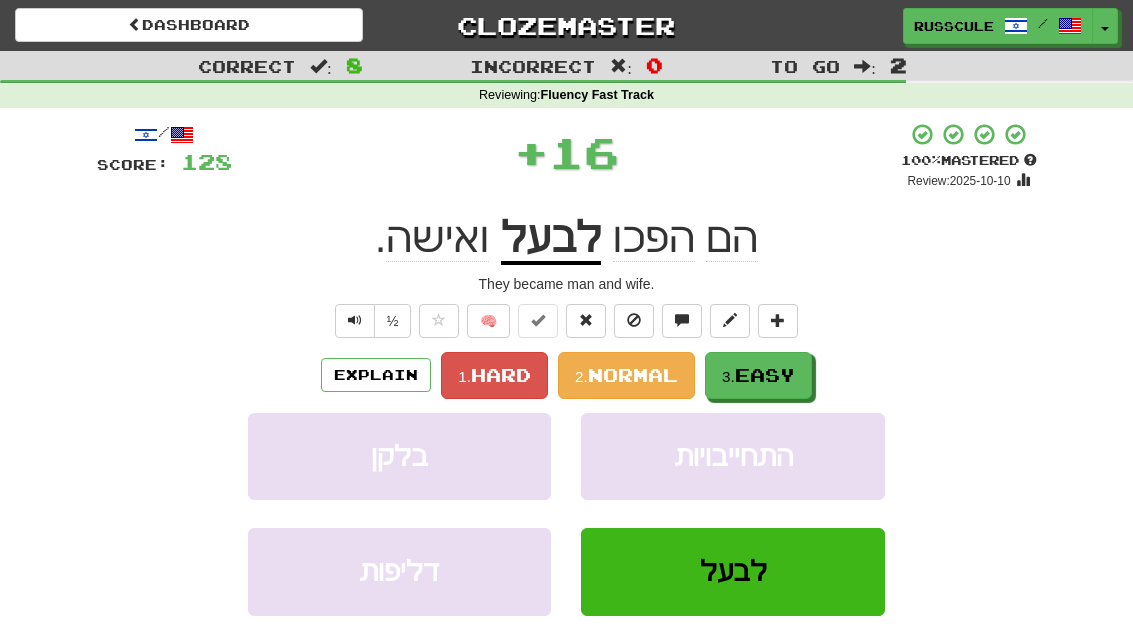 click on "Easy" at bounding box center (765, 375) 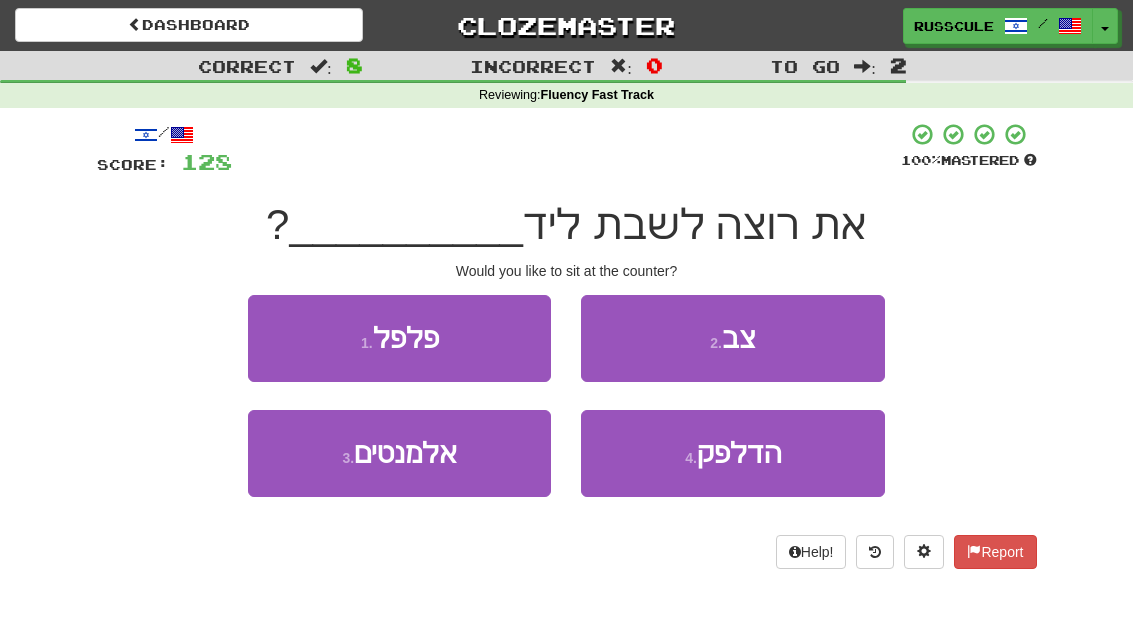 click on "4 .  הדלפק" at bounding box center [732, 453] 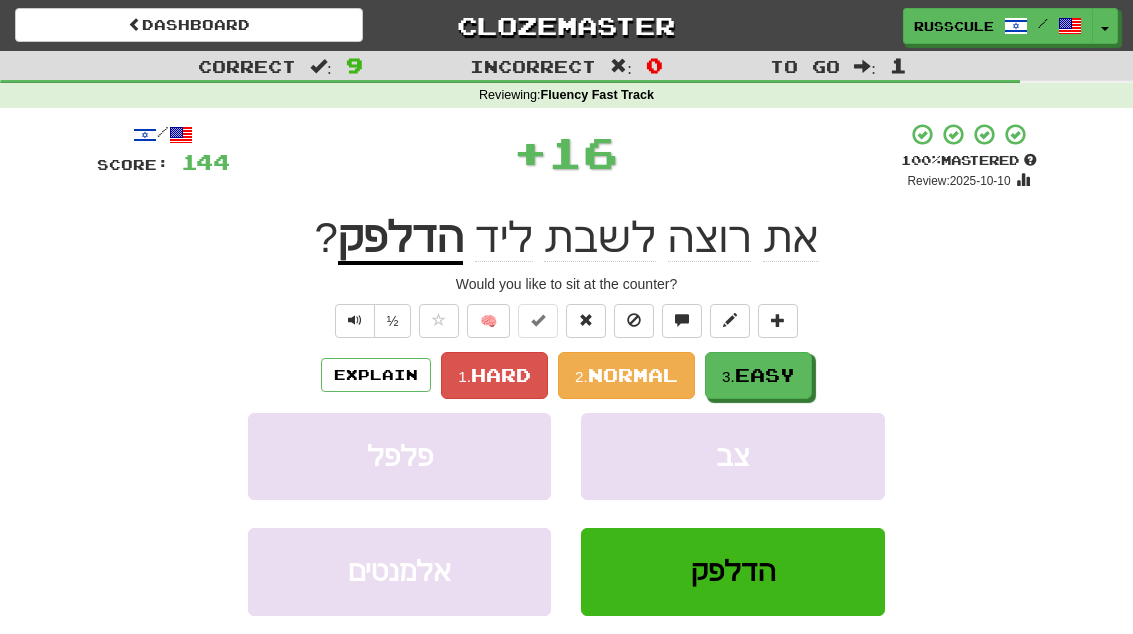 click on "Easy" at bounding box center (765, 375) 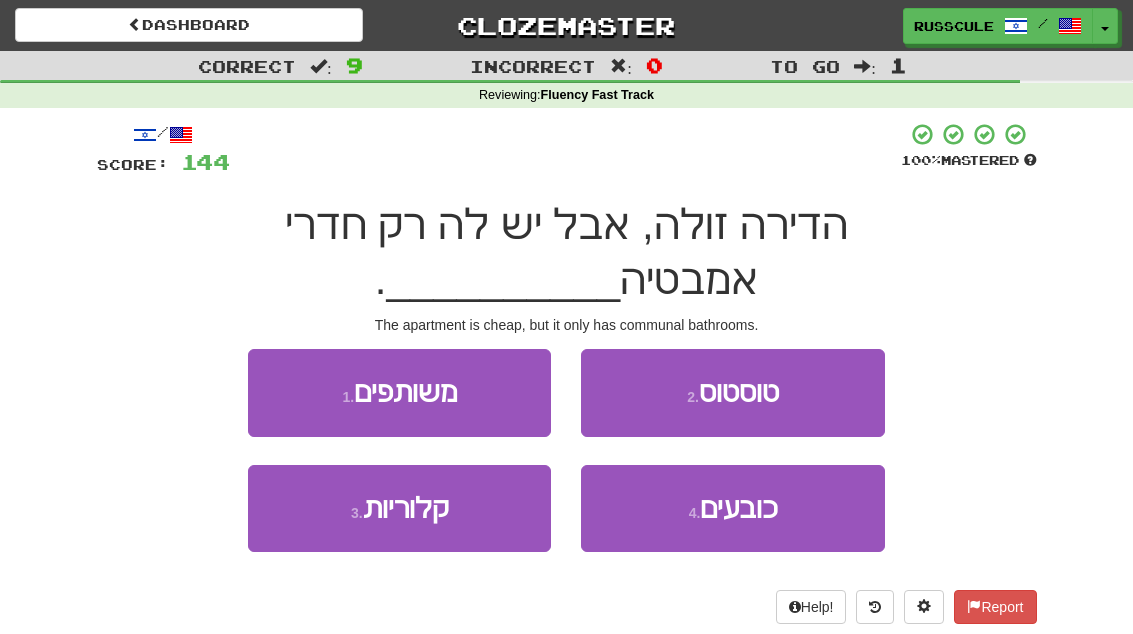 click on "1 .  משותפים" at bounding box center (399, 392) 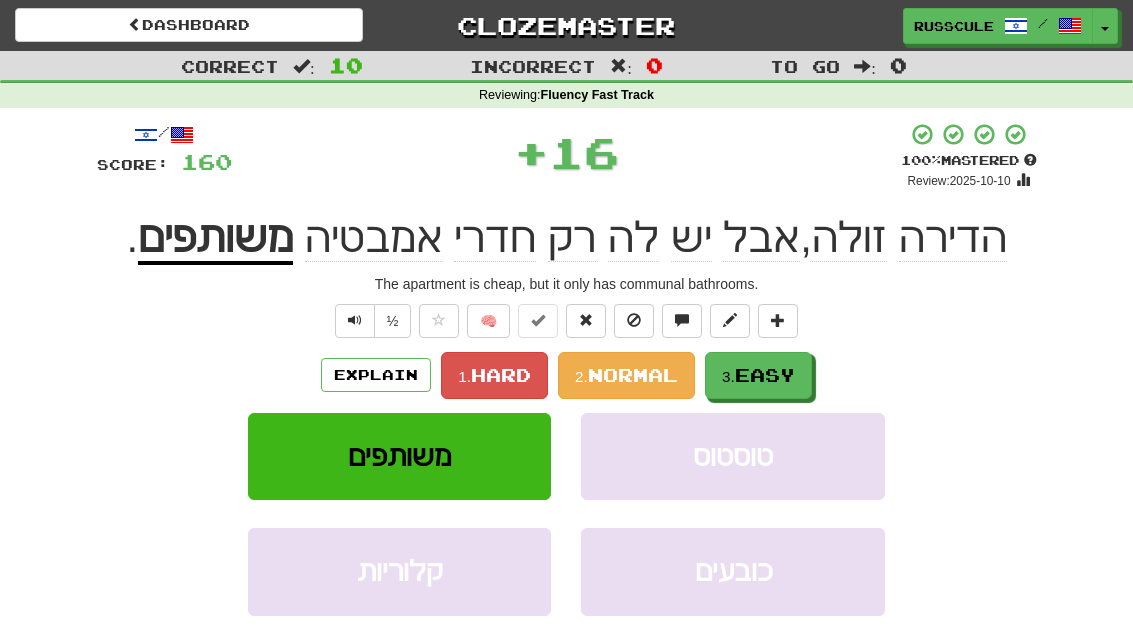 click on "Easy" at bounding box center (765, 375) 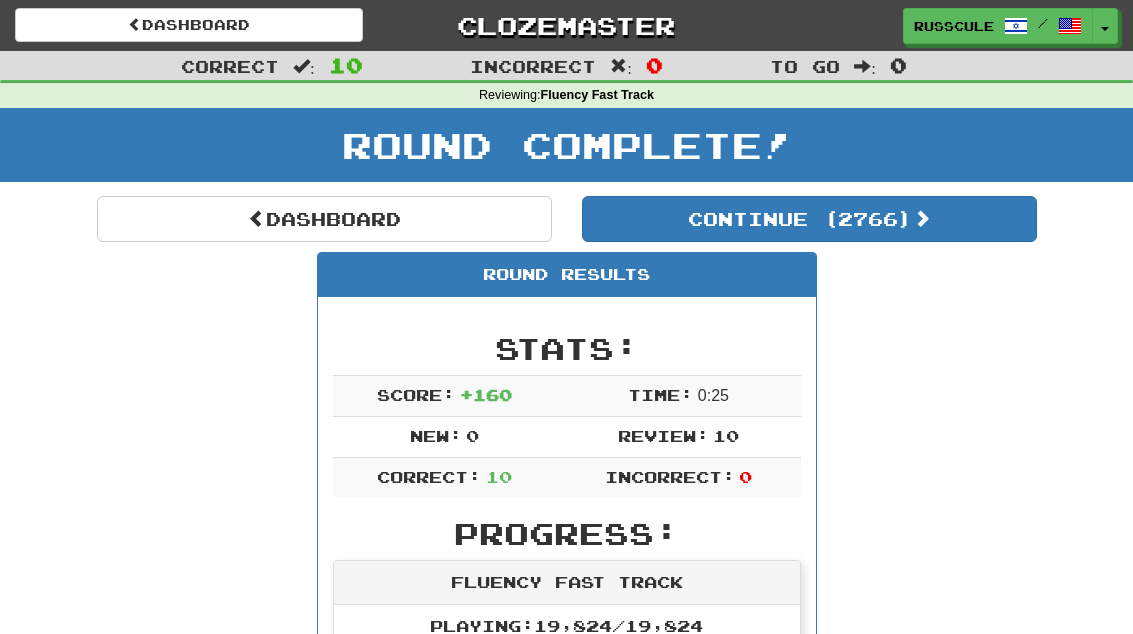 click on "Continue ( 2766 )" at bounding box center [809, 219] 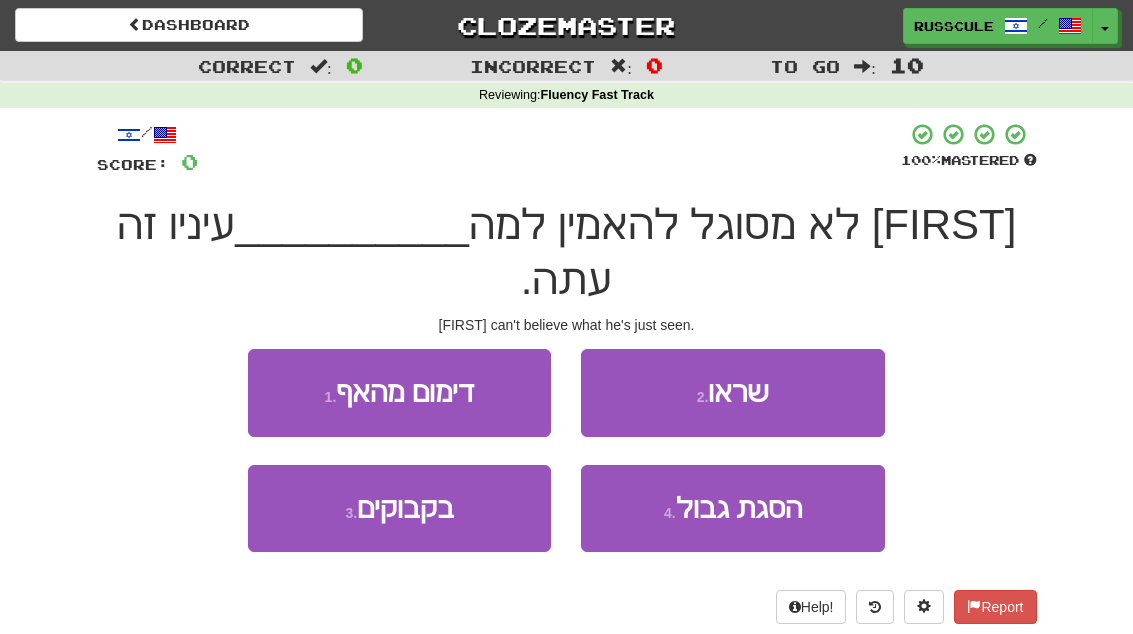 click on "2 .  שראו" at bounding box center (732, 392) 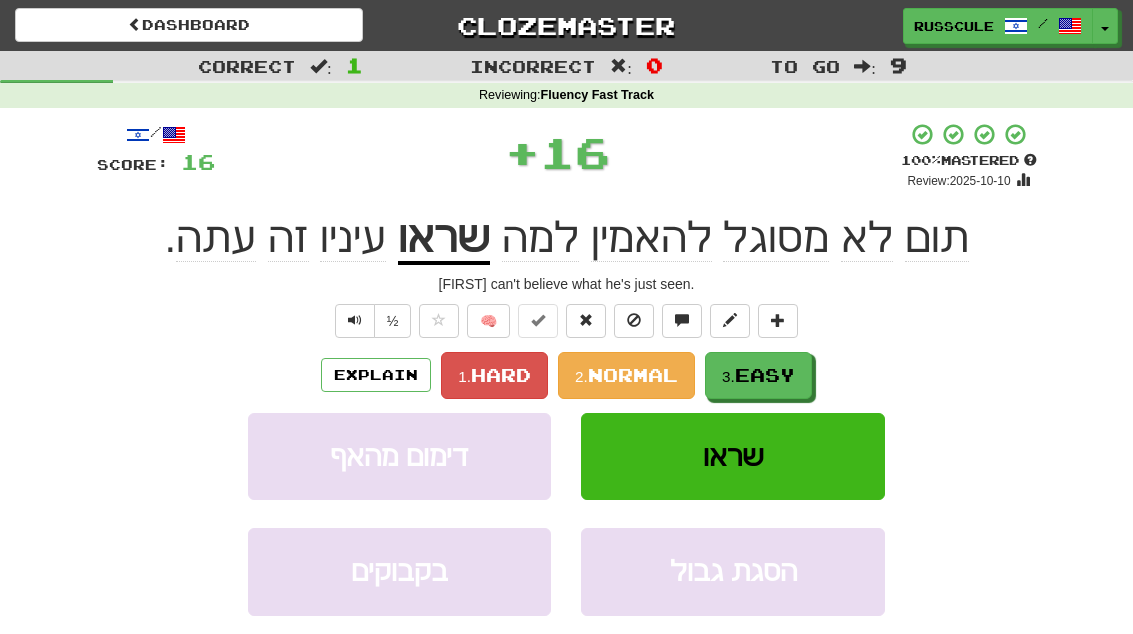 click on "Easy" at bounding box center [765, 375] 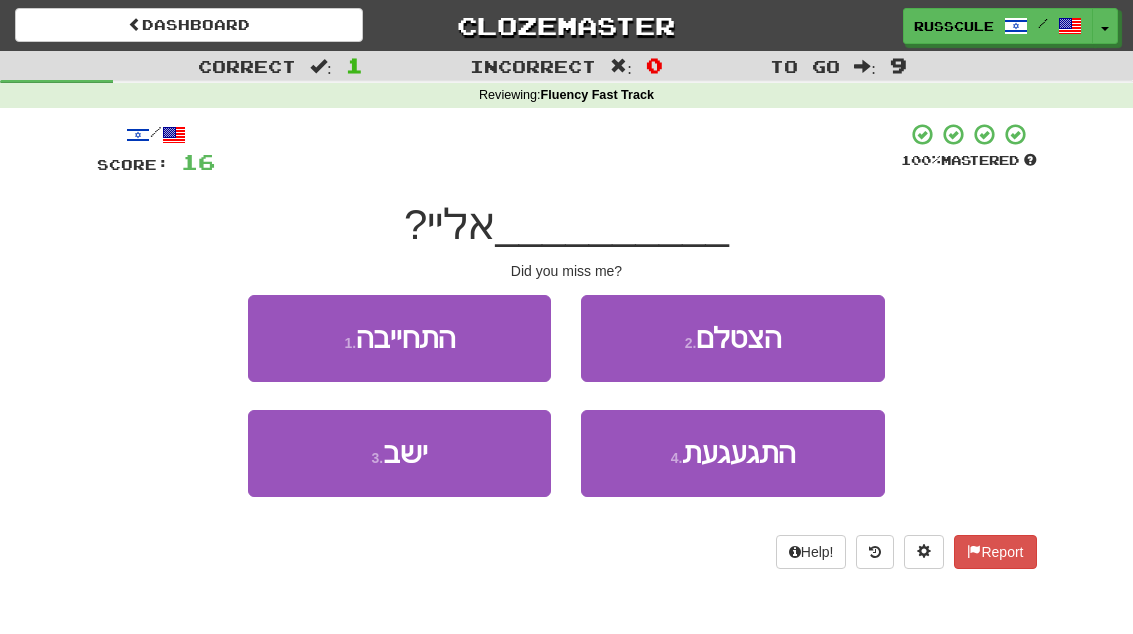 click on "4 .  התגעגעת" at bounding box center (732, 453) 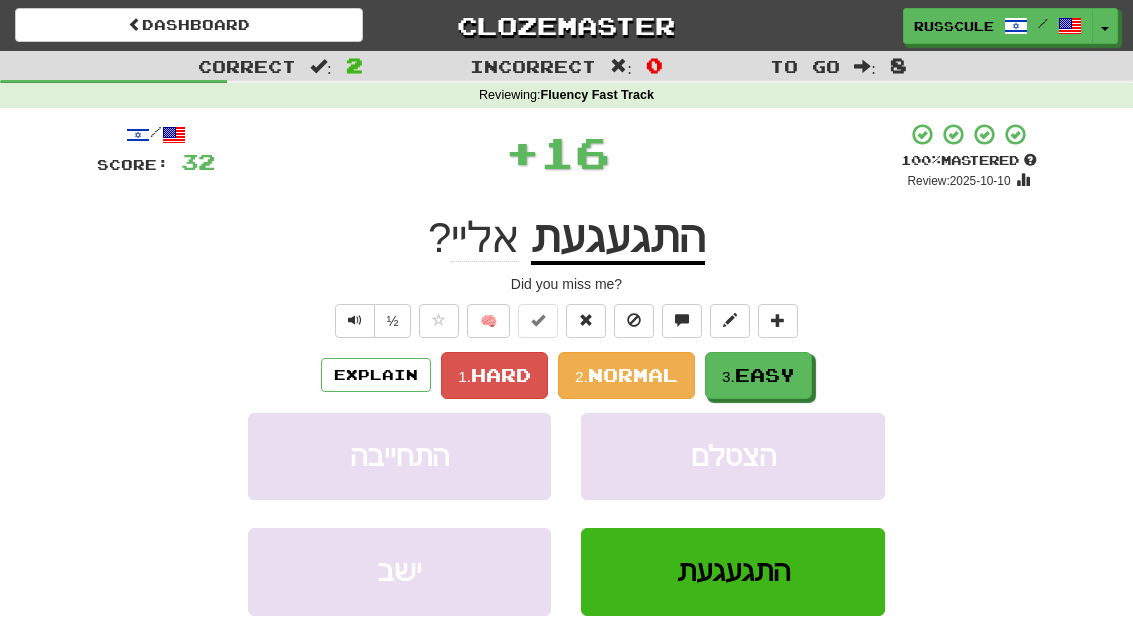 click on "Easy" at bounding box center (765, 375) 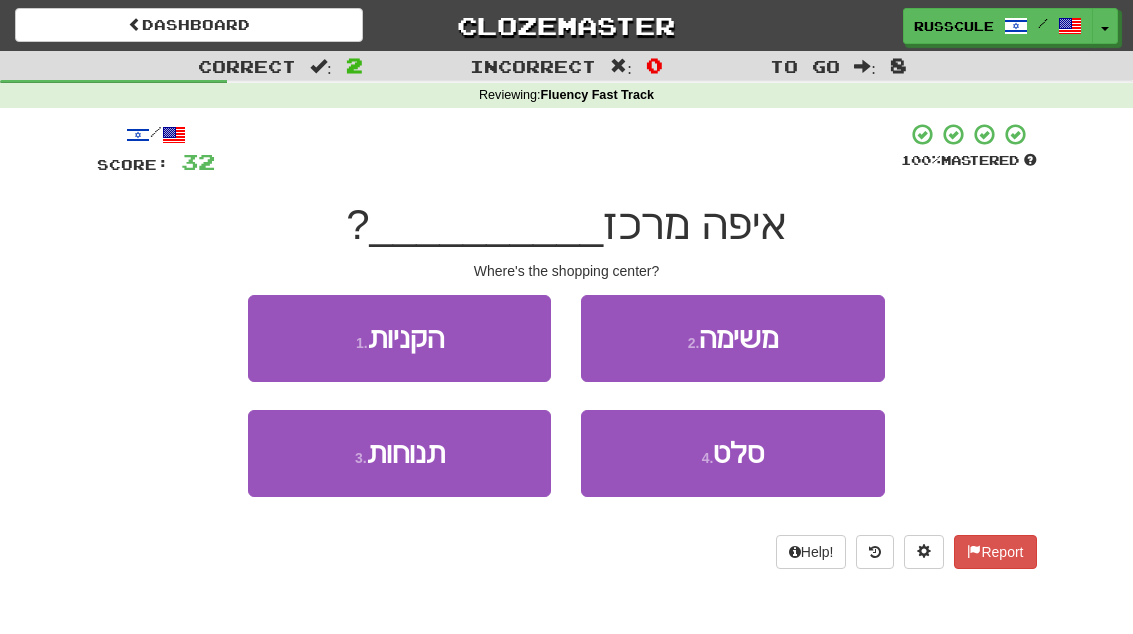 click on "1 .  הקניות" at bounding box center [399, 338] 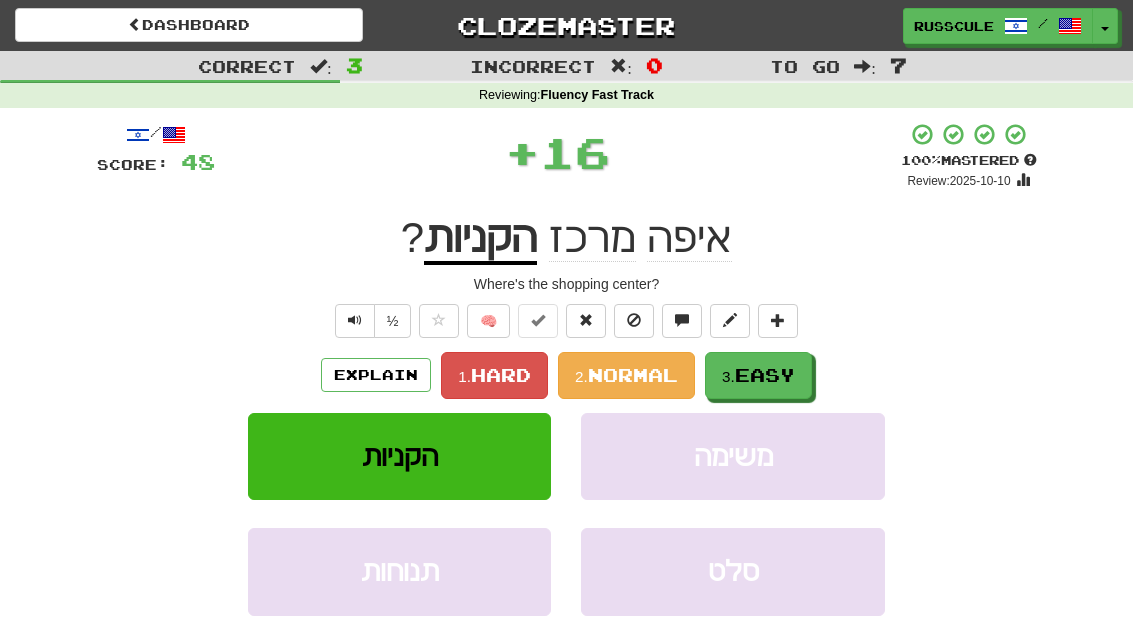 click on "Easy" at bounding box center [765, 375] 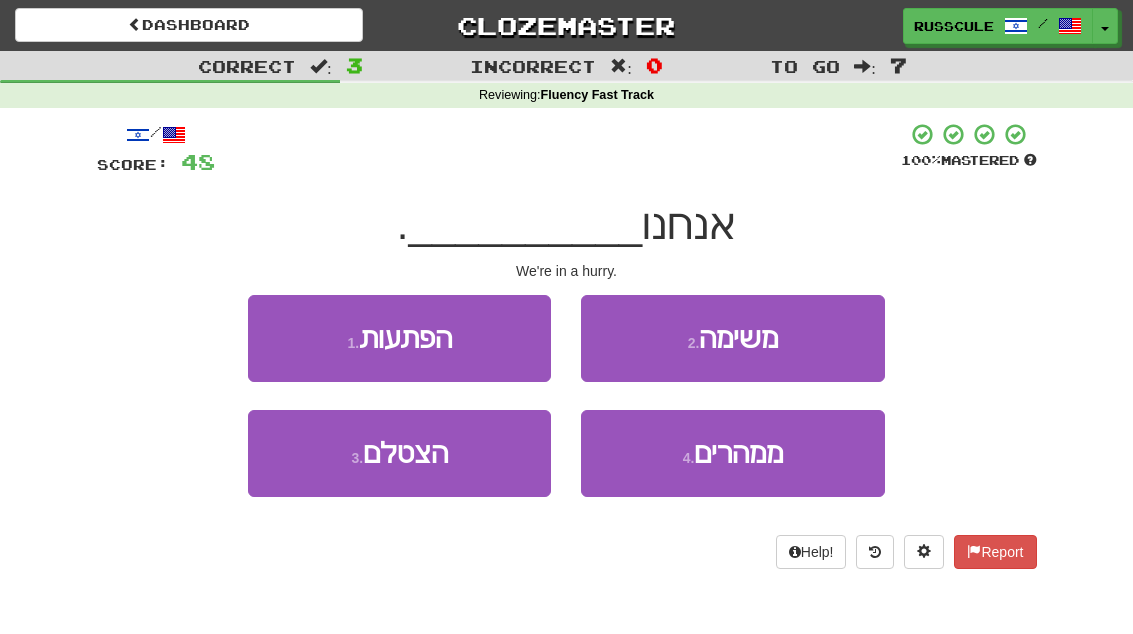 click on "4 .  ממהרים" at bounding box center [732, 453] 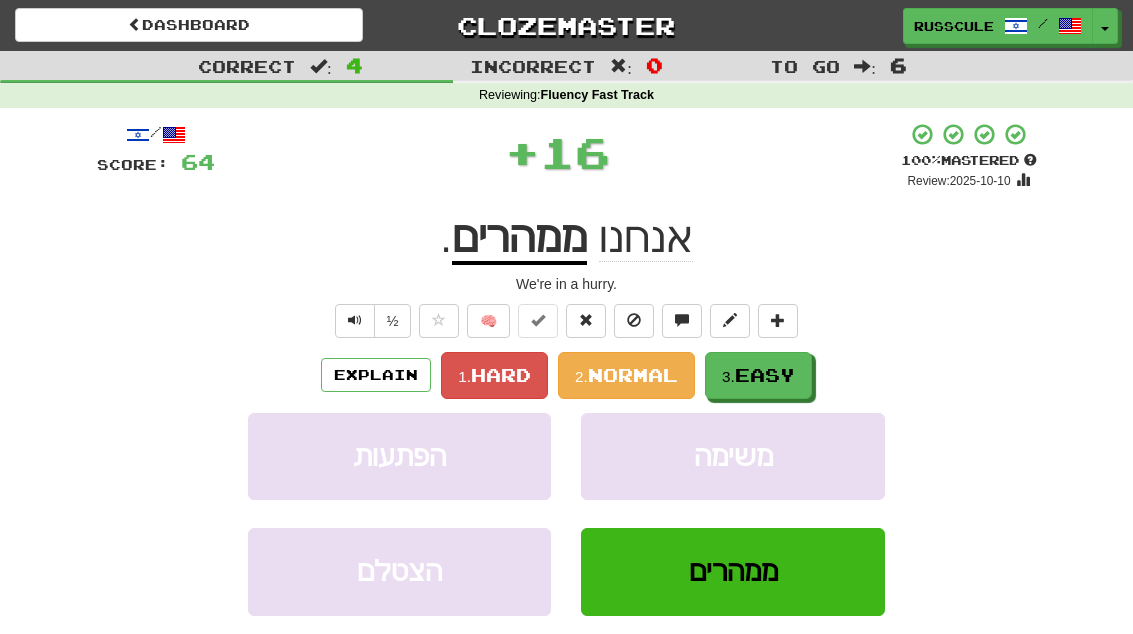 click on "3.  Easy" at bounding box center (758, 375) 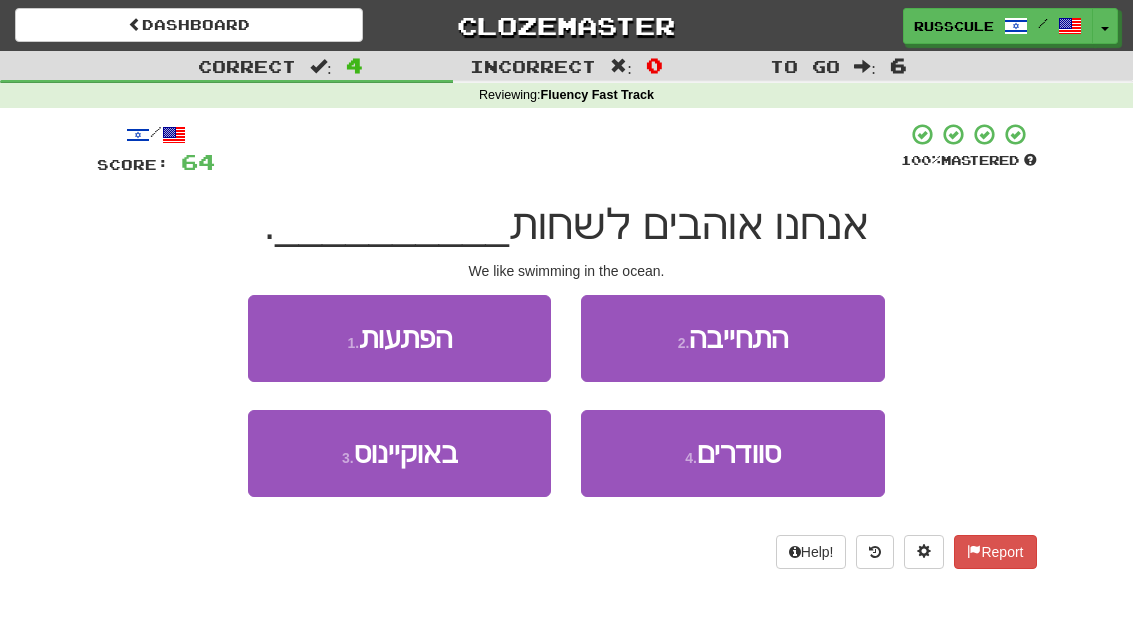 click on "3 .  באוקיינוס" at bounding box center (399, 453) 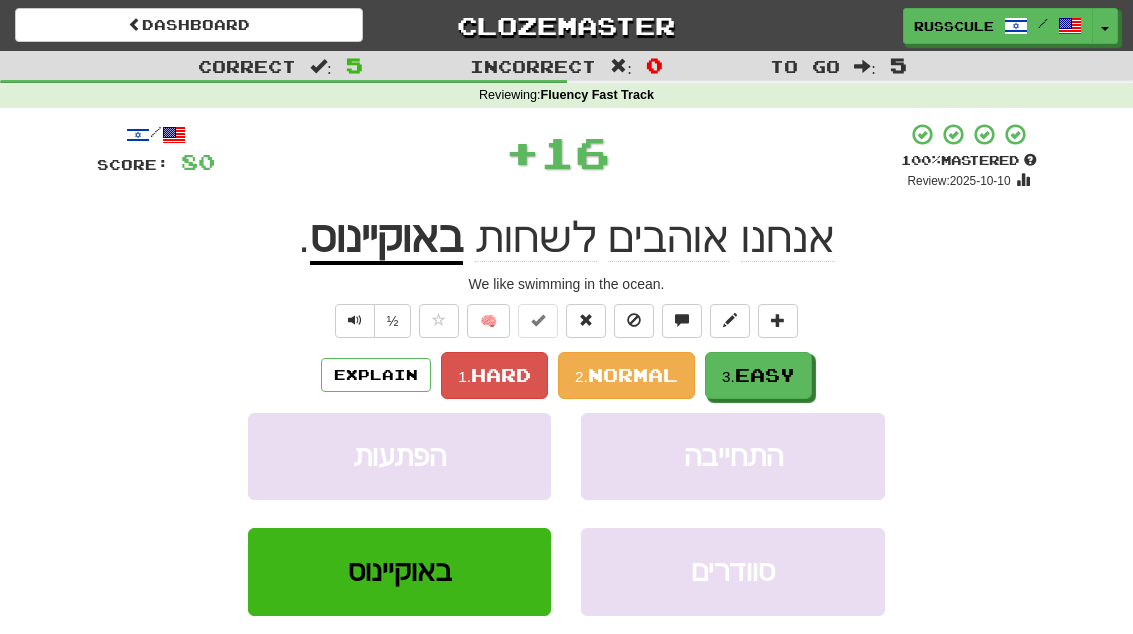 click on "Easy" at bounding box center (765, 375) 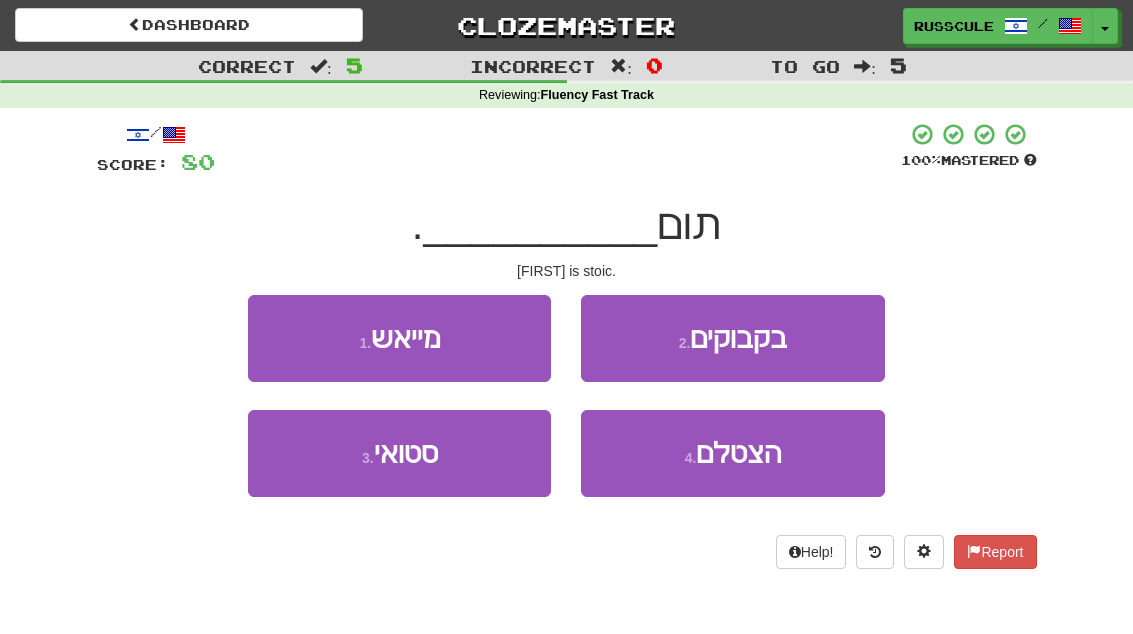 click on "3 .  סטואי" at bounding box center [399, 453] 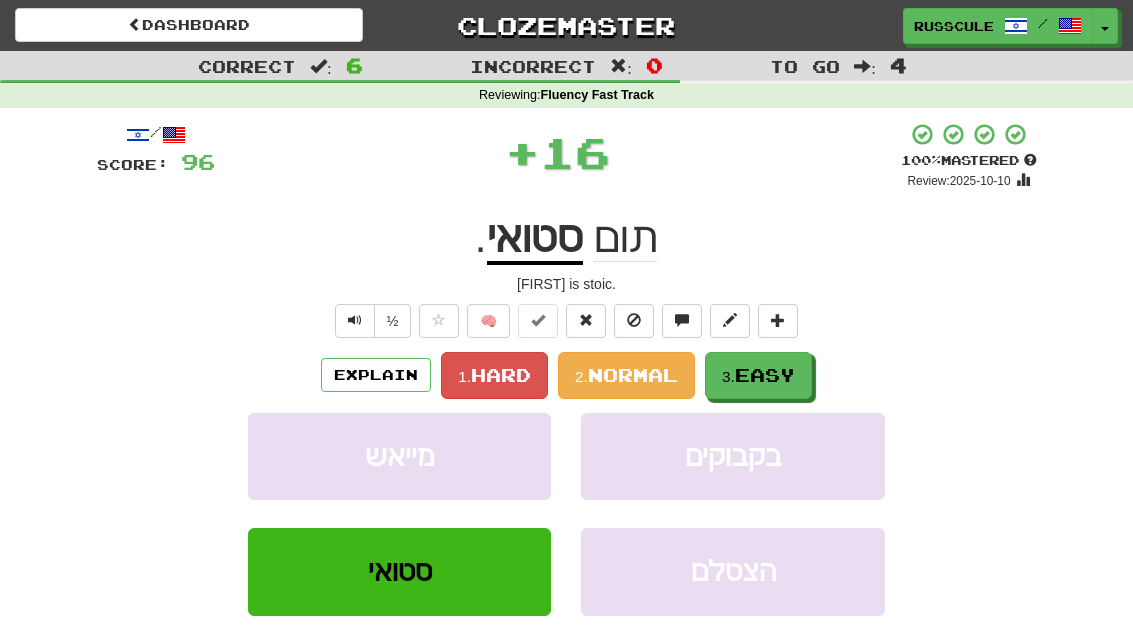 click on "Easy" at bounding box center (765, 375) 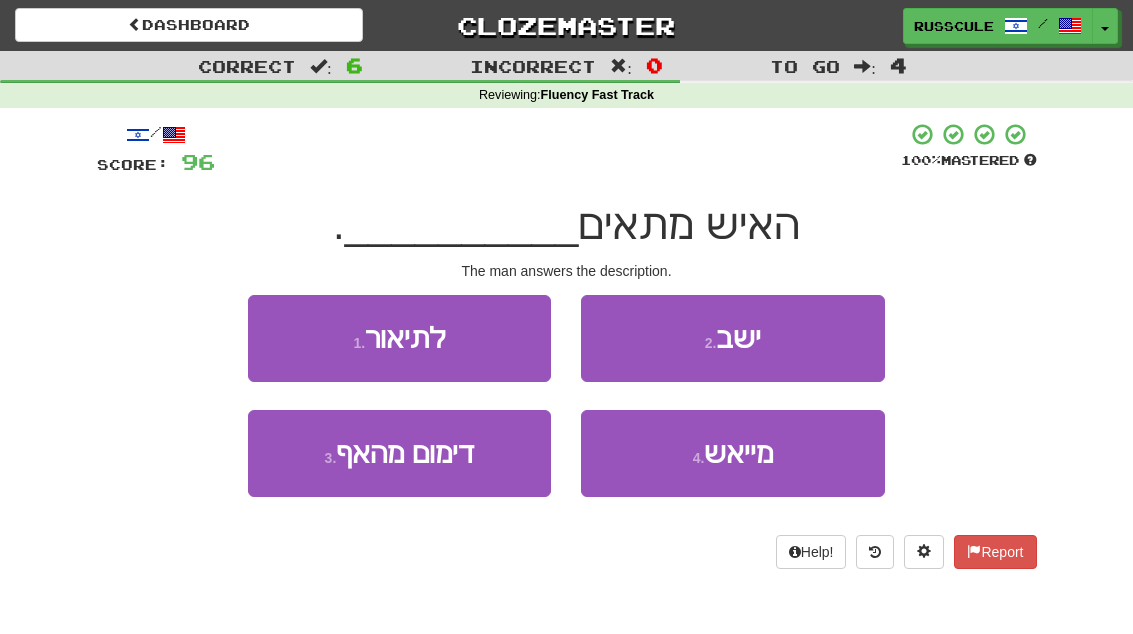 click on "1 .  לתיאור" at bounding box center (399, 338) 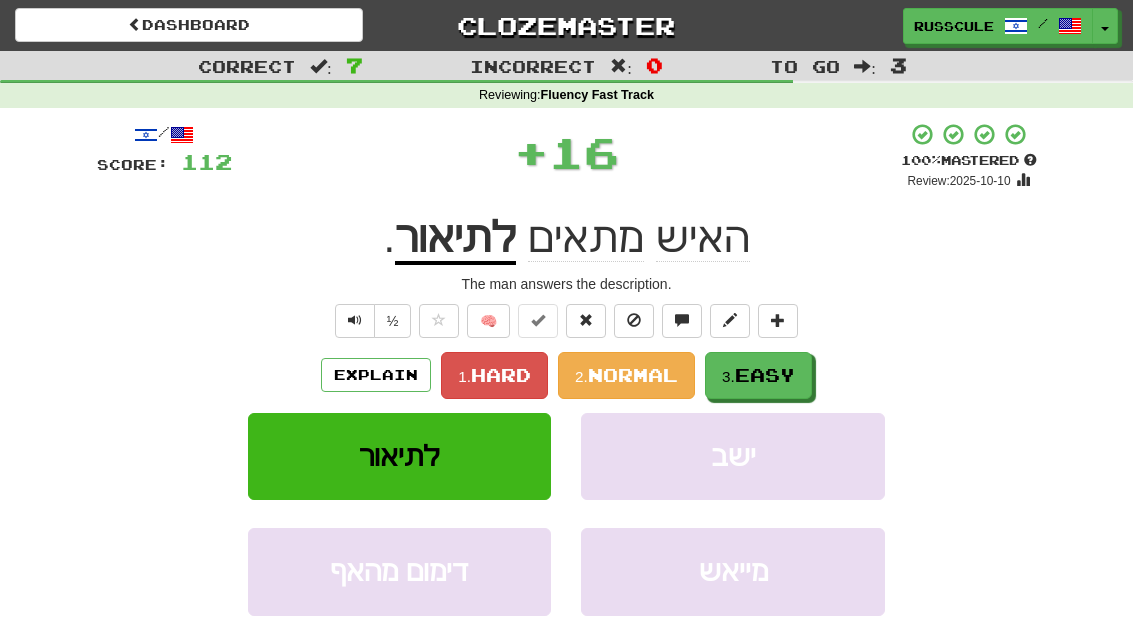 click on "Easy" at bounding box center (765, 375) 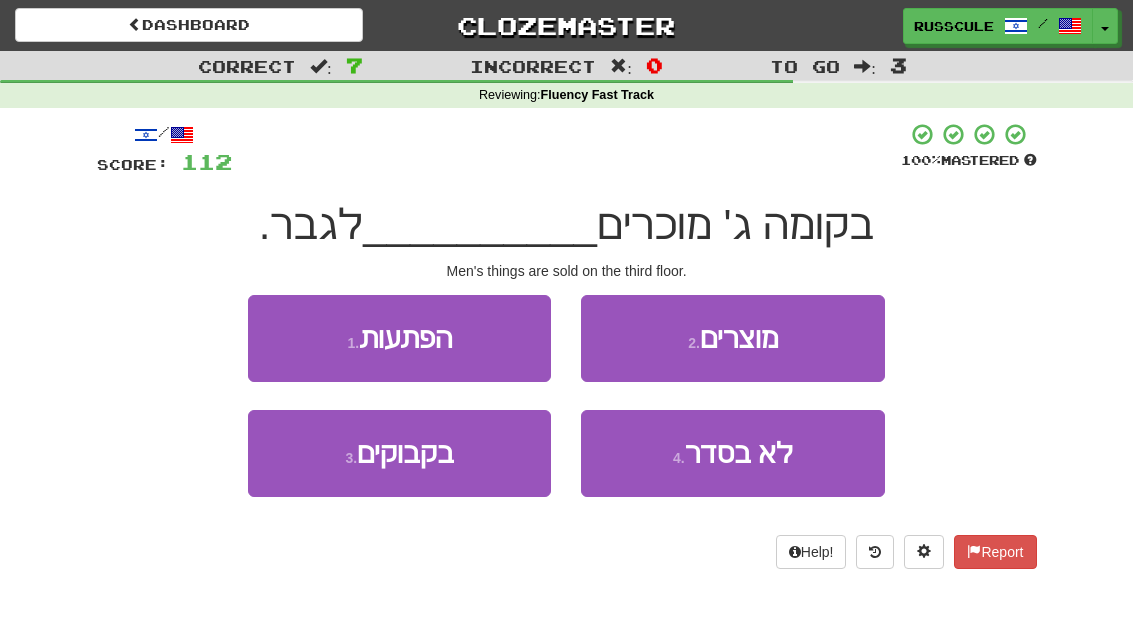 click on "2 .  מוצרים" at bounding box center [732, 338] 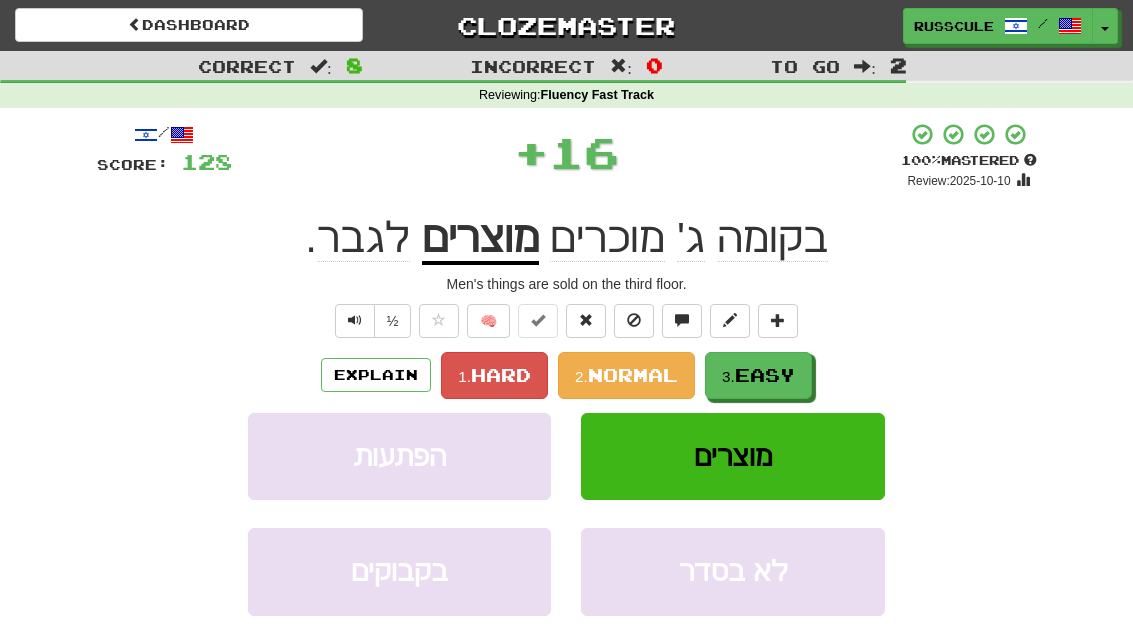 click on "Easy" at bounding box center (765, 375) 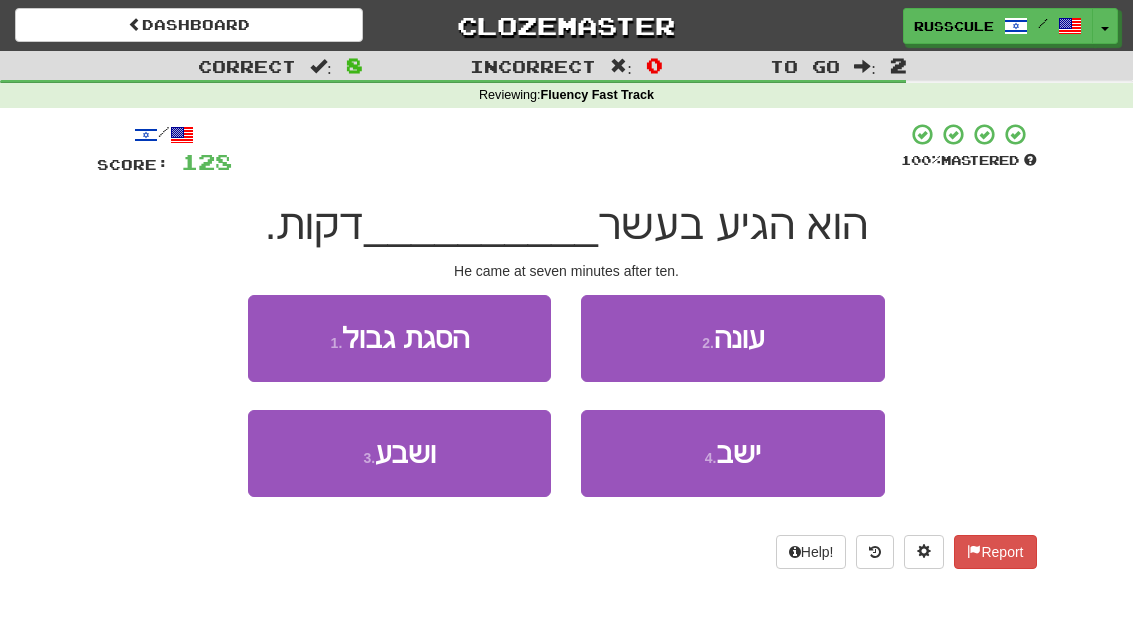 click on "3 .  ושבע" at bounding box center (399, 453) 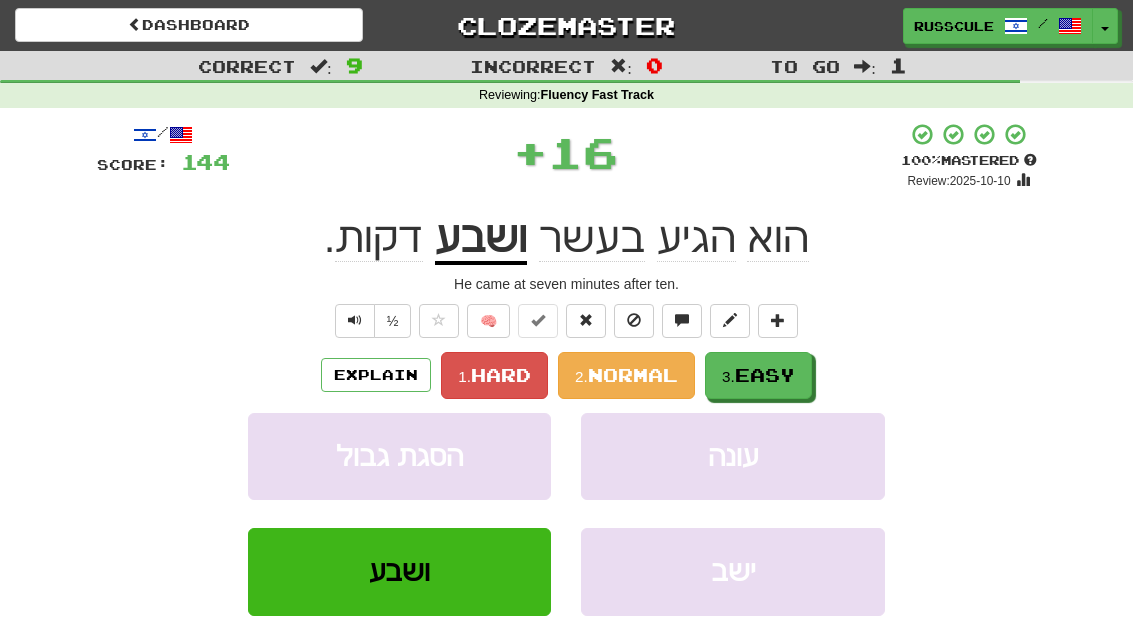 click on "Easy" at bounding box center [765, 375] 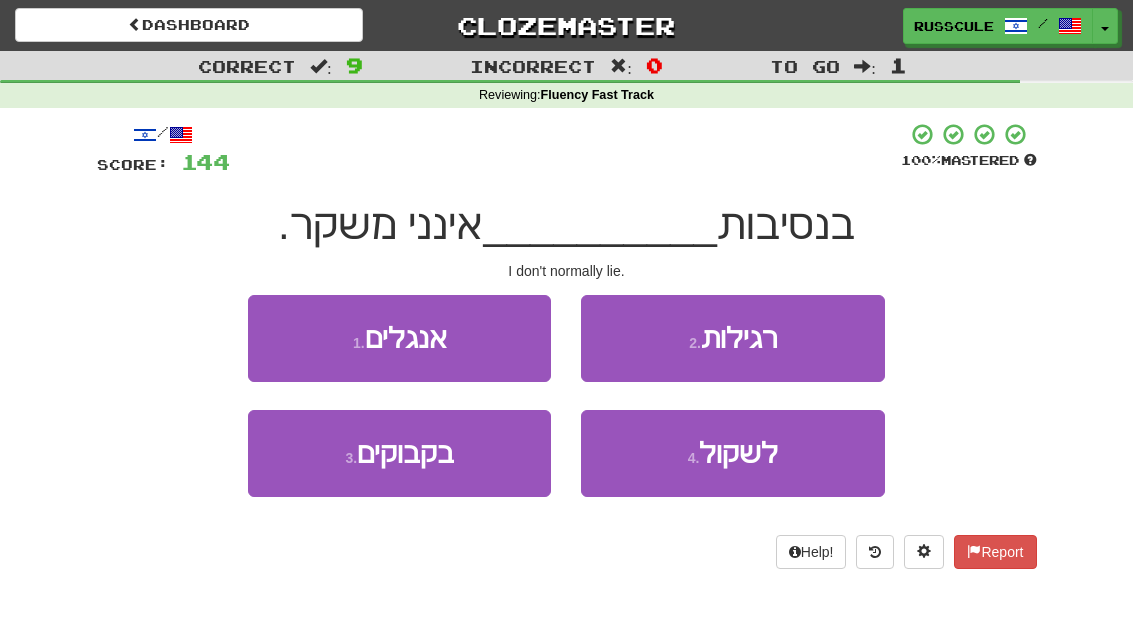 click on "2 .  רגילות" at bounding box center [732, 338] 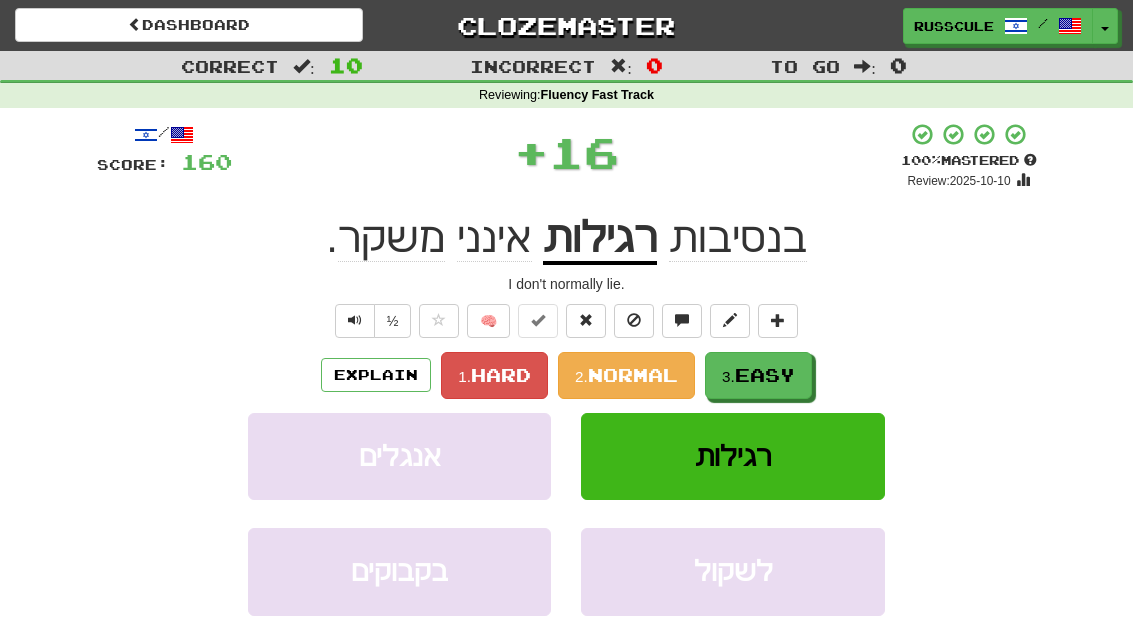 click on "/  Score:   160 + 16 100 %  Mastered Review:  2025-10-10 בנסיבות   רגילות   אינני   משקר . I don't normally lie. ½ 🧠 Explain 1.  Hard 2.  [NORMAL] 3.  Easy אנגלים רגילות בקבוקים לשקול Learn more: אנגלים רגילות בקבוקים לשקול  Help!  Report Sentence Source" at bounding box center [567, 436] 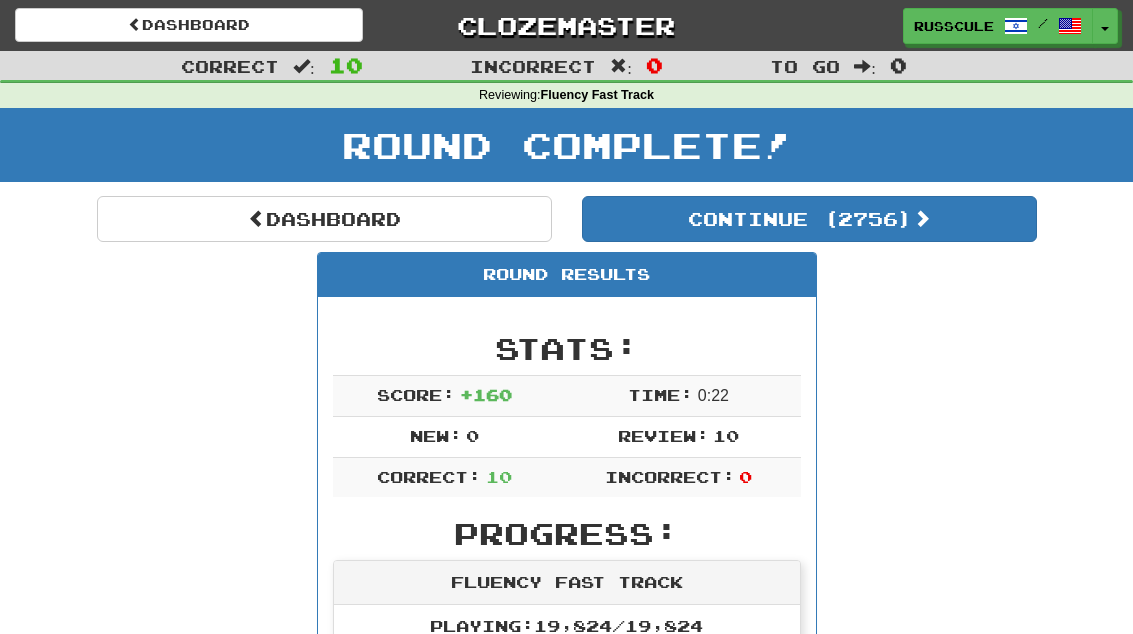 click on "Continue ( 2756 )" at bounding box center [809, 219] 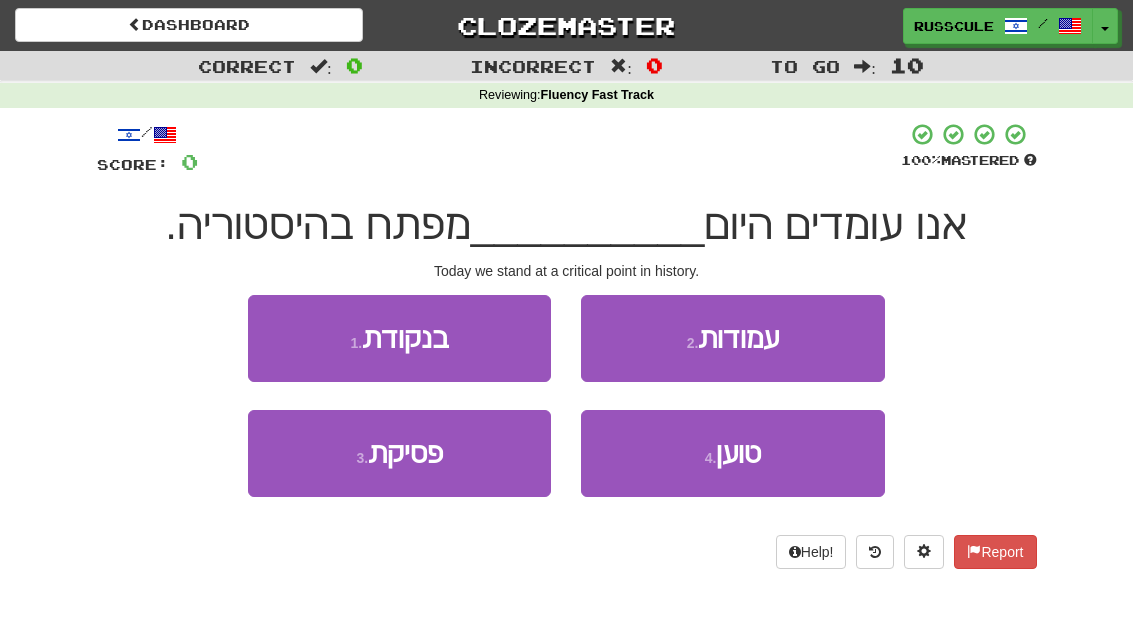 click on "2 .  עמודות" at bounding box center (732, 338) 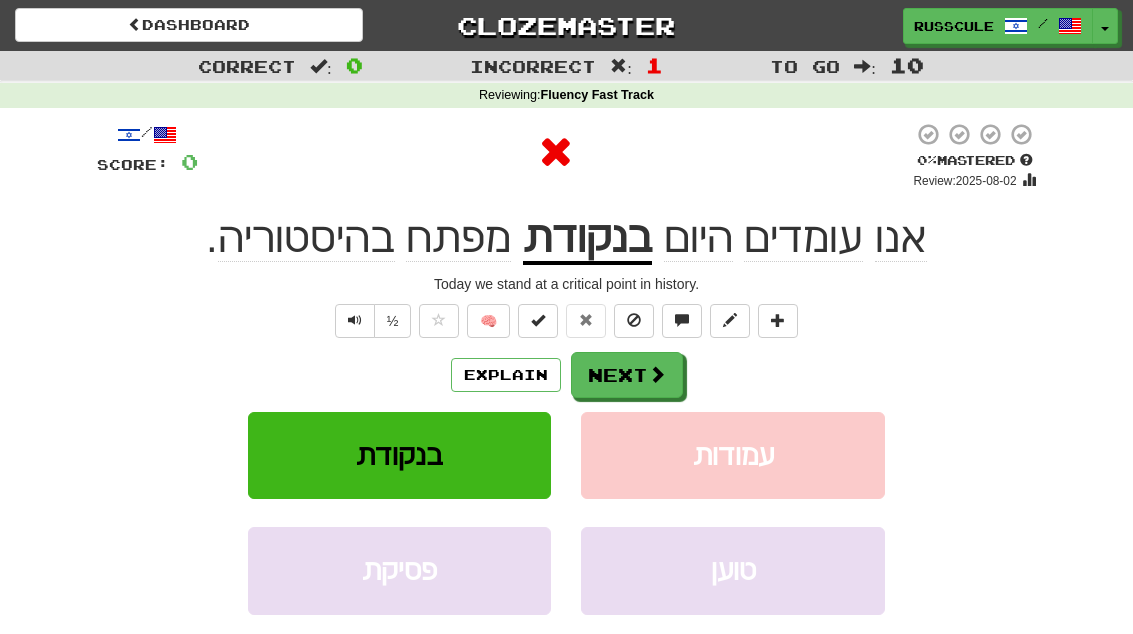 click on "Next" at bounding box center (627, 375) 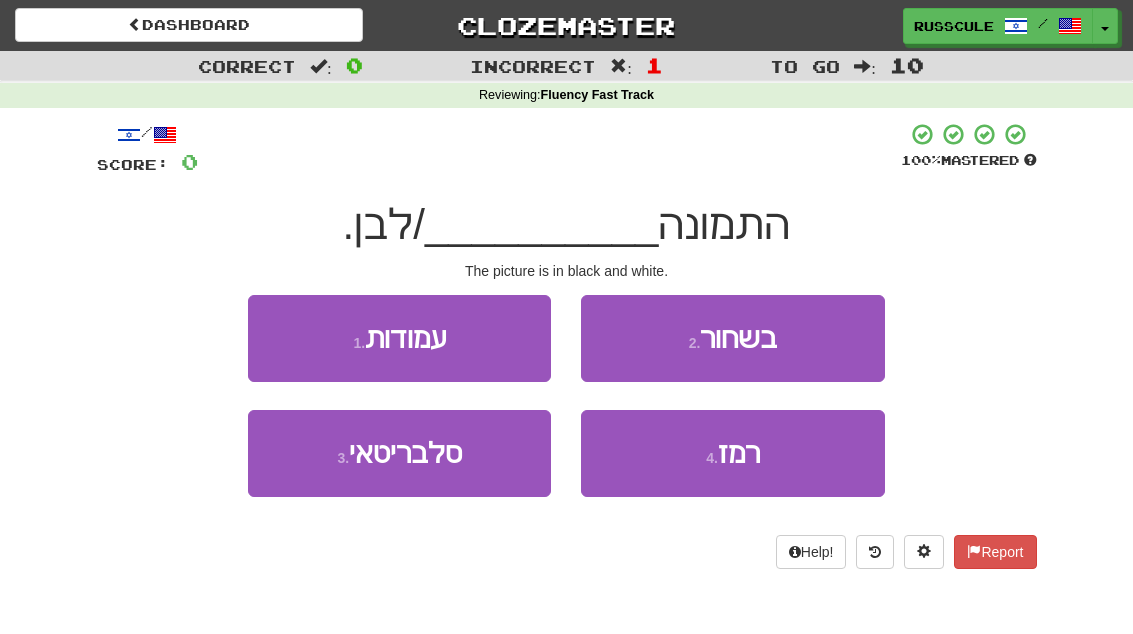 click on "2 .  בשחור" at bounding box center (732, 338) 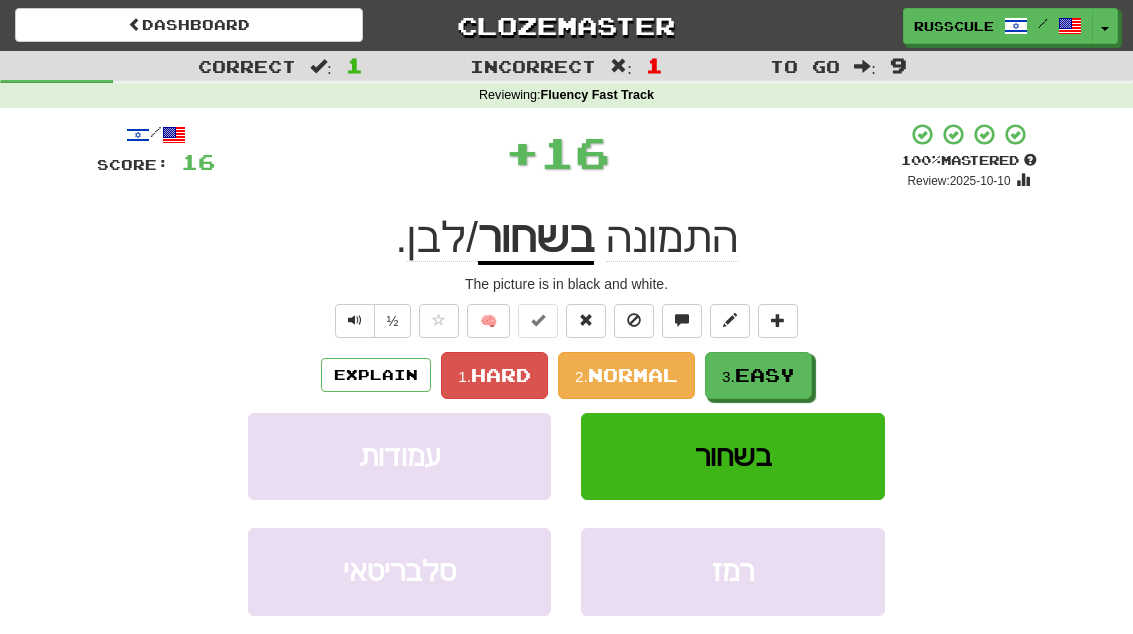click on "Easy" at bounding box center [765, 375] 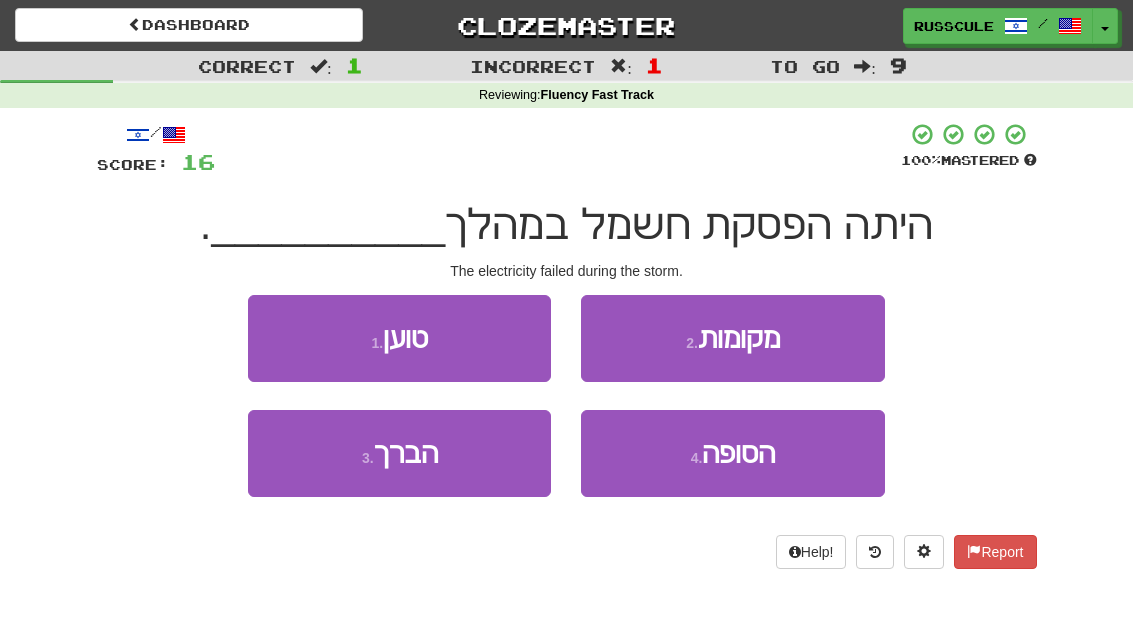 click on "הסופה" at bounding box center (738, 453) 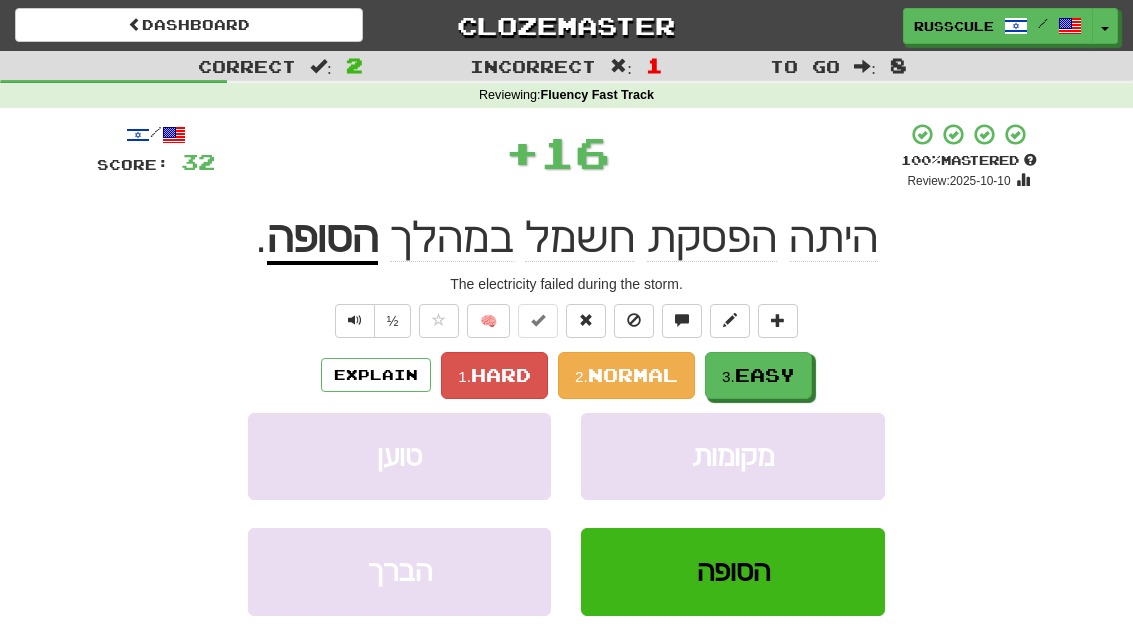 click on "Easy" at bounding box center (765, 375) 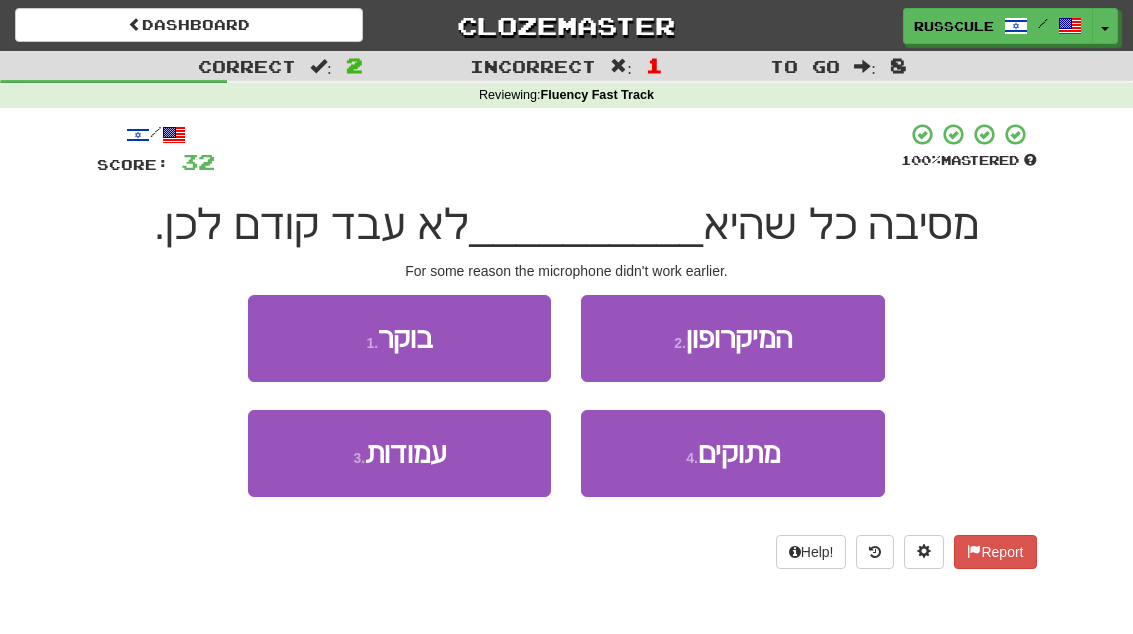 click on "2 .  המיקרופון" at bounding box center [732, 338] 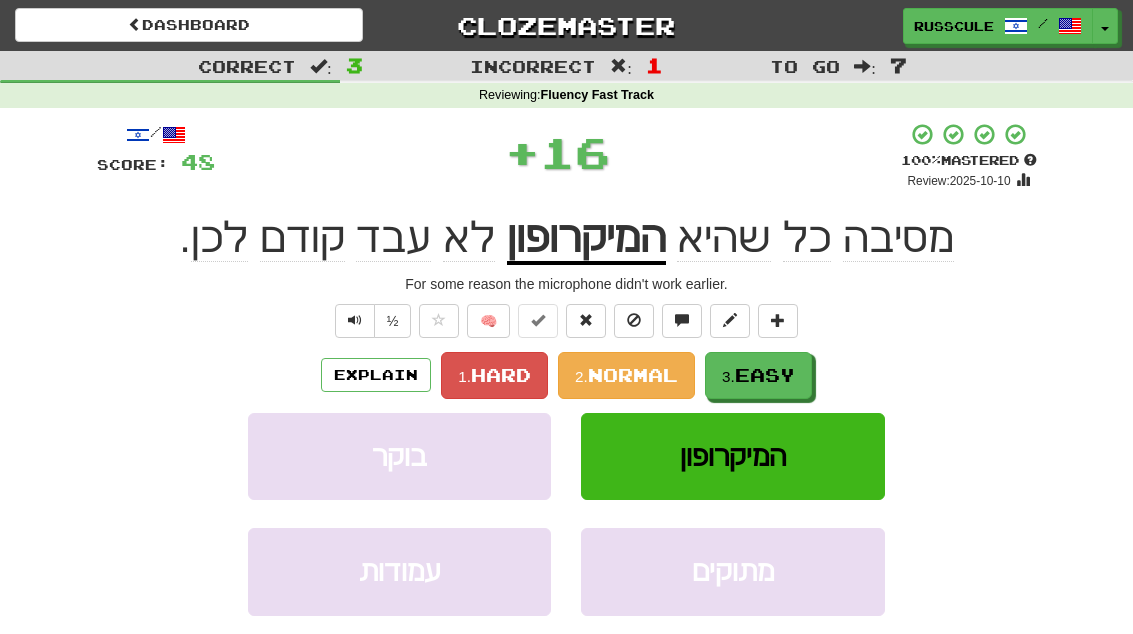 click on "Easy" at bounding box center [765, 375] 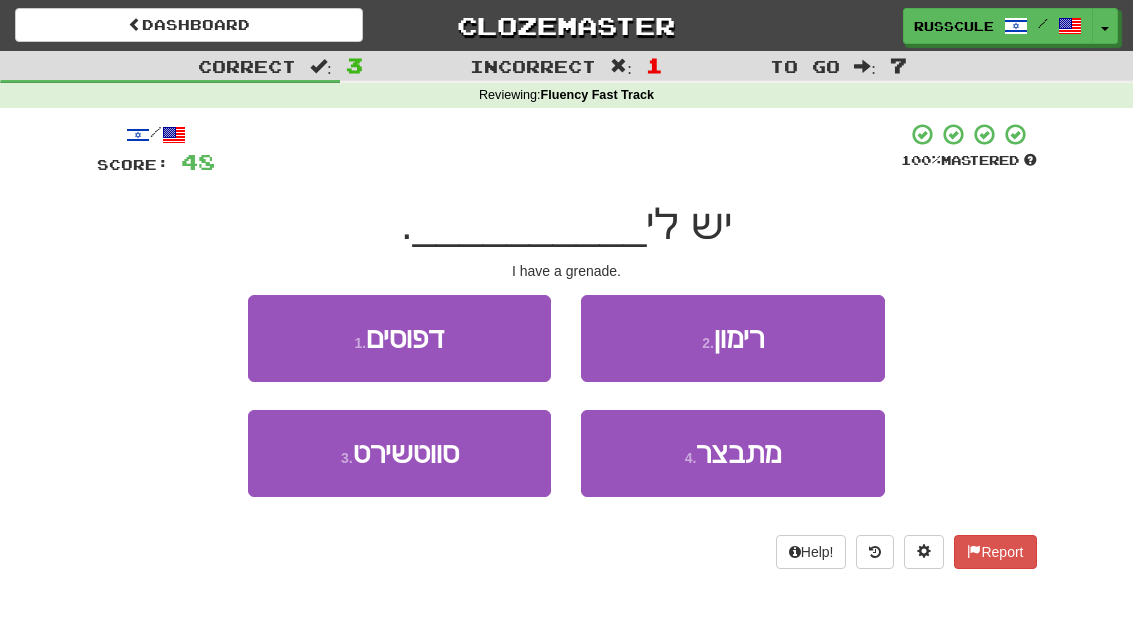click on "2 .  רימון" at bounding box center [732, 338] 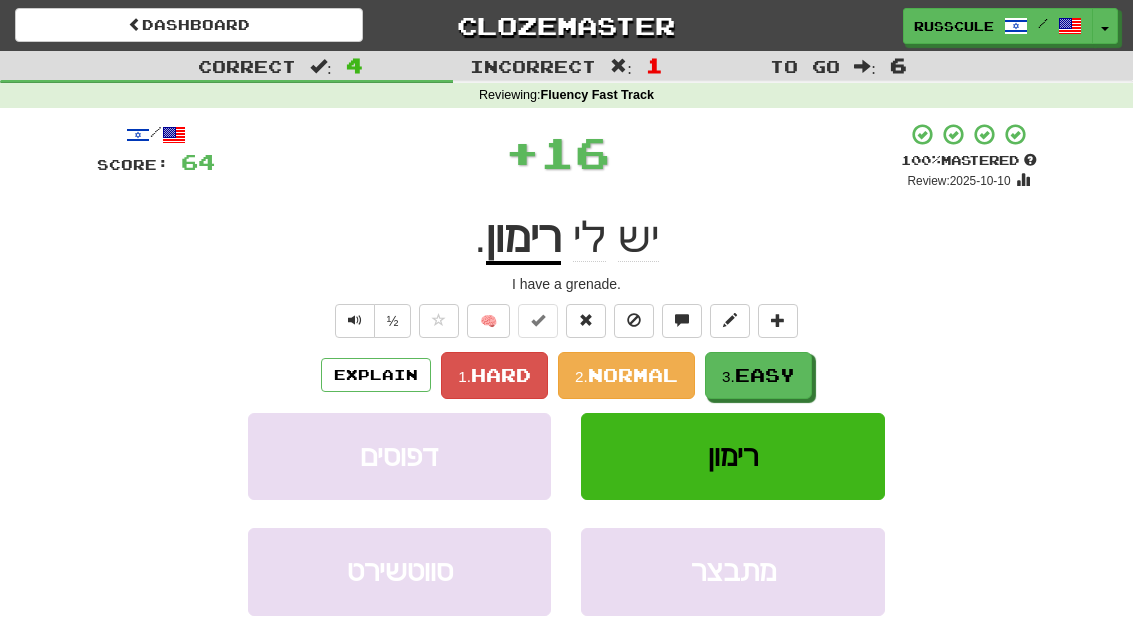 click on "Easy" at bounding box center (765, 375) 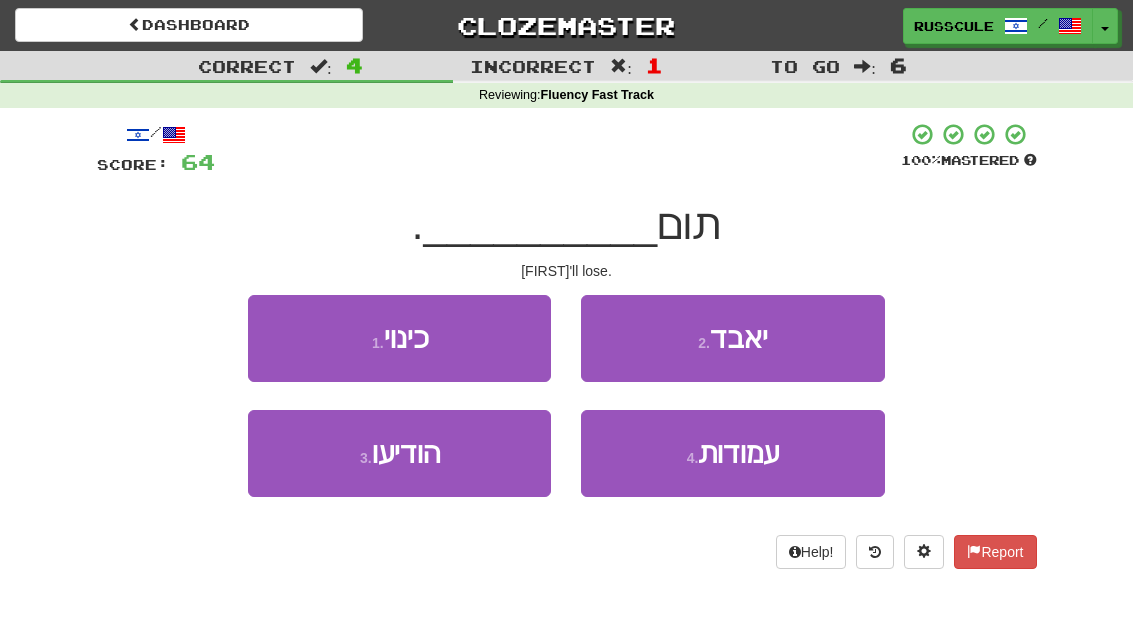 click on "2 .  יאבד" at bounding box center (732, 338) 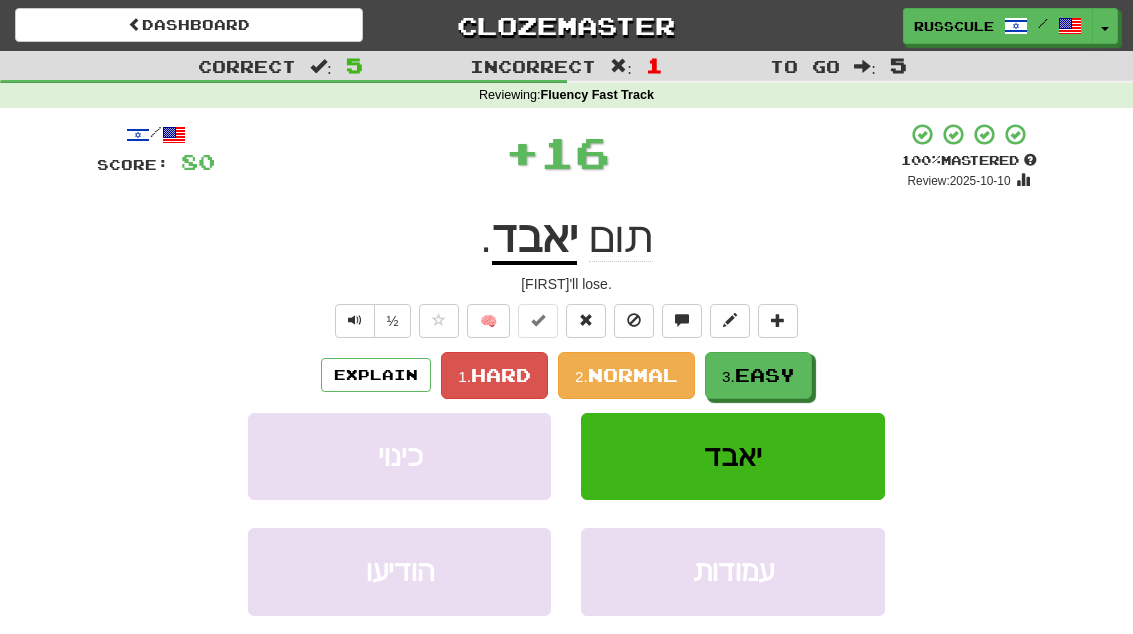 click on "3.  Easy" at bounding box center [758, 375] 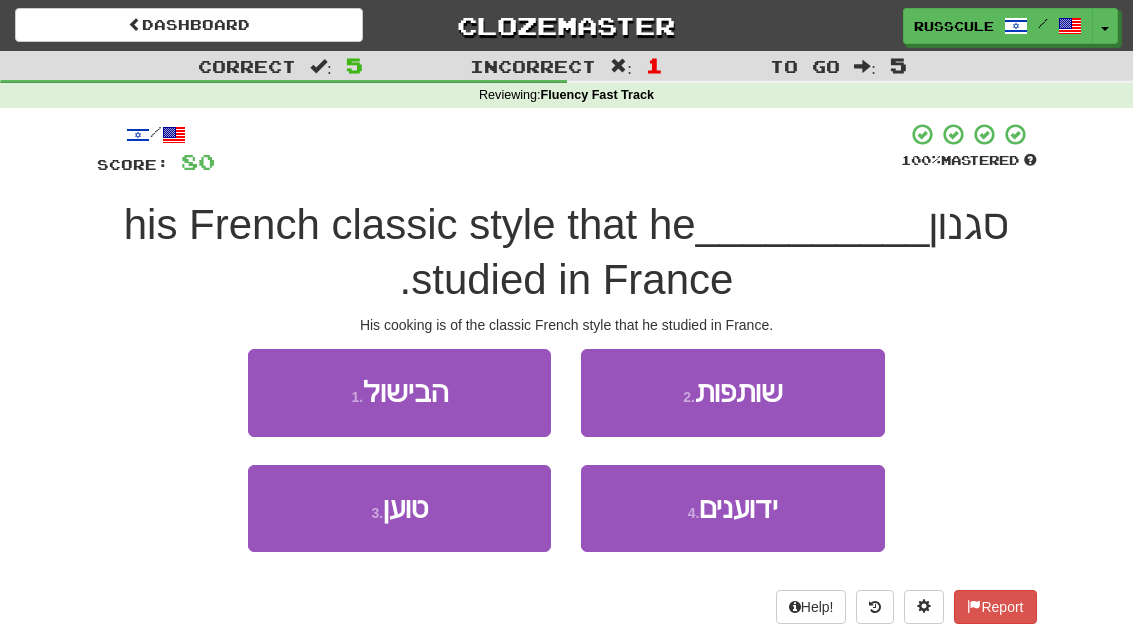 click on "1 .  הבישול" at bounding box center [399, 392] 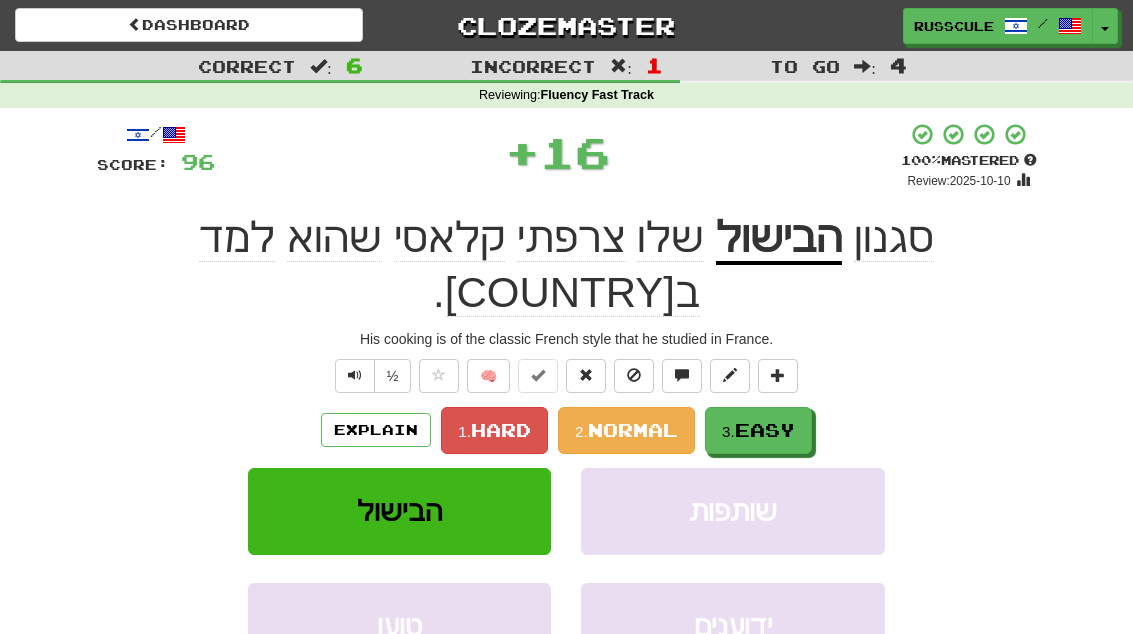 click on "3.  Easy" at bounding box center [758, 430] 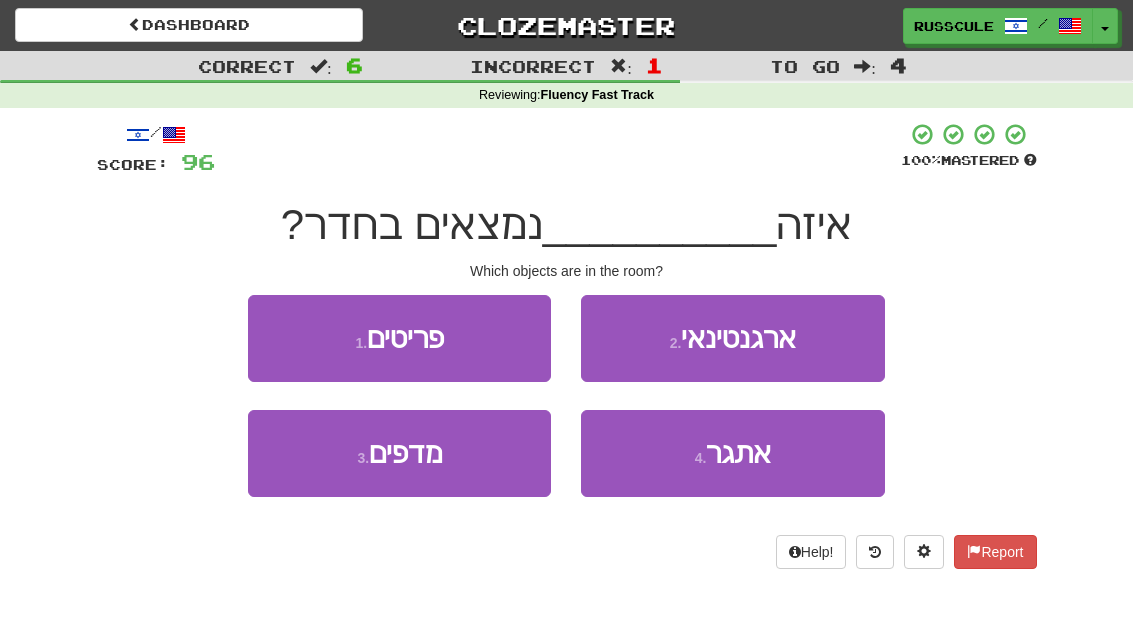 click on "1 .  פריטים" at bounding box center [399, 338] 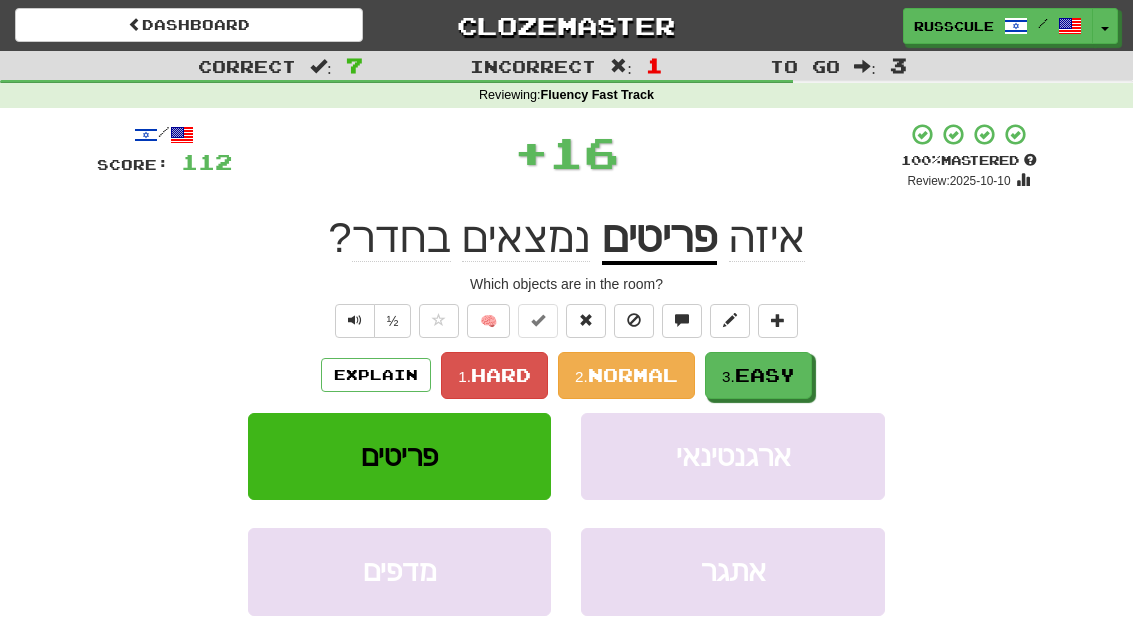 click on "Easy" at bounding box center (765, 375) 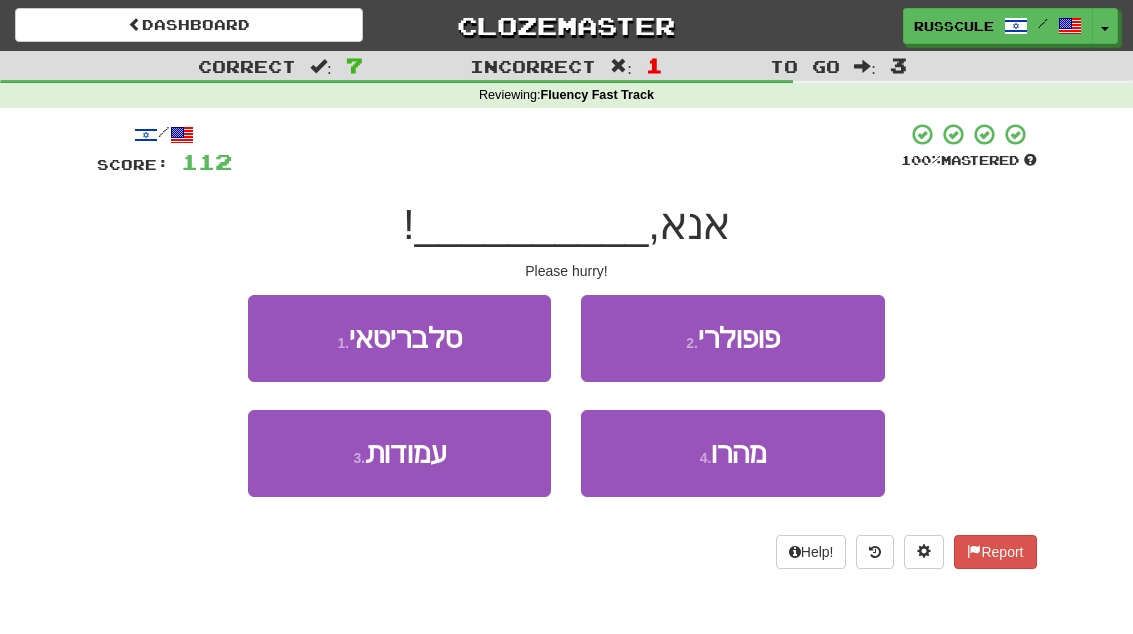 click on "מהרו" at bounding box center (738, 453) 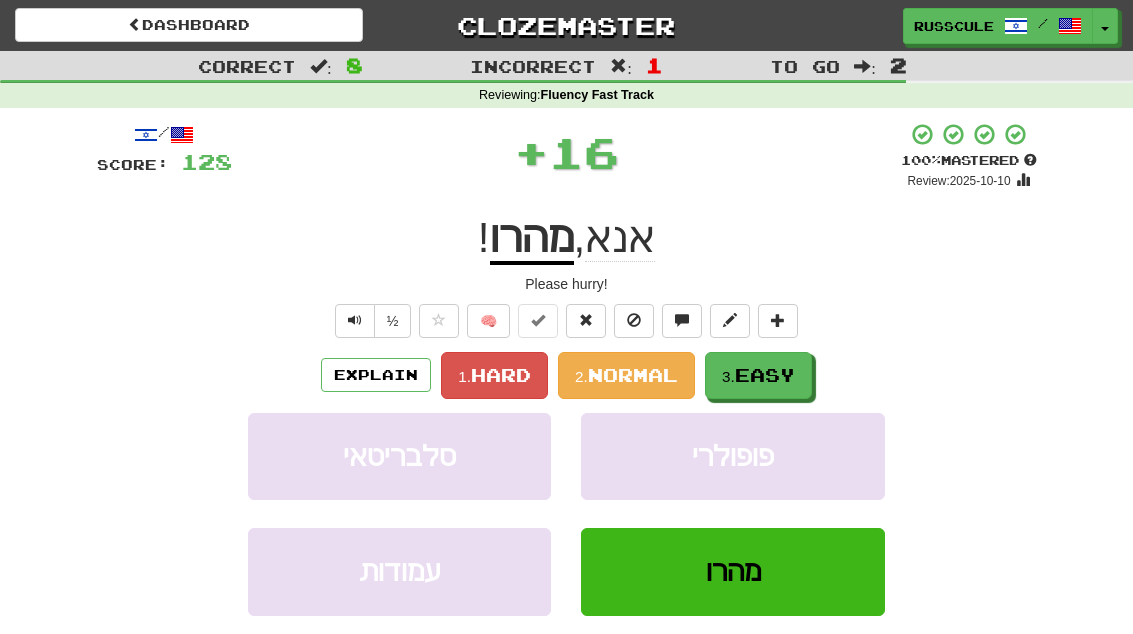 click on "Easy" at bounding box center (765, 375) 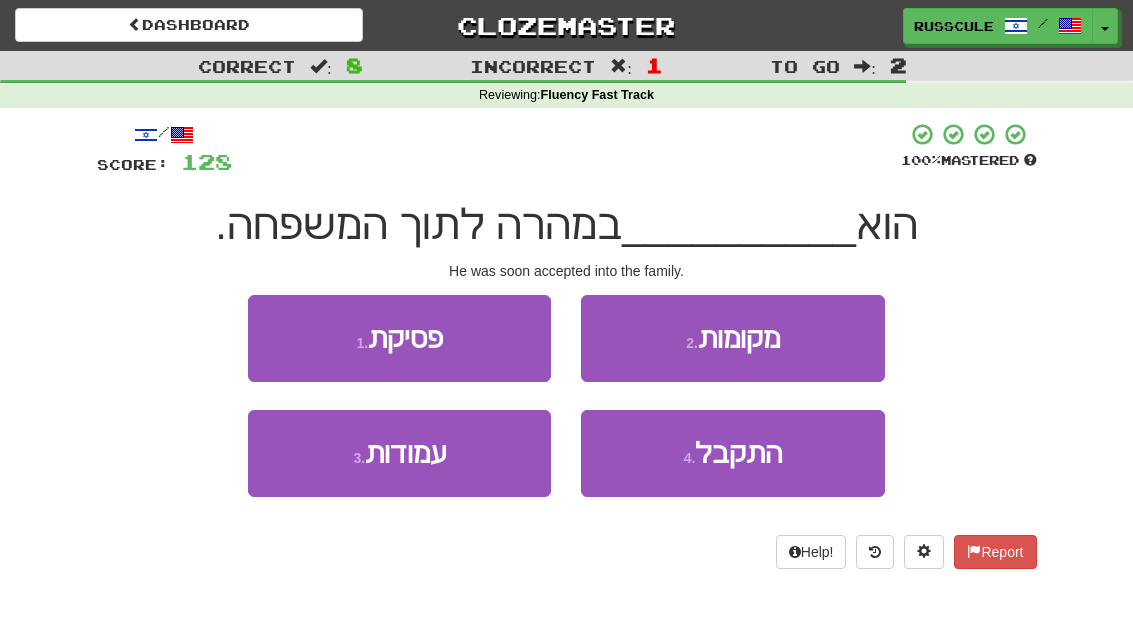 click on "4 .  התקבל" at bounding box center [732, 453] 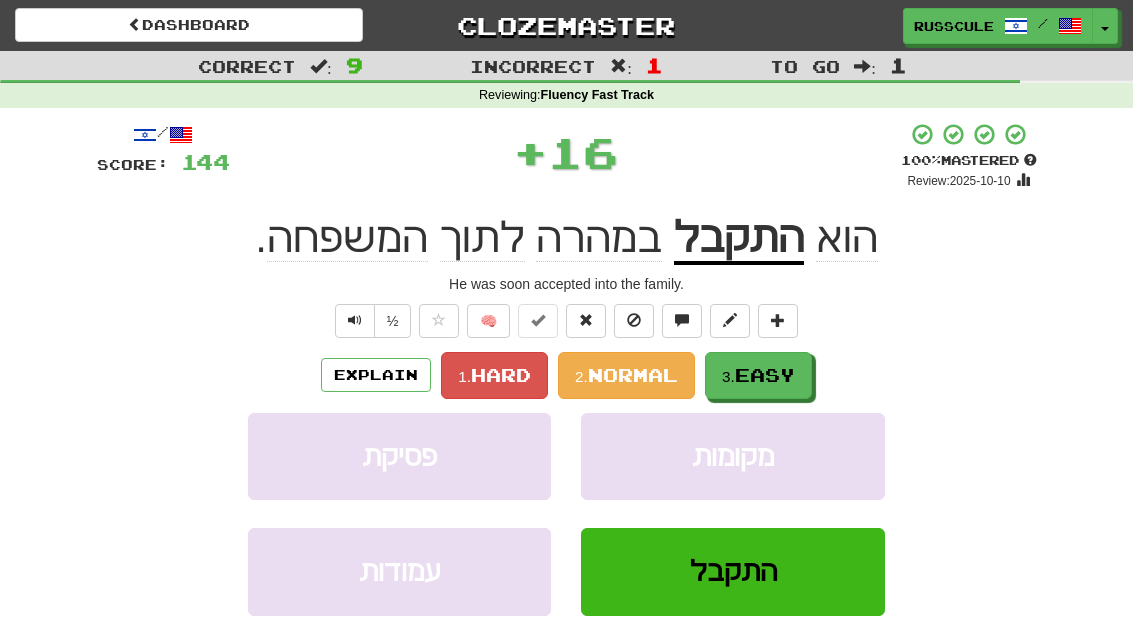 click on "Easy" at bounding box center [765, 375] 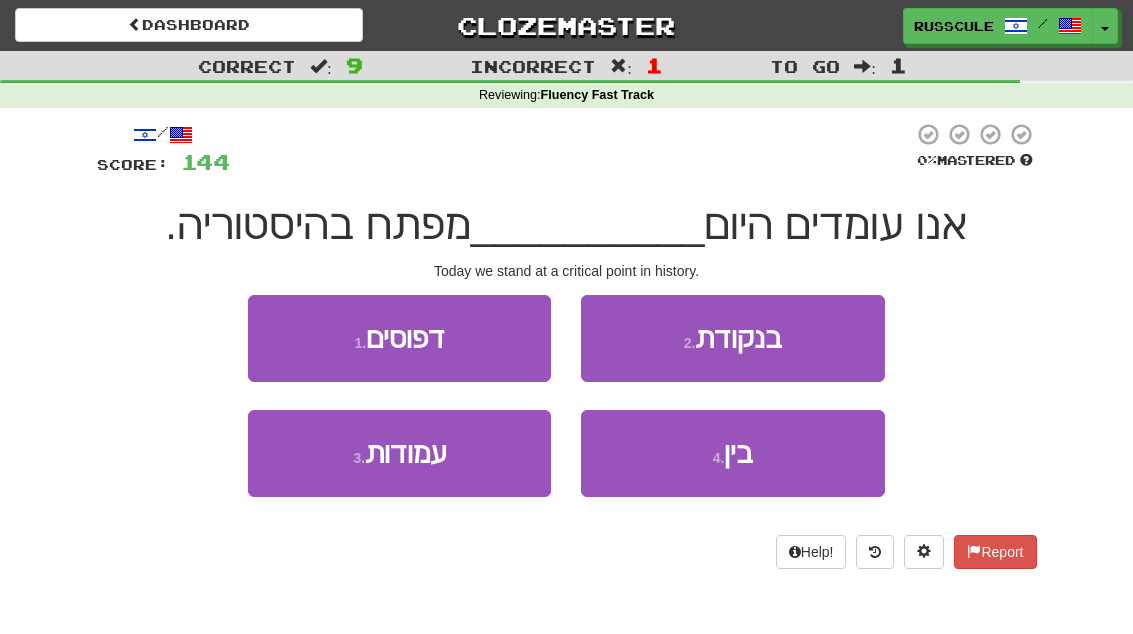 click on "2 .  בנקודת" at bounding box center [732, 338] 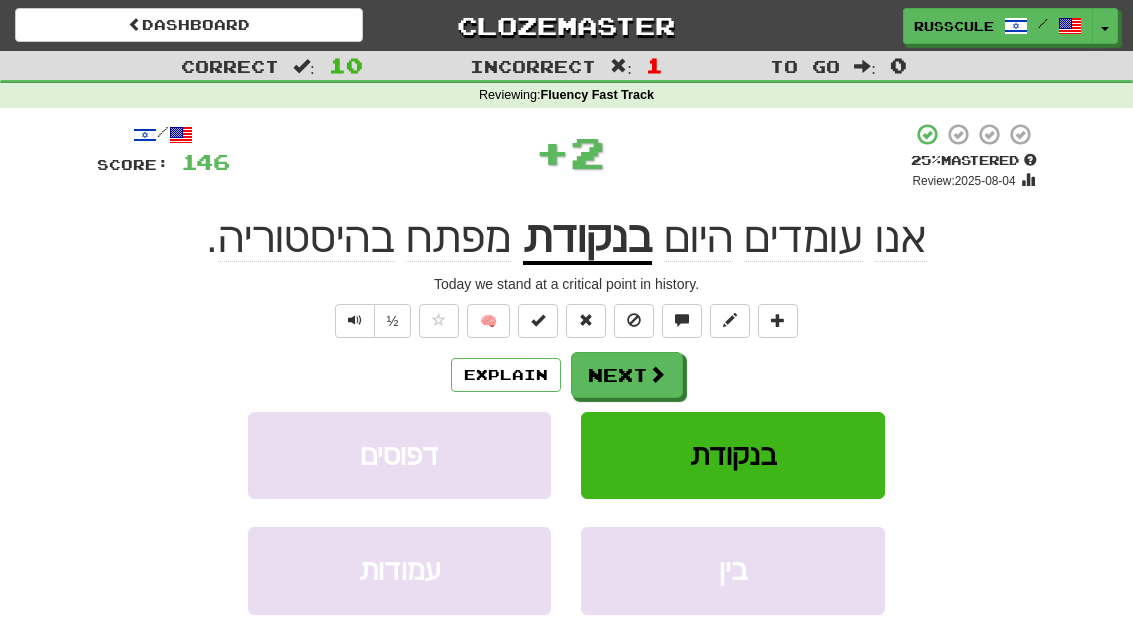 click on "Next" at bounding box center (627, 375) 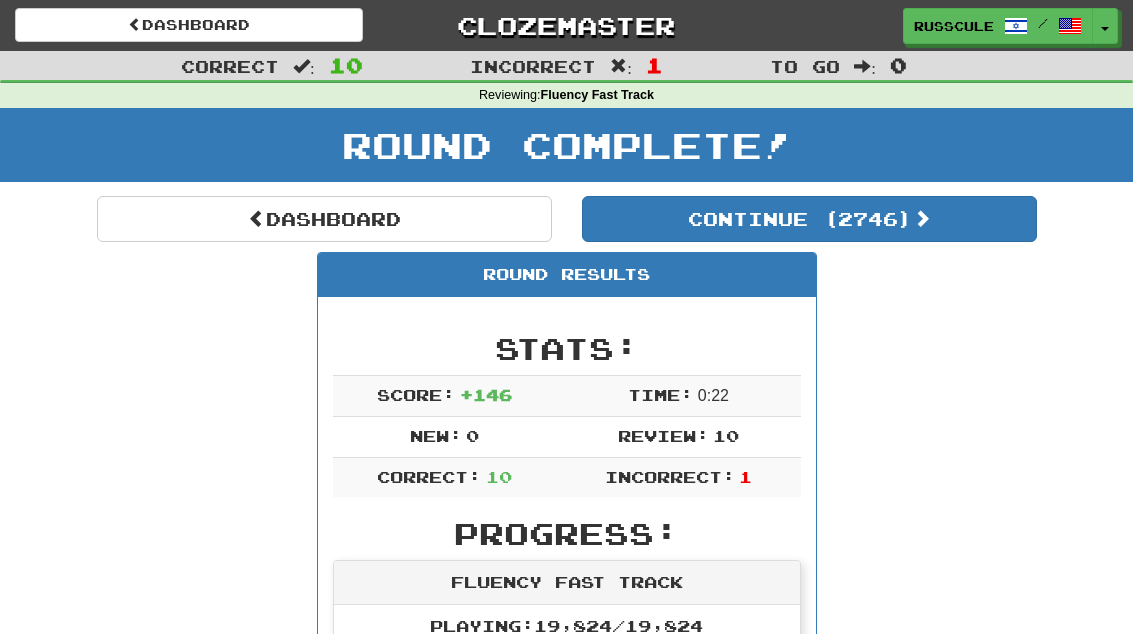 click on "Continue ( 2746 )" at bounding box center [809, 219] 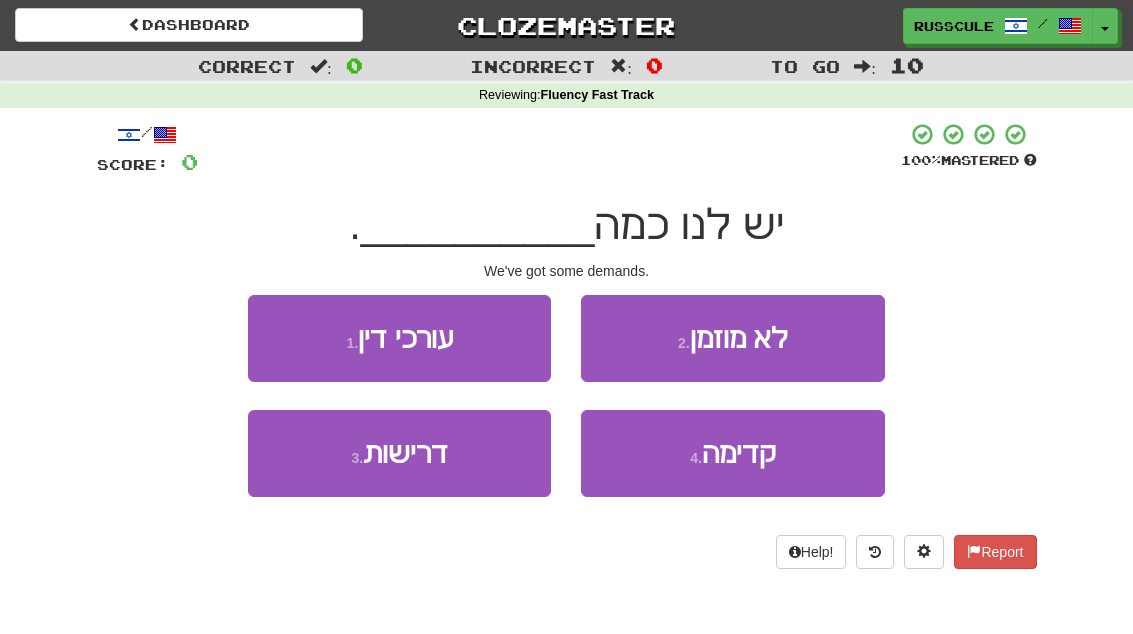 click on "3 .  דרישות" at bounding box center [399, 453] 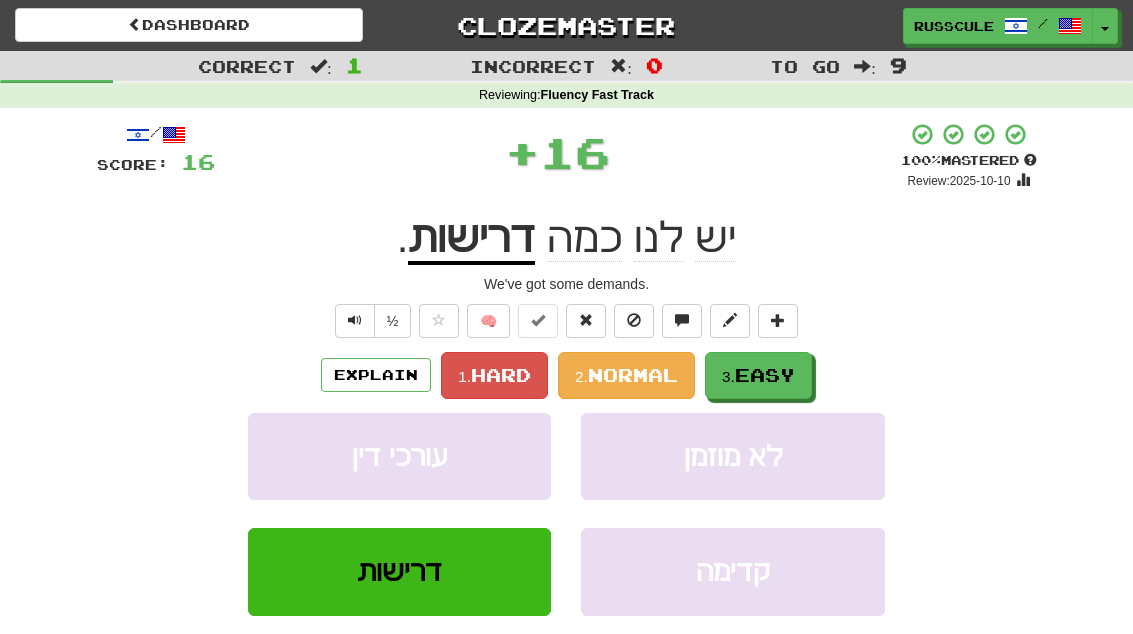 click on "3.  Easy" at bounding box center [758, 375] 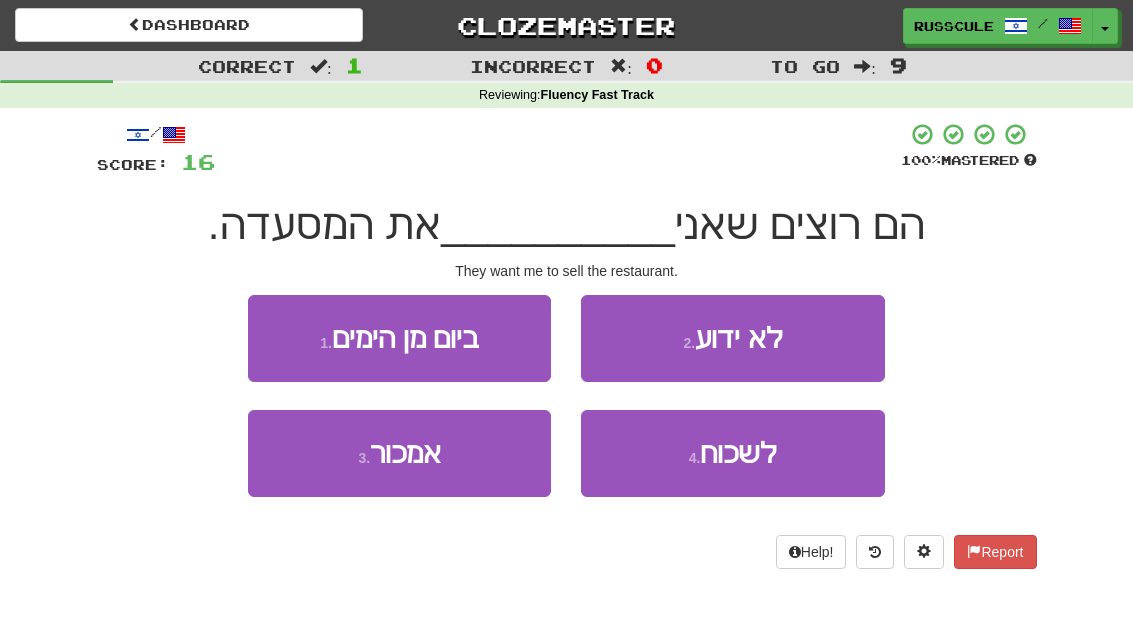 click on "4 .  לשכוח" at bounding box center [732, 453] 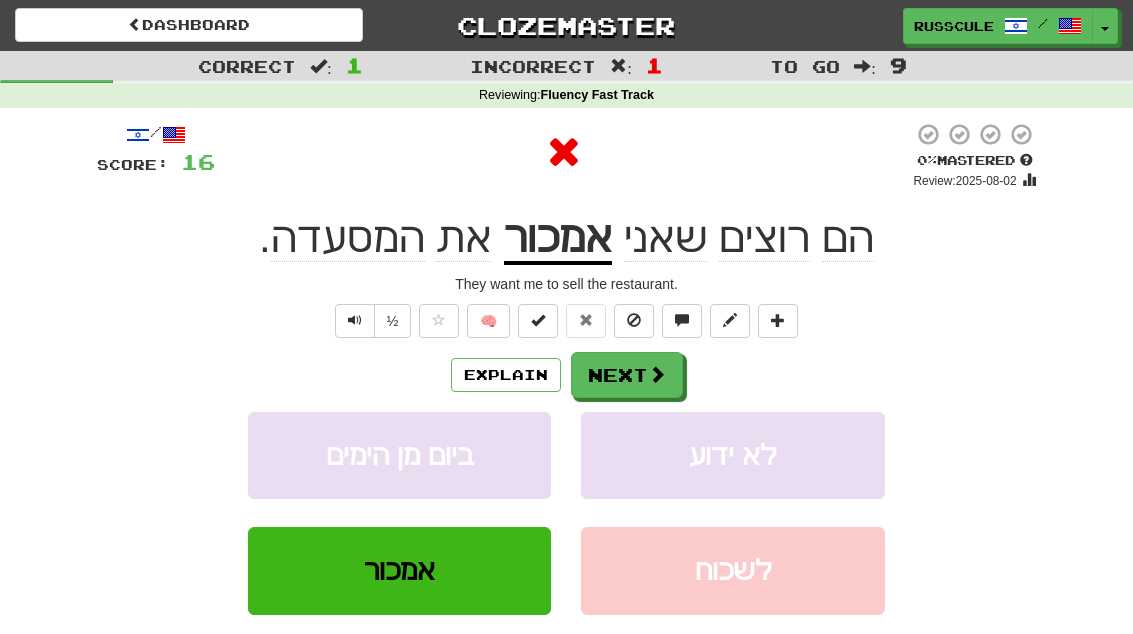 click on "Explain Next" at bounding box center [567, 375] 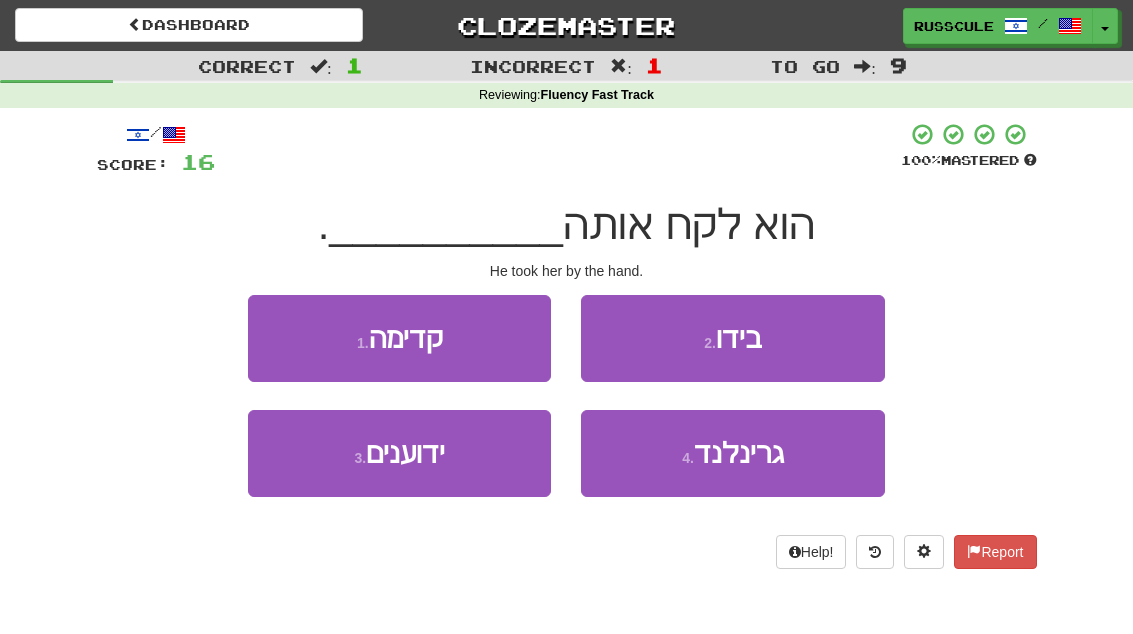 click on "2 .  בידו" at bounding box center (732, 338) 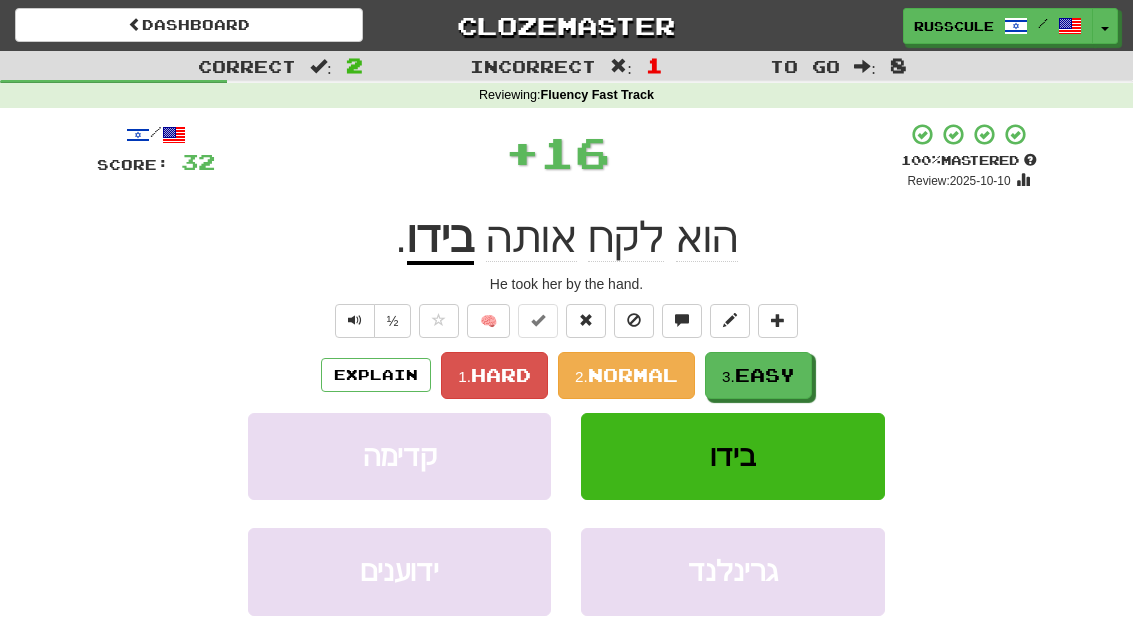 click on "Easy" at bounding box center [765, 375] 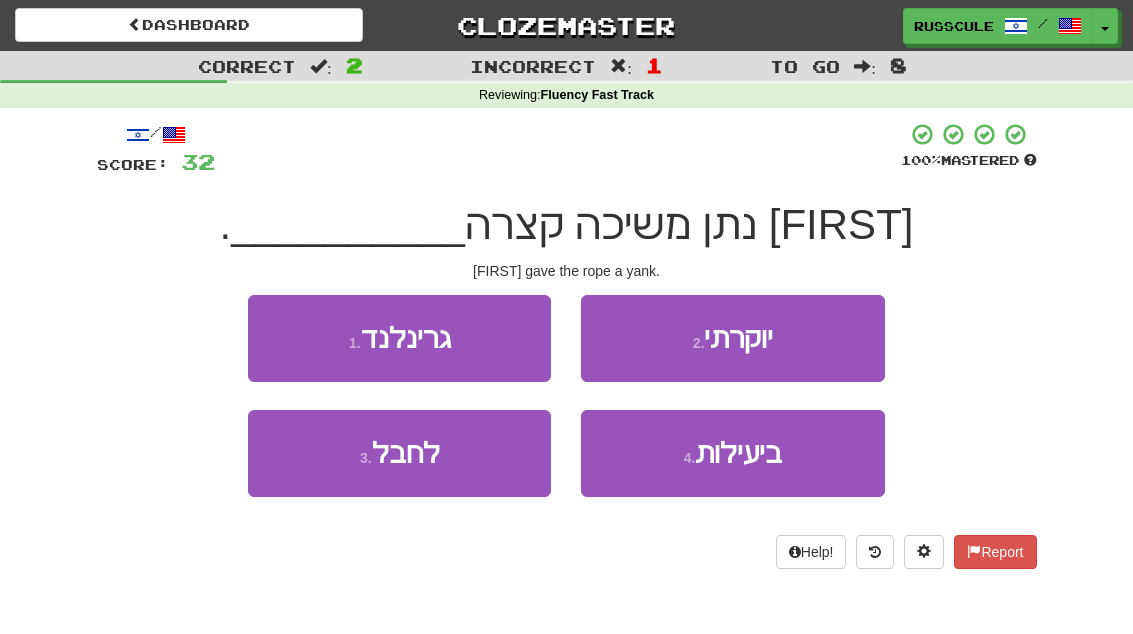 click on "3 .  לחבל" at bounding box center (399, 453) 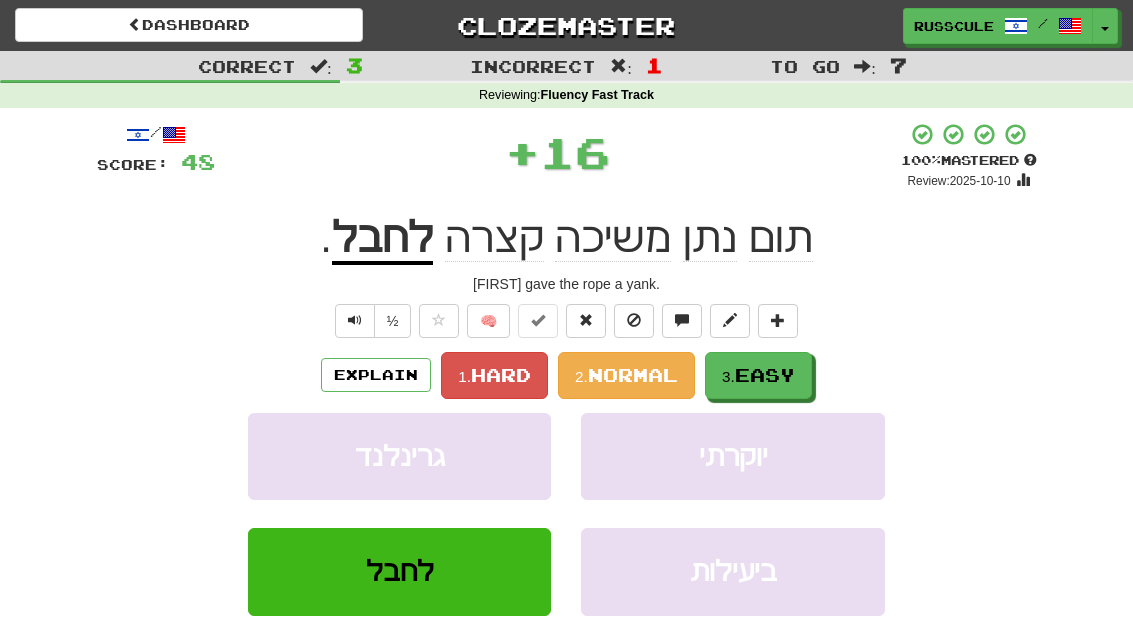 click on "Easy" at bounding box center (765, 375) 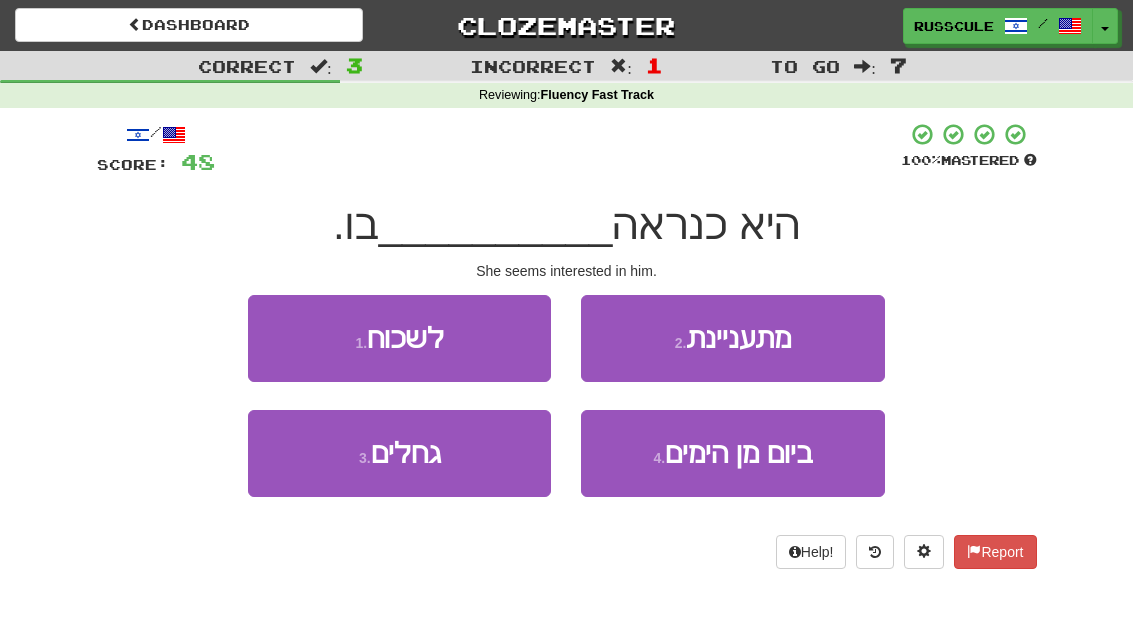 click on "2 .  מתעניינת" at bounding box center (732, 338) 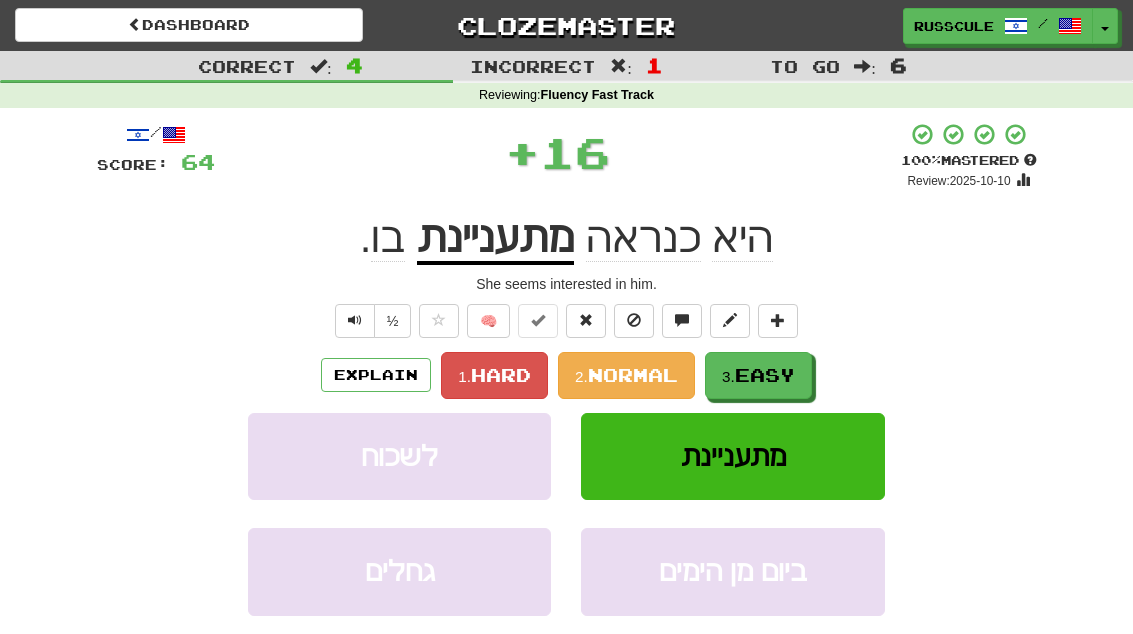 click on "Easy" at bounding box center (765, 375) 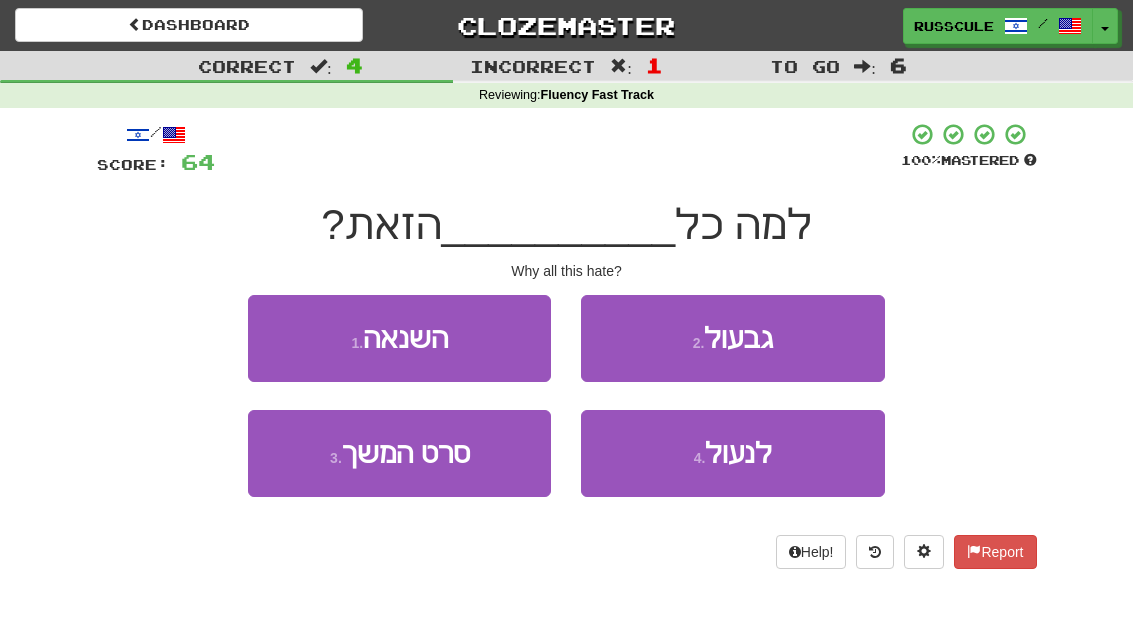 click on "1 .  השנאה" at bounding box center [399, 338] 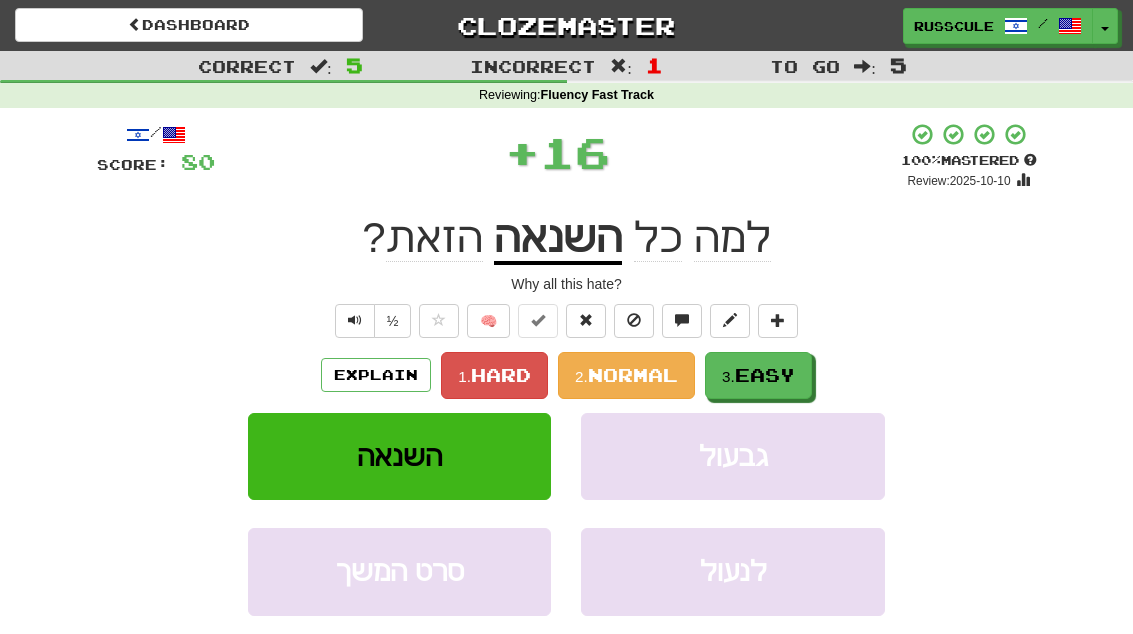 click on "Easy" at bounding box center [765, 375] 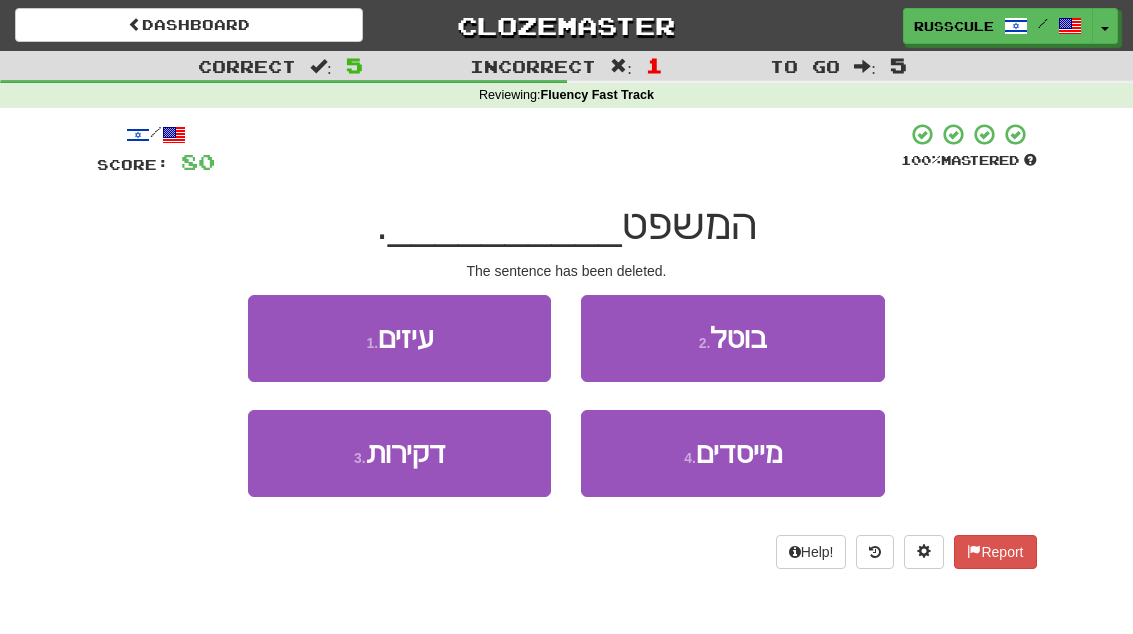 click on "2 .  בוטל" at bounding box center [732, 338] 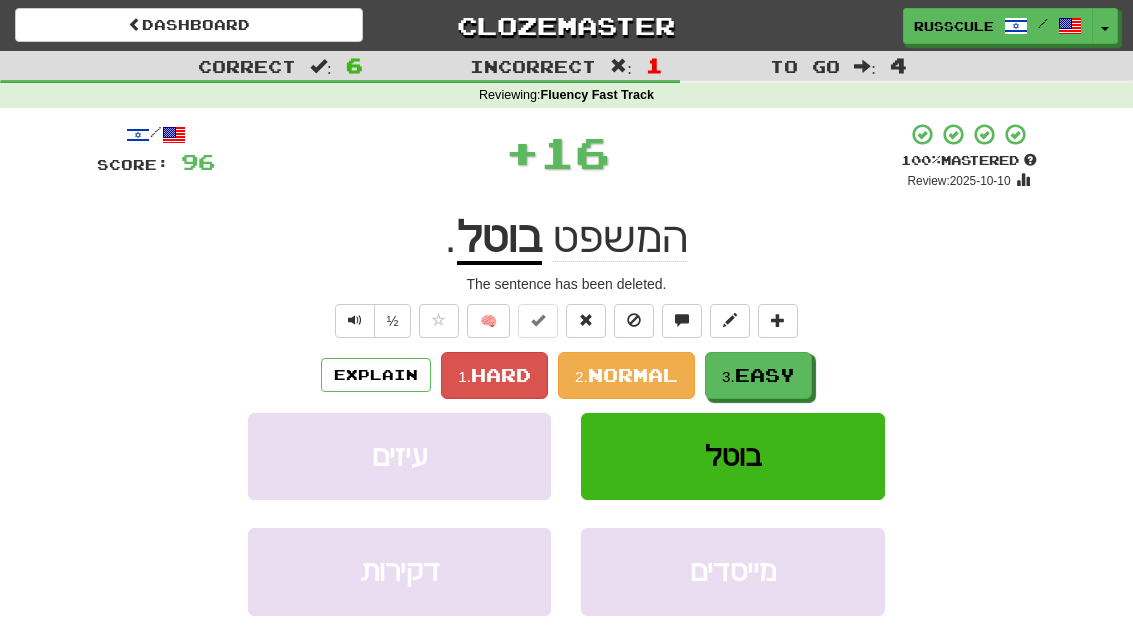 click on "3.  Easy" at bounding box center [758, 375] 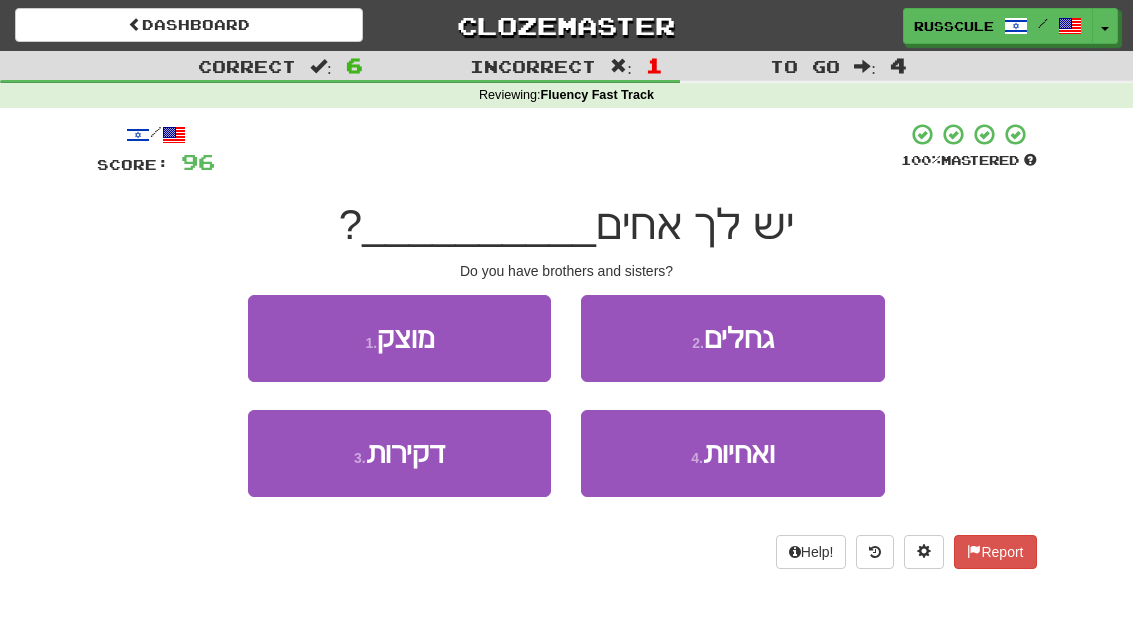 click on "4 .  ואחיות" at bounding box center [732, 453] 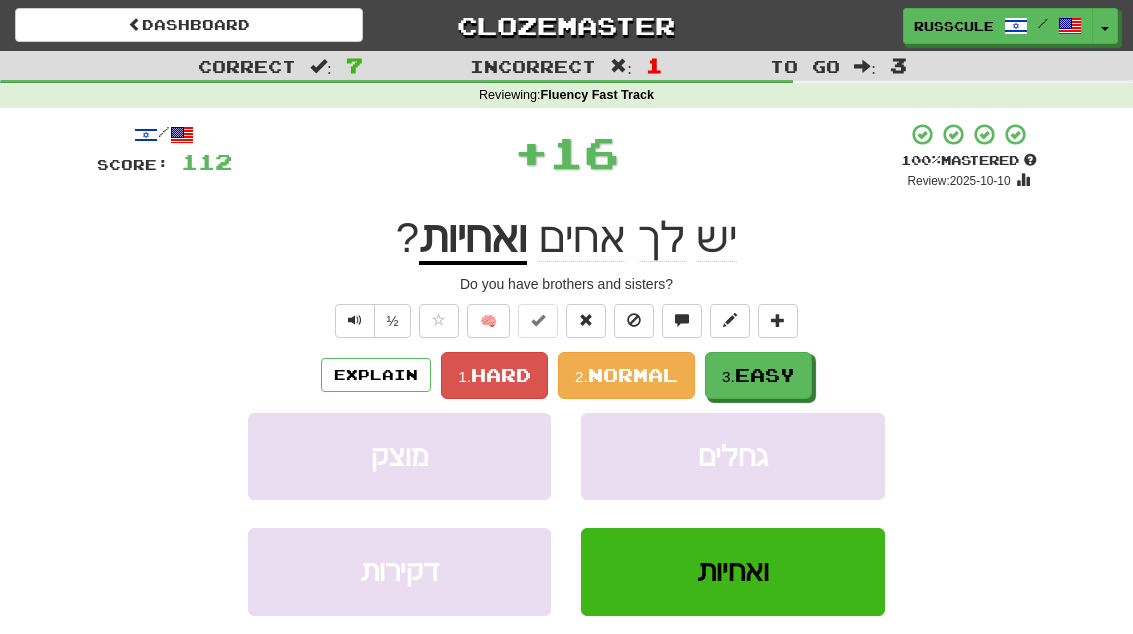 click on "Easy" at bounding box center (765, 375) 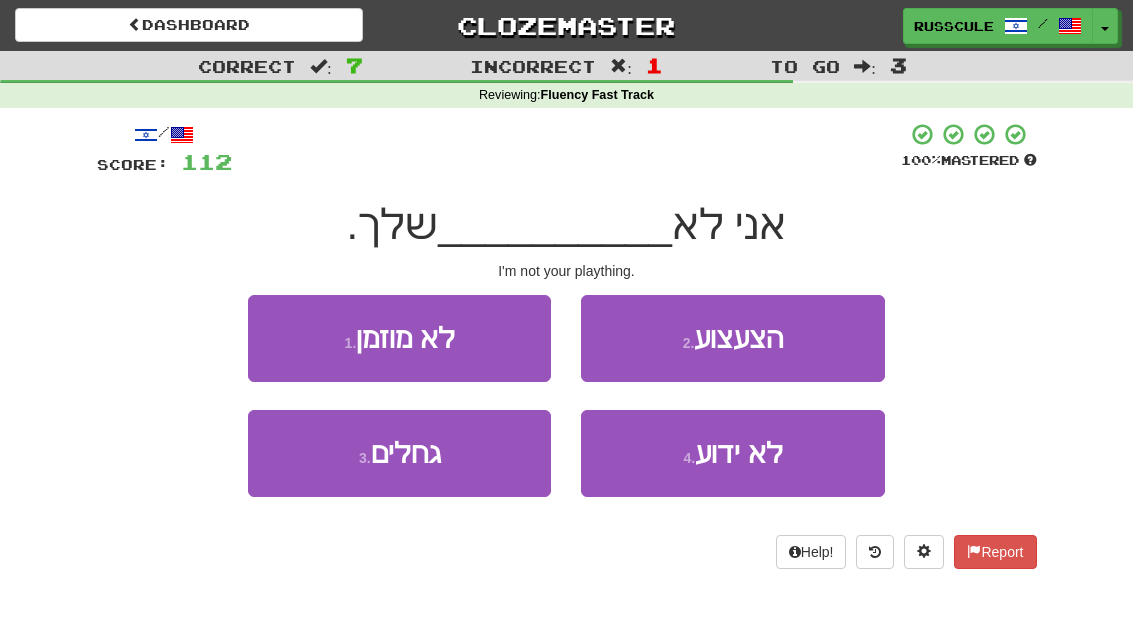 click on "2 .  הצעצוע" at bounding box center (732, 338) 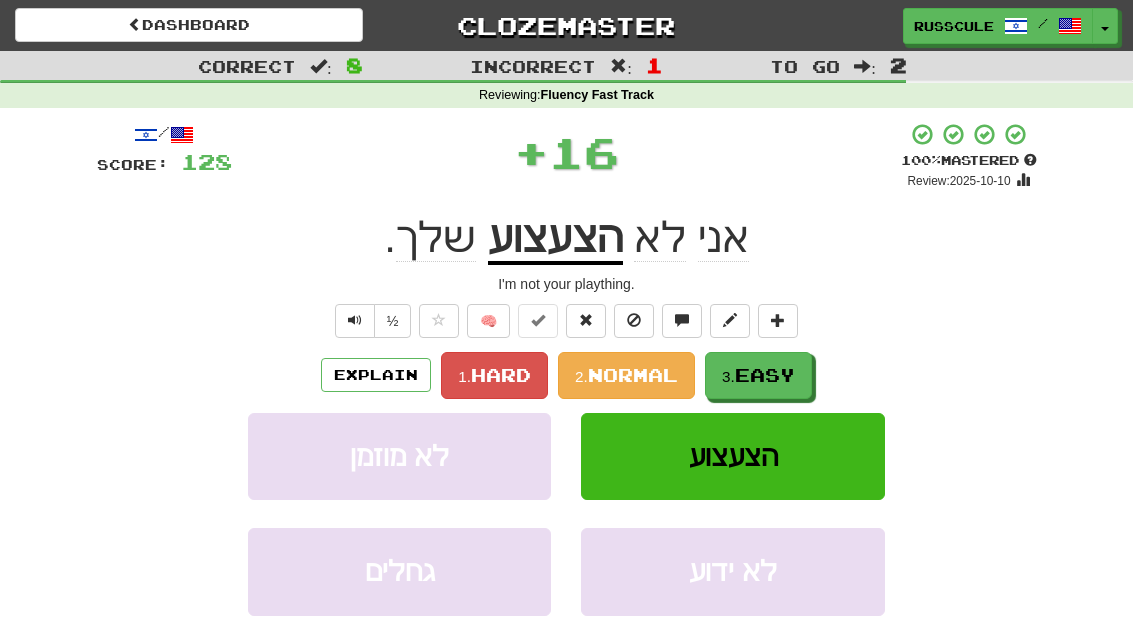 click on "Easy" at bounding box center [765, 375] 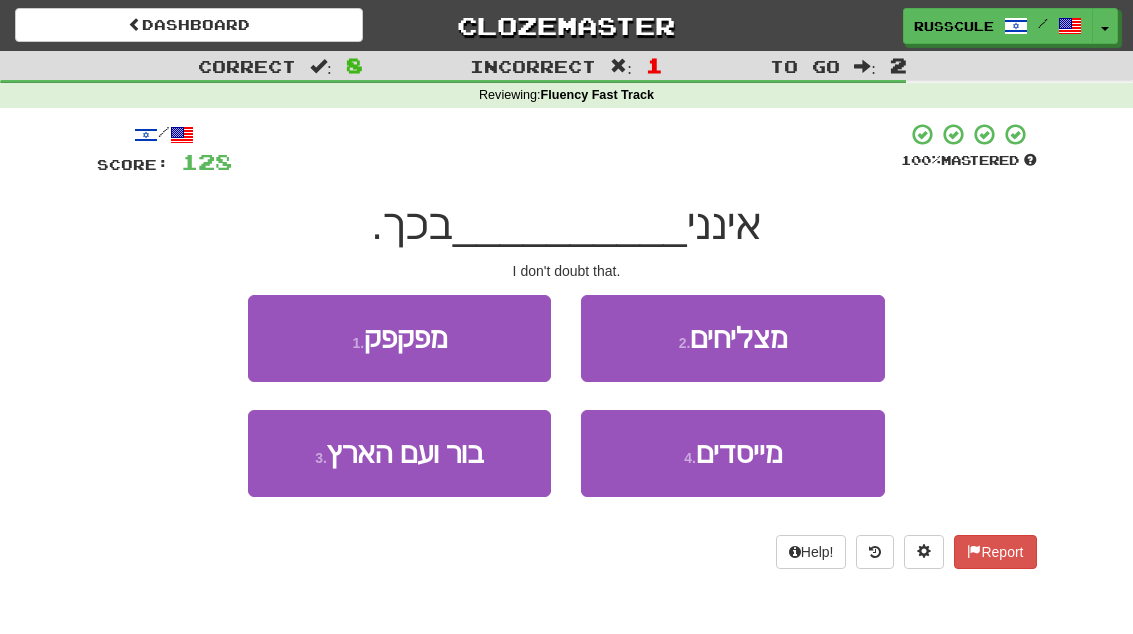 click on "1 .  מפקפק" at bounding box center (399, 338) 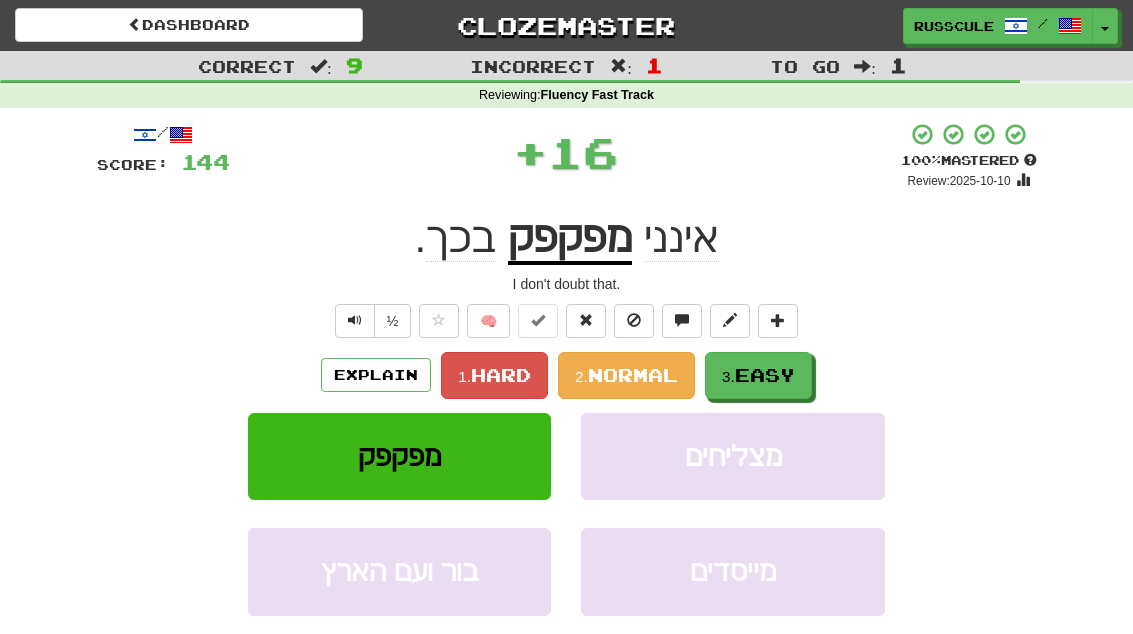 click on "Easy" at bounding box center (765, 375) 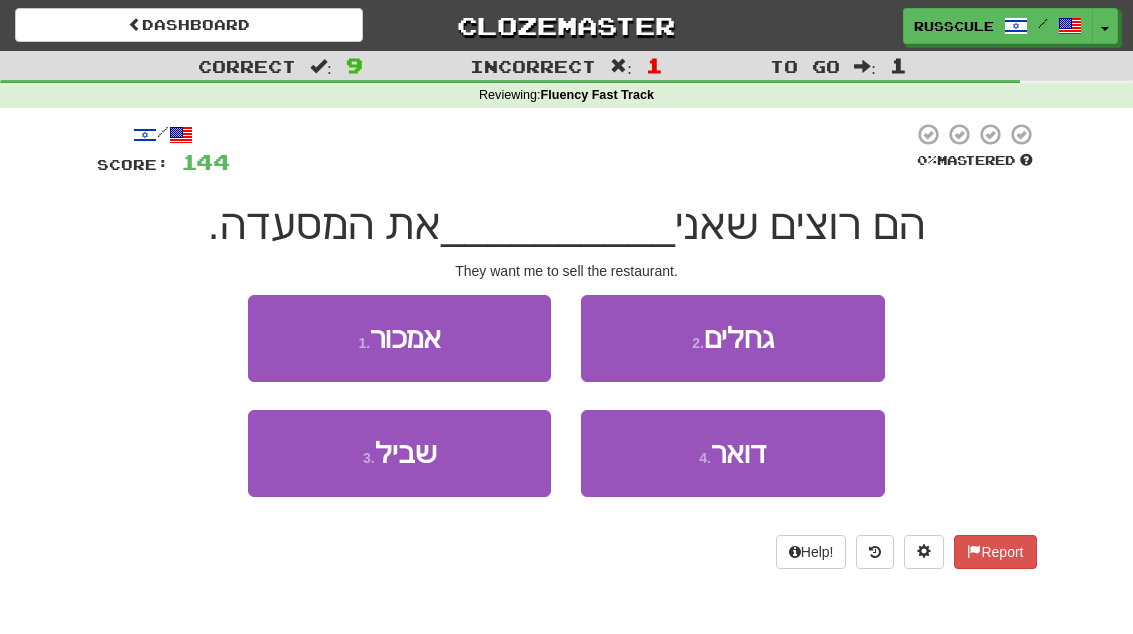 click on "1 .  אמכור" at bounding box center [399, 338] 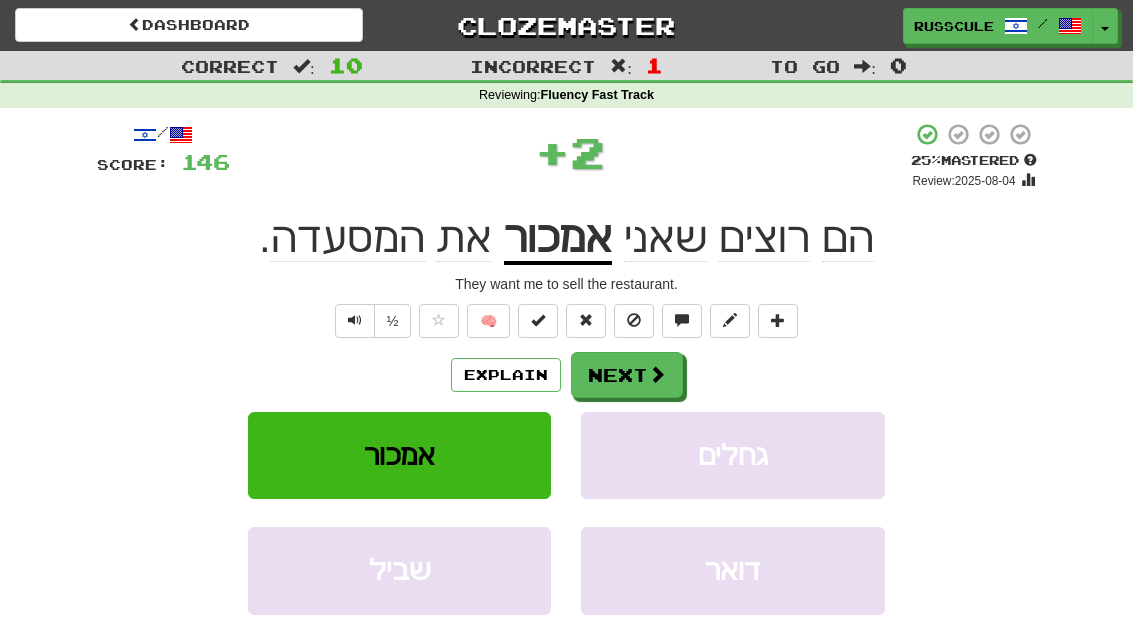 click at bounding box center (657, 374) 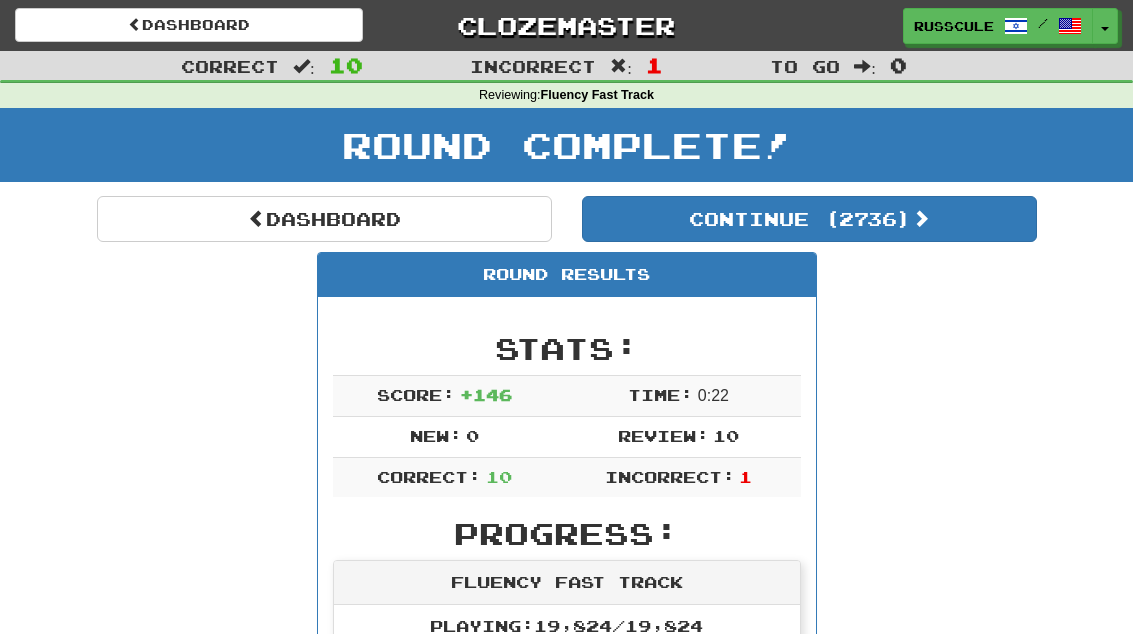 click on "Continue ( 2736 )" at bounding box center (809, 219) 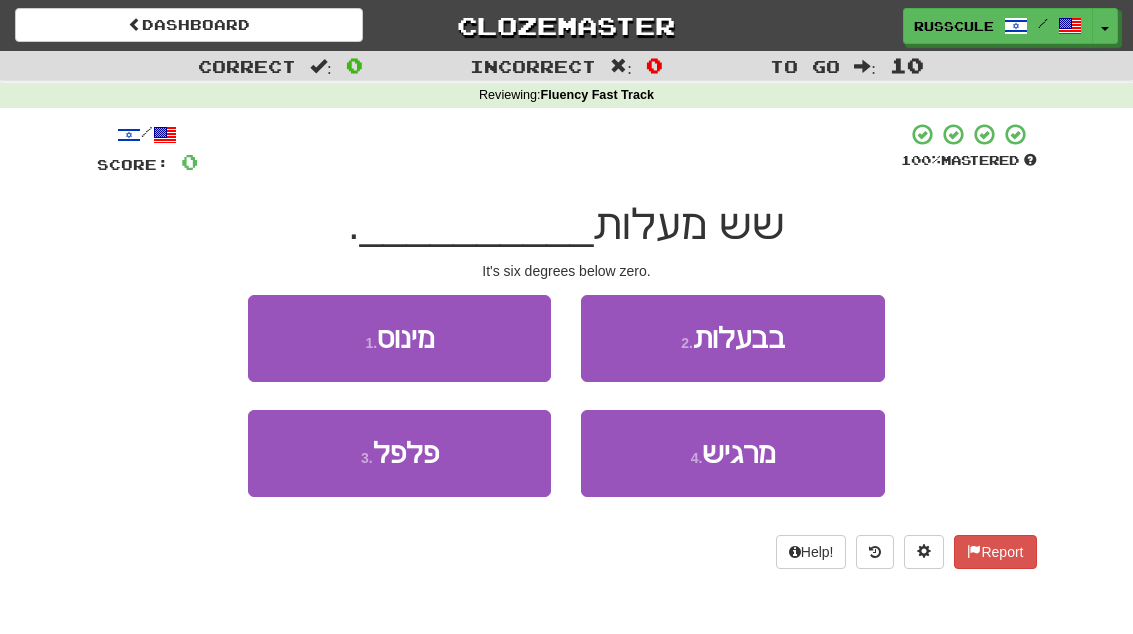 click on "1 .  מינוס" at bounding box center [399, 338] 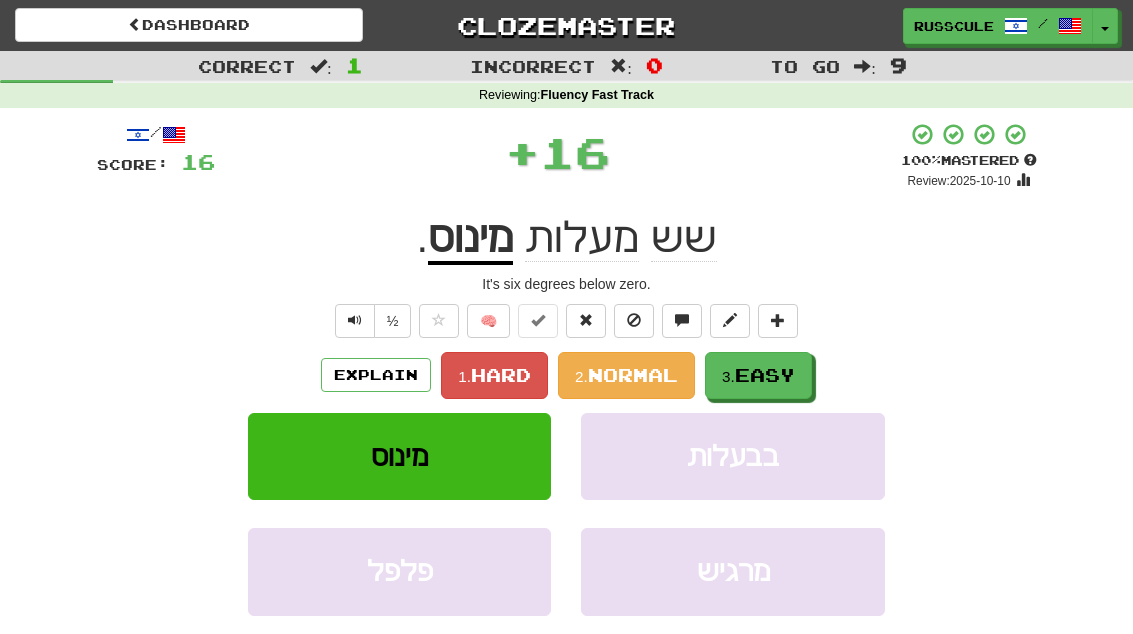 click on "3.  Easy" at bounding box center (758, 375) 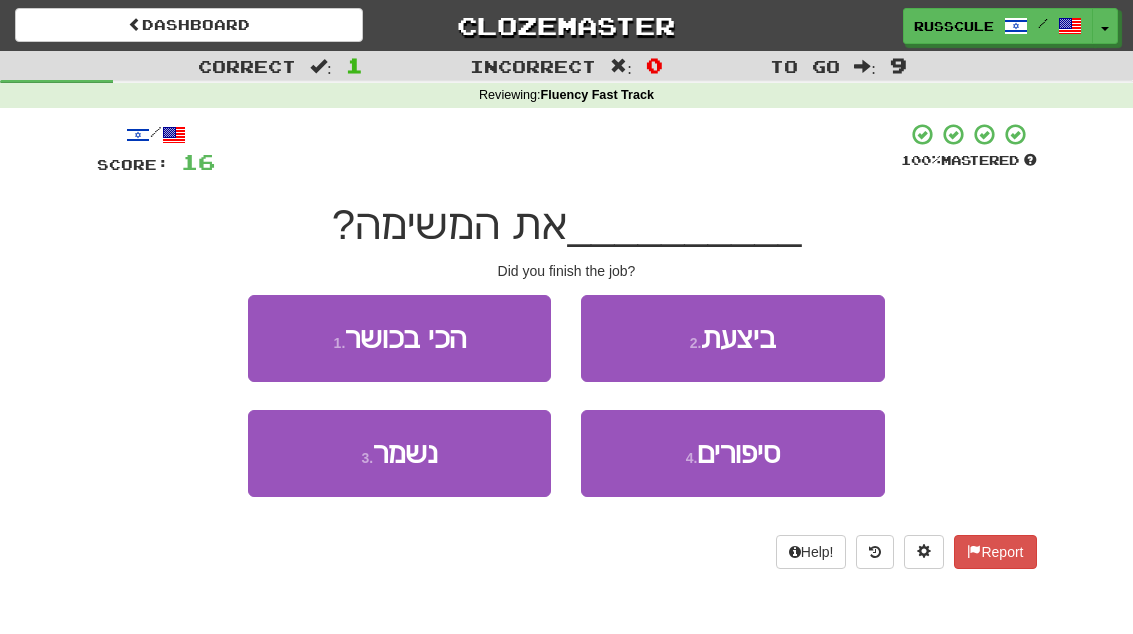 click on "2 .  ביצעת" at bounding box center (732, 338) 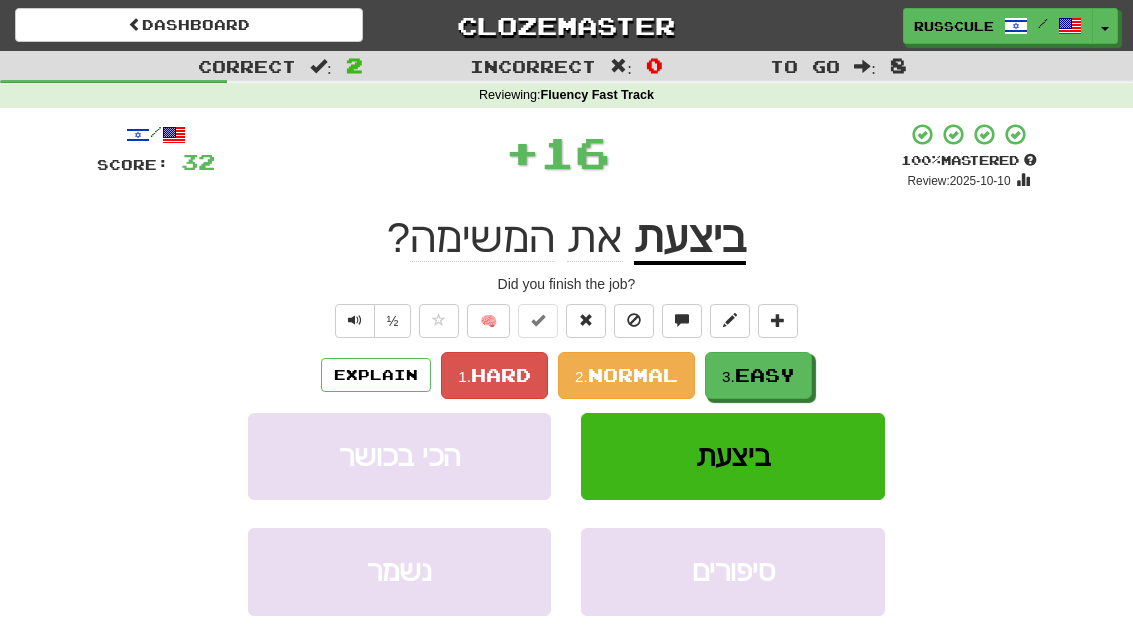 click on "3.  Easy" at bounding box center [758, 375] 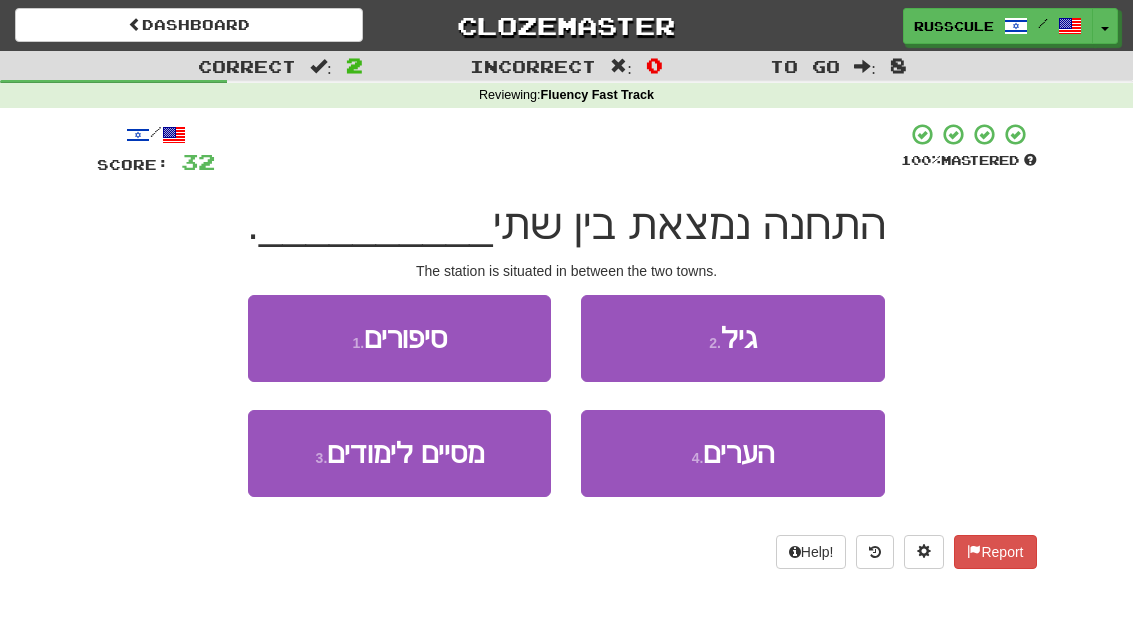 click on "4 .  הערים" at bounding box center (732, 453) 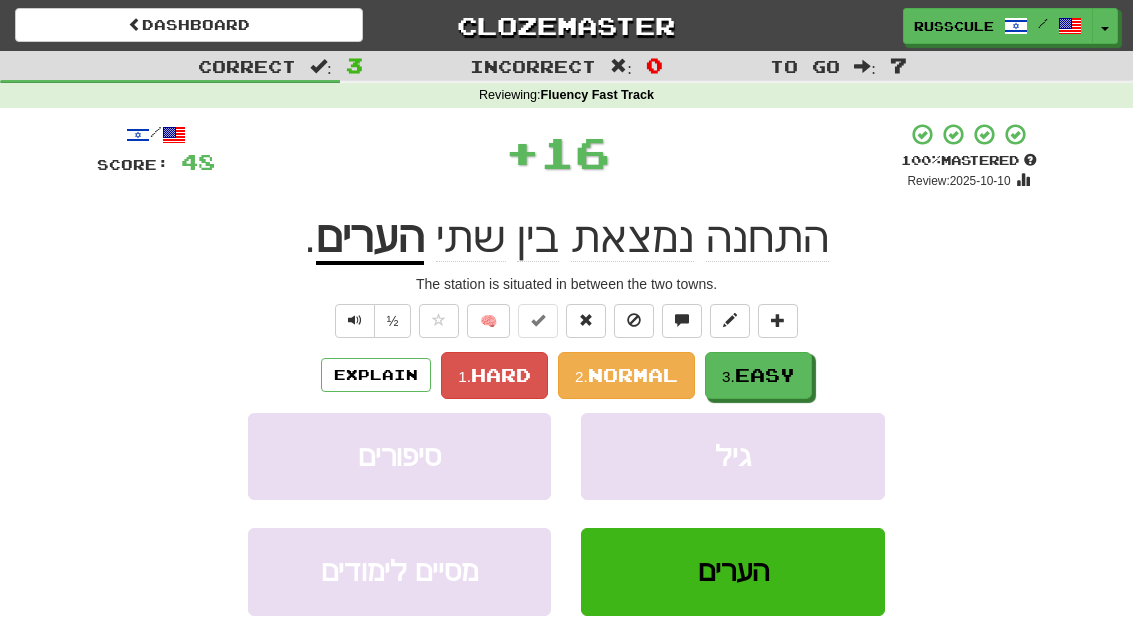 click on "Easy" at bounding box center [765, 375] 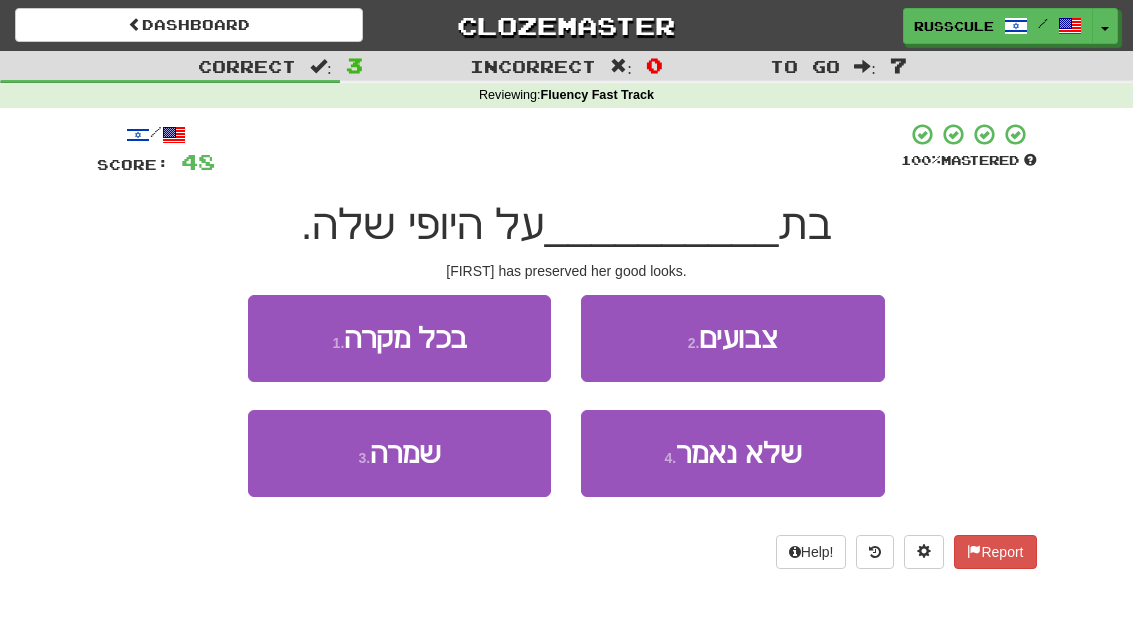 click on "3 .  שמרה" at bounding box center [399, 453] 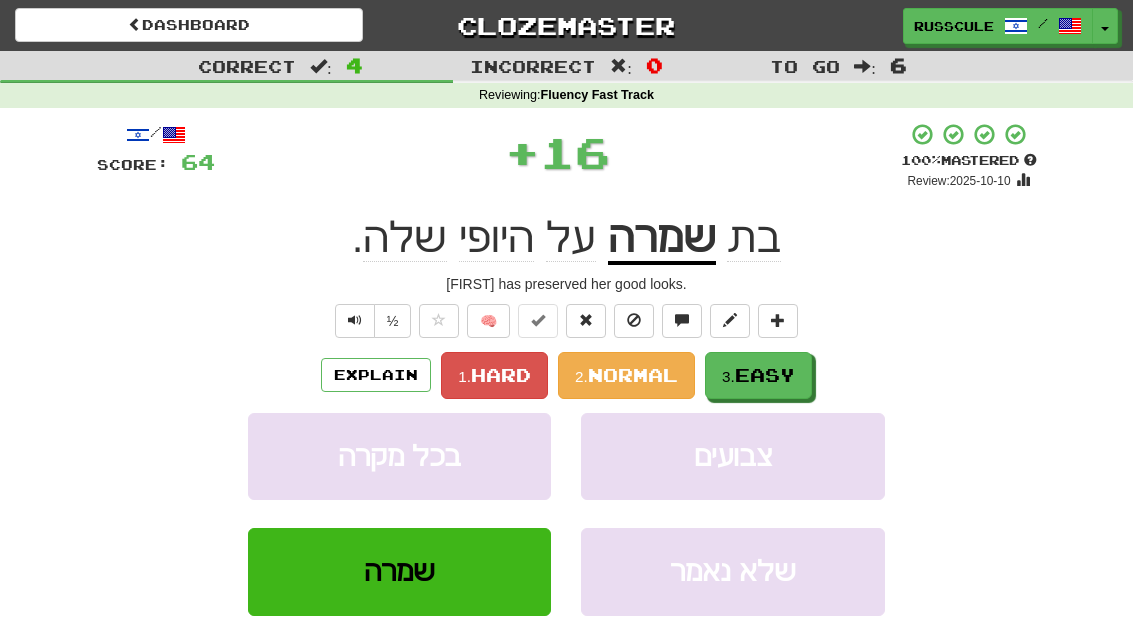 click on "3.  Easy" at bounding box center [758, 375] 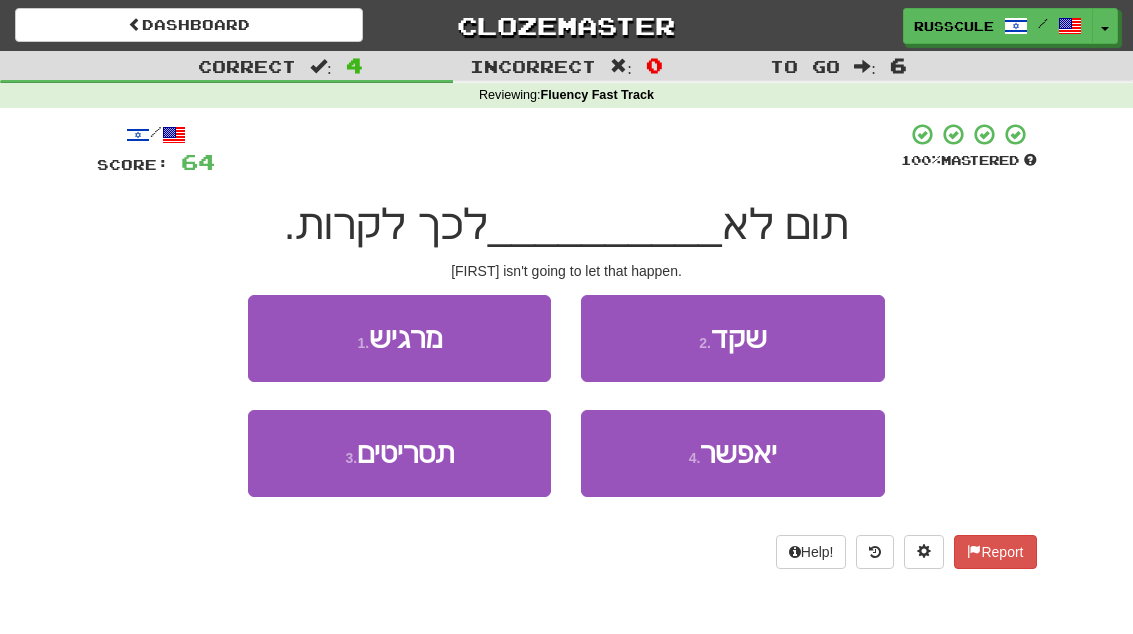 click on "יאפשר" at bounding box center (738, 453) 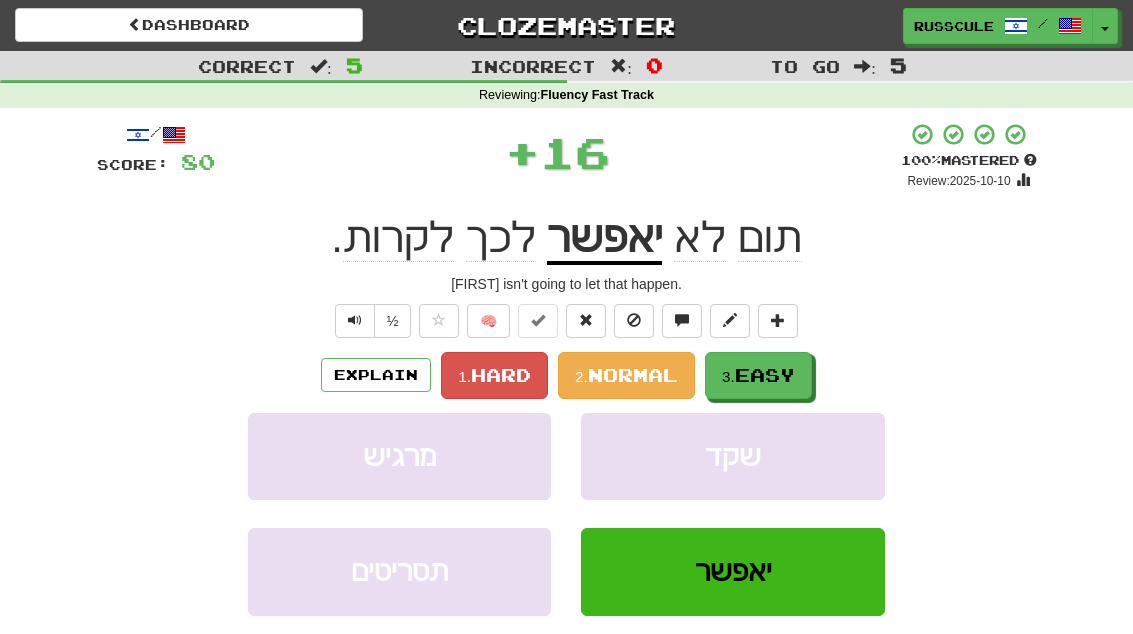 click on "Easy" at bounding box center [765, 375] 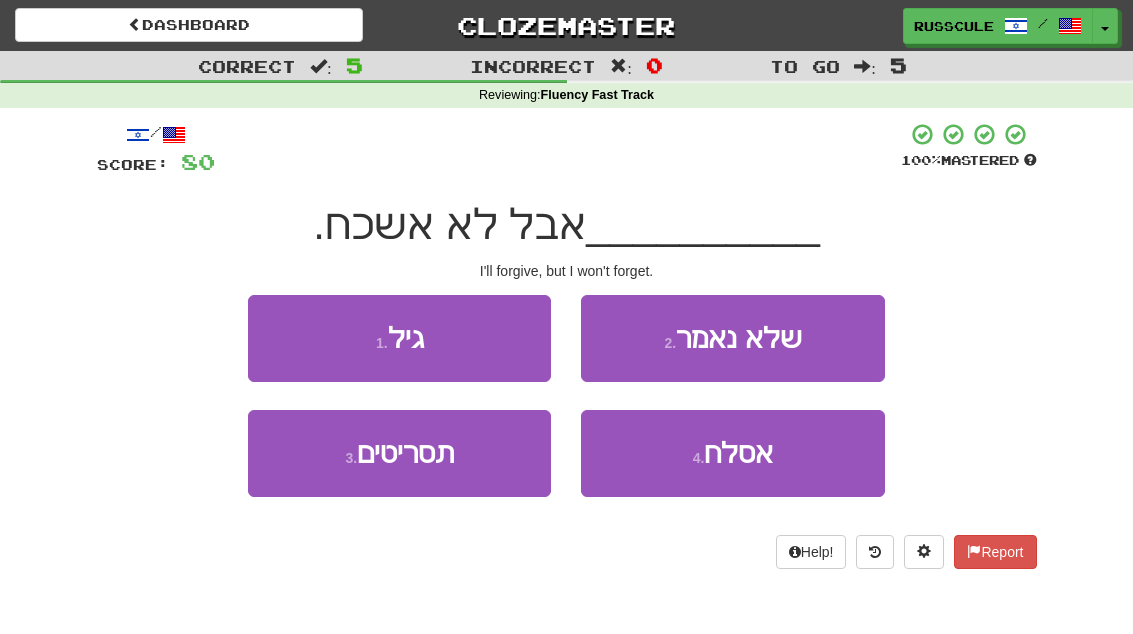 click on "אסלח" at bounding box center [738, 453] 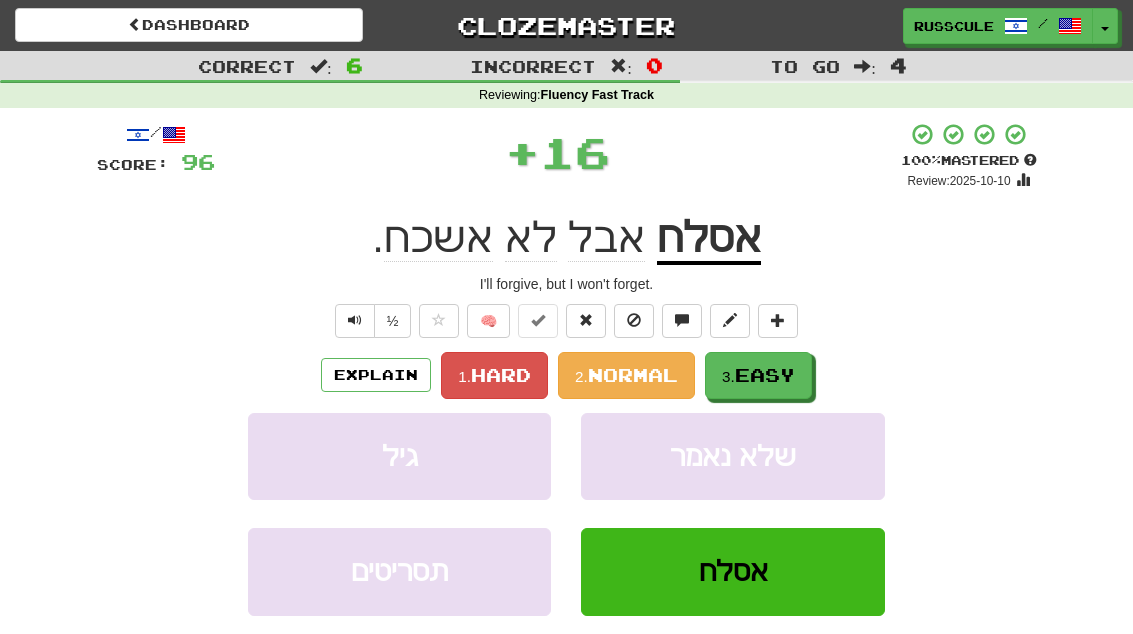click on "3.  Easy" at bounding box center (758, 375) 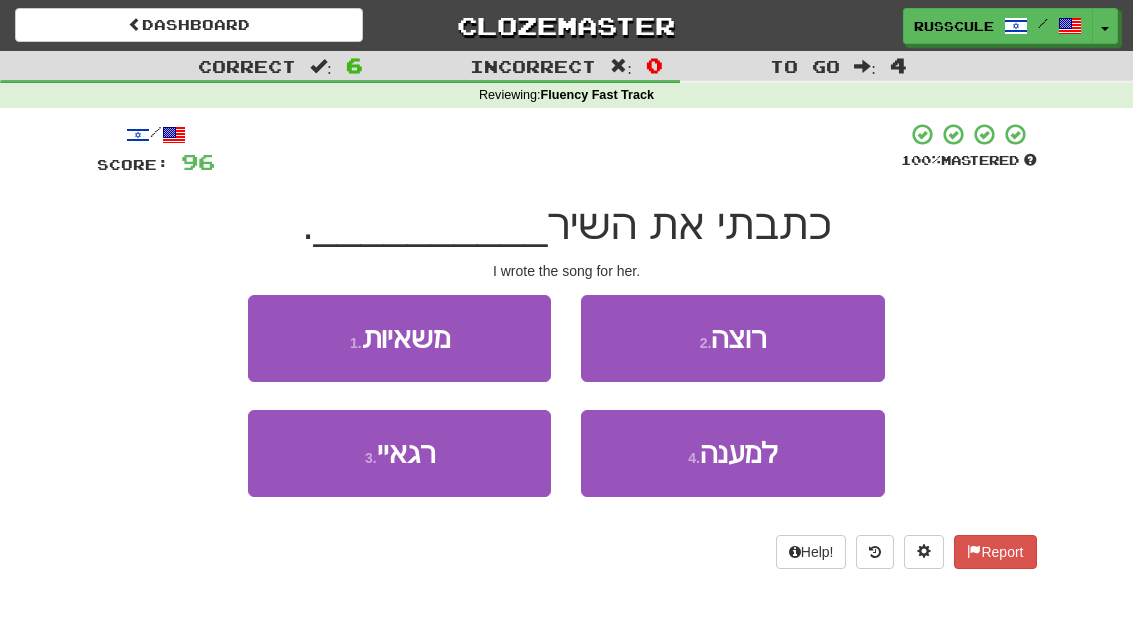 click on "4 .  למענה" at bounding box center [732, 453] 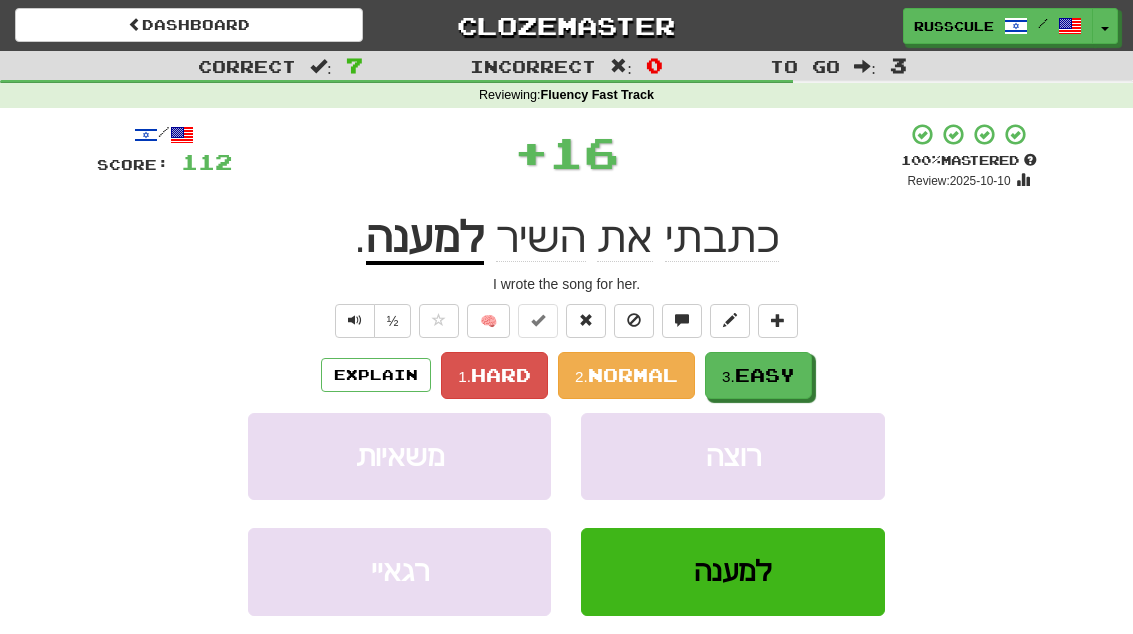 click on "Easy" at bounding box center [765, 375] 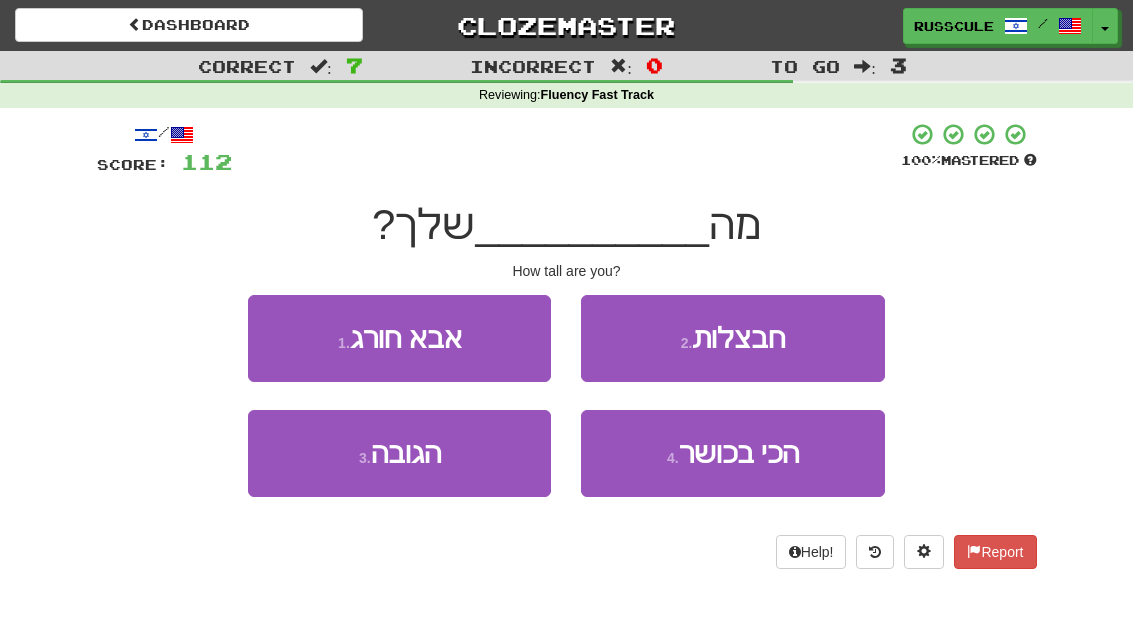 click on "3 .  הגובה" at bounding box center [399, 453] 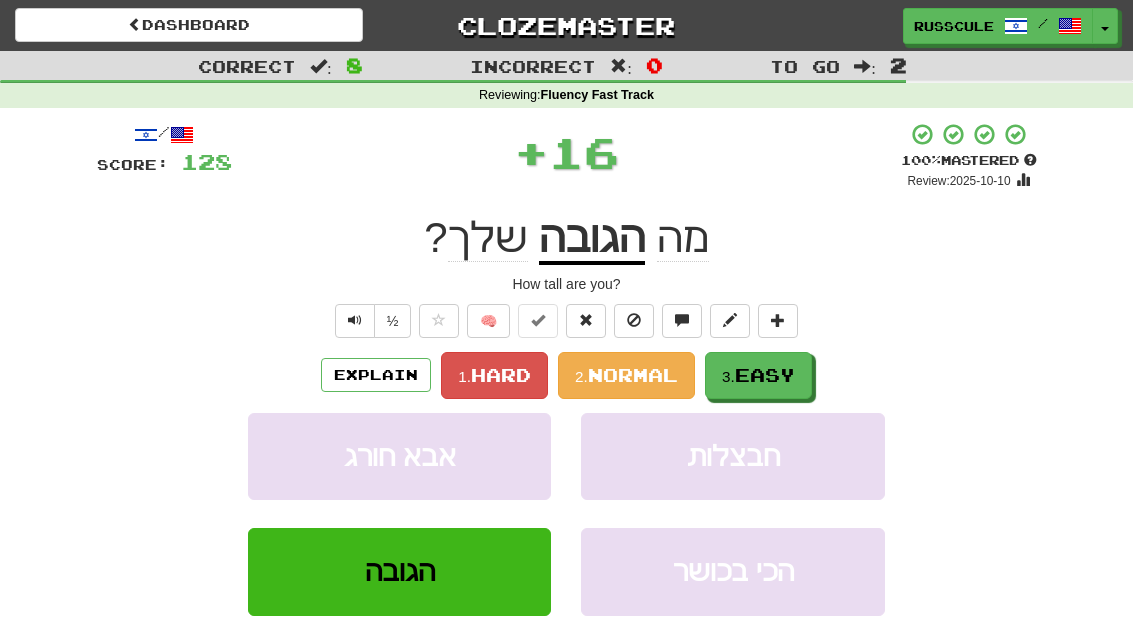 click on "3.  Easy" at bounding box center [758, 375] 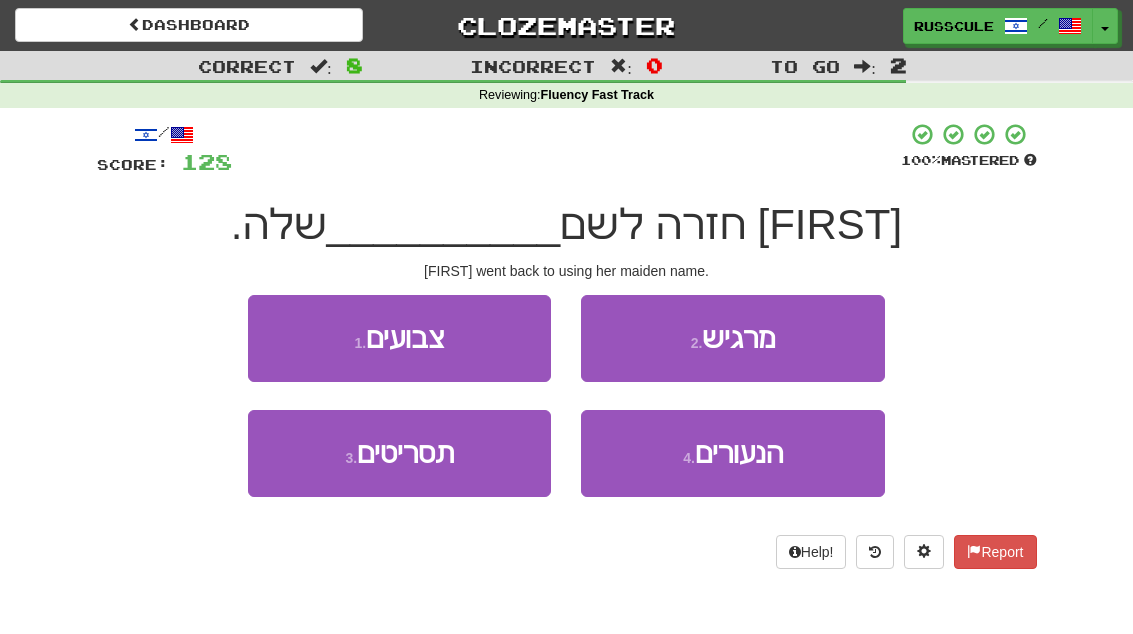 click on "4 .  הנעורים" at bounding box center [732, 453] 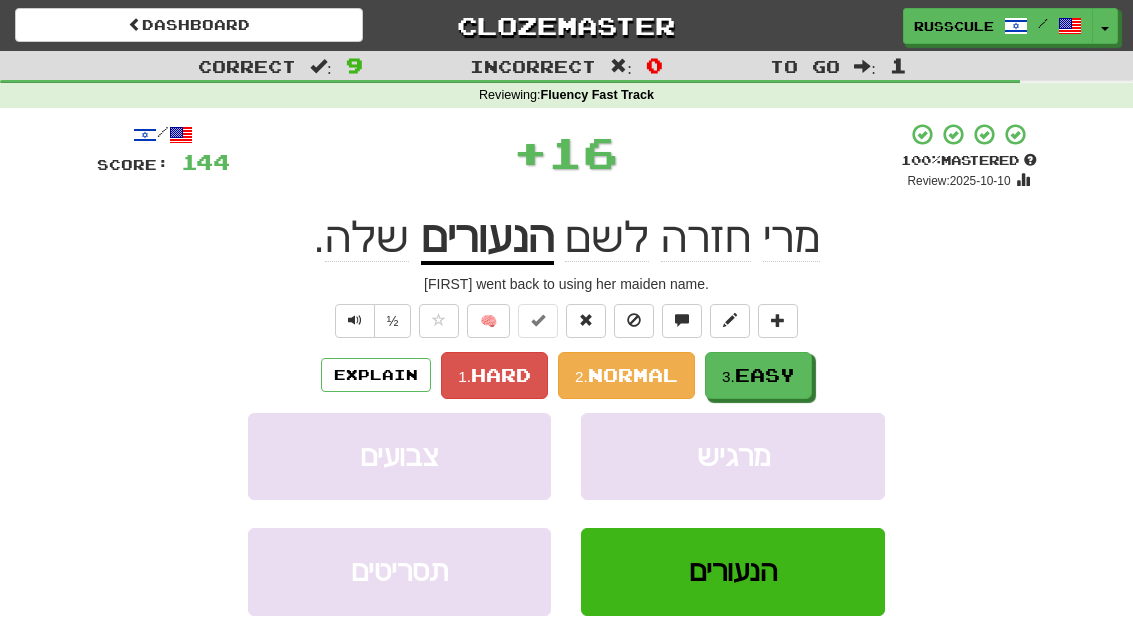 click on "Easy" at bounding box center [765, 375] 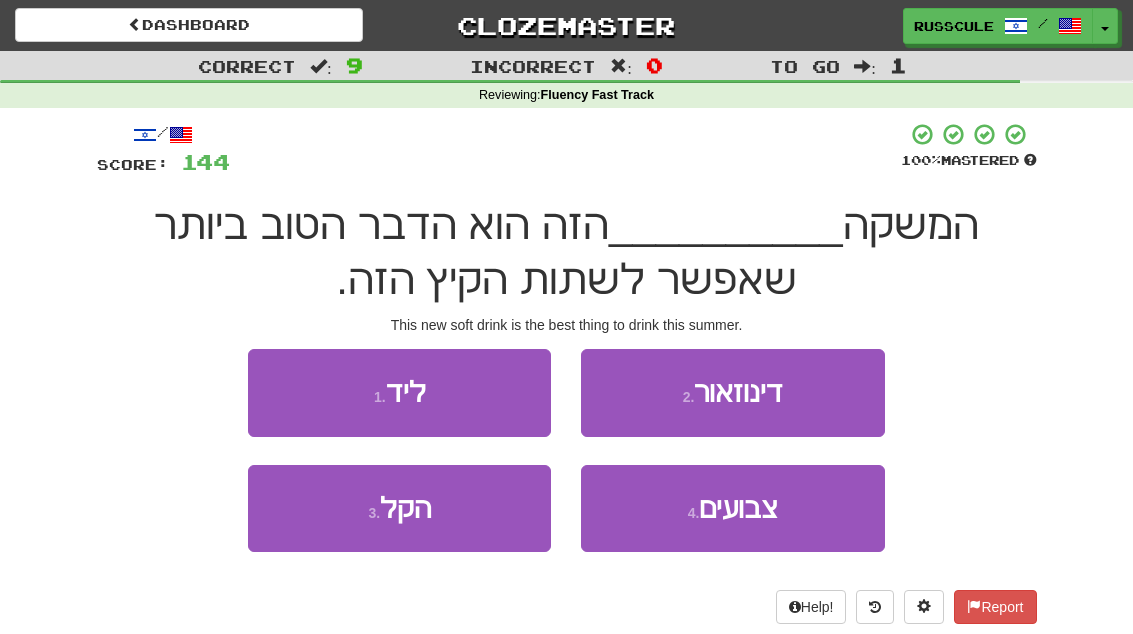 click on "3 .  הקל" at bounding box center (399, 508) 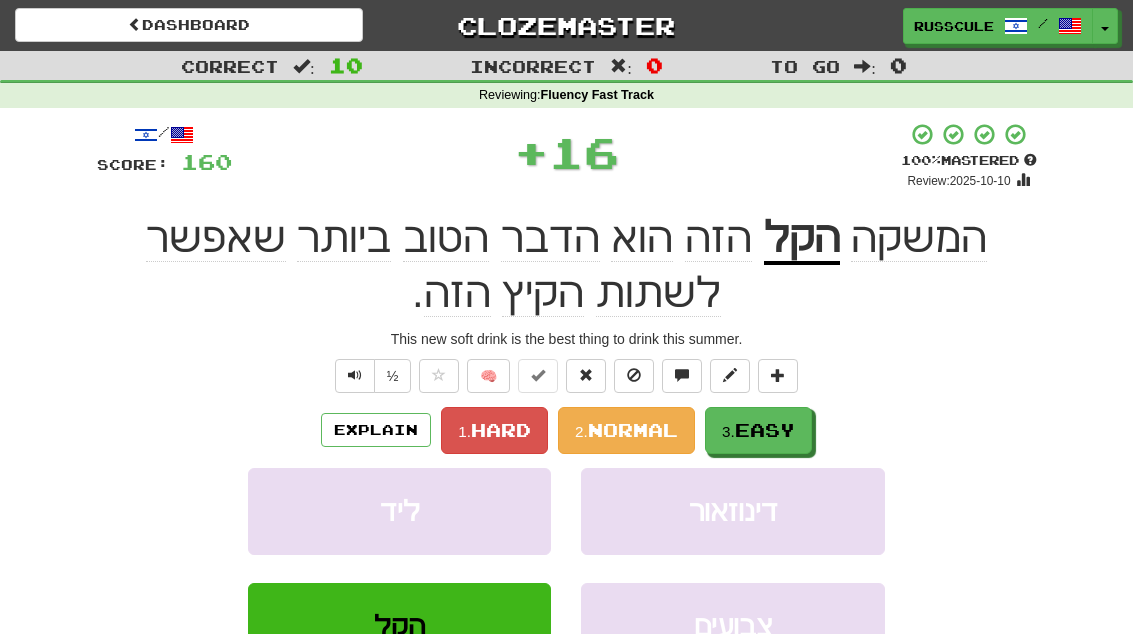 click on "Easy" at bounding box center (765, 430) 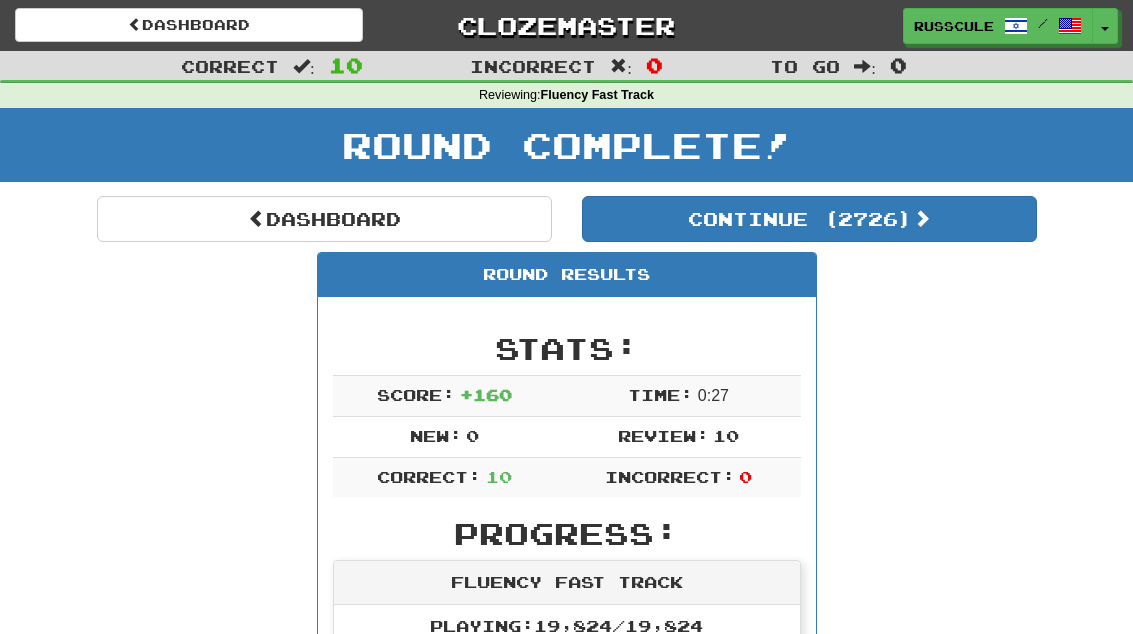 click on "Continue ( 2726 )" at bounding box center [809, 219] 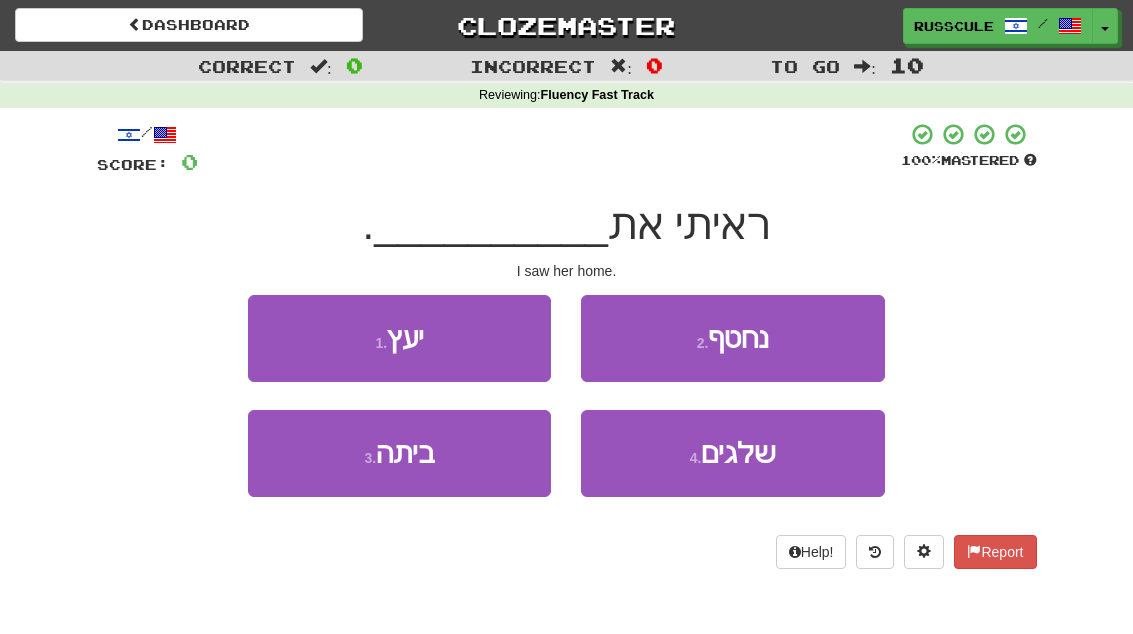 click on "3 .  ביתה" at bounding box center (399, 453) 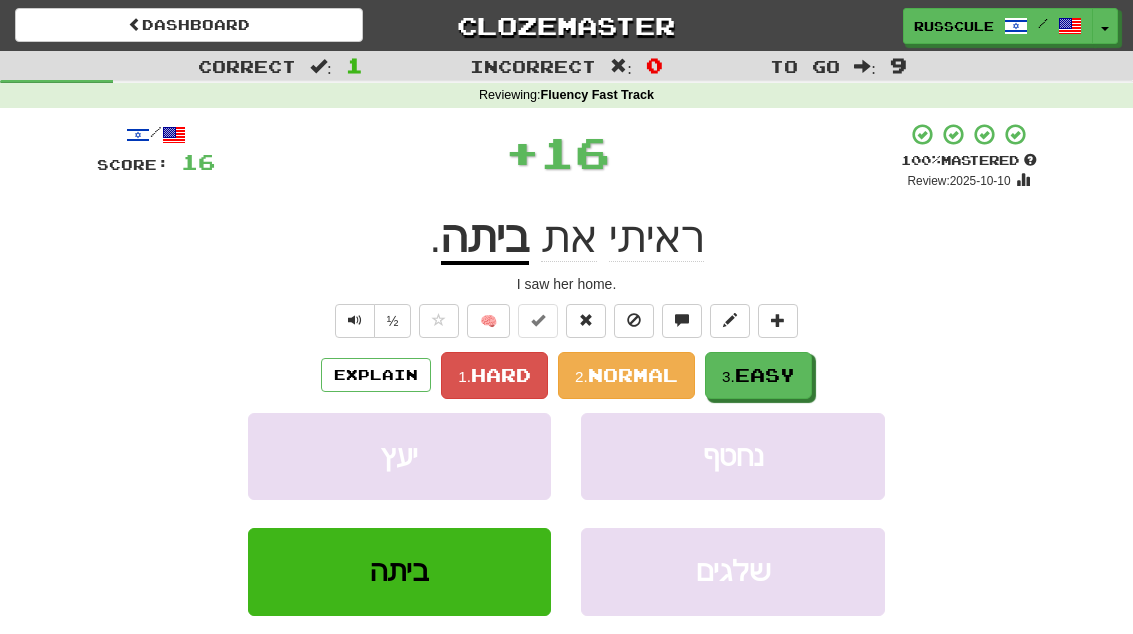 click on "Easy" at bounding box center (765, 375) 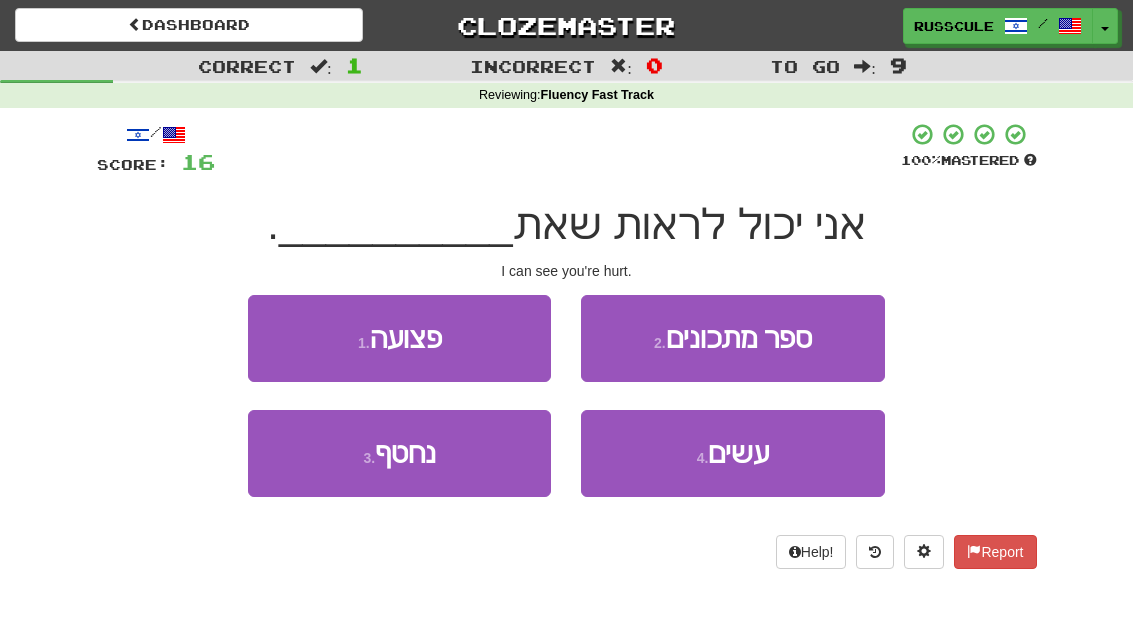 click on "1 .  פצועה" at bounding box center (399, 338) 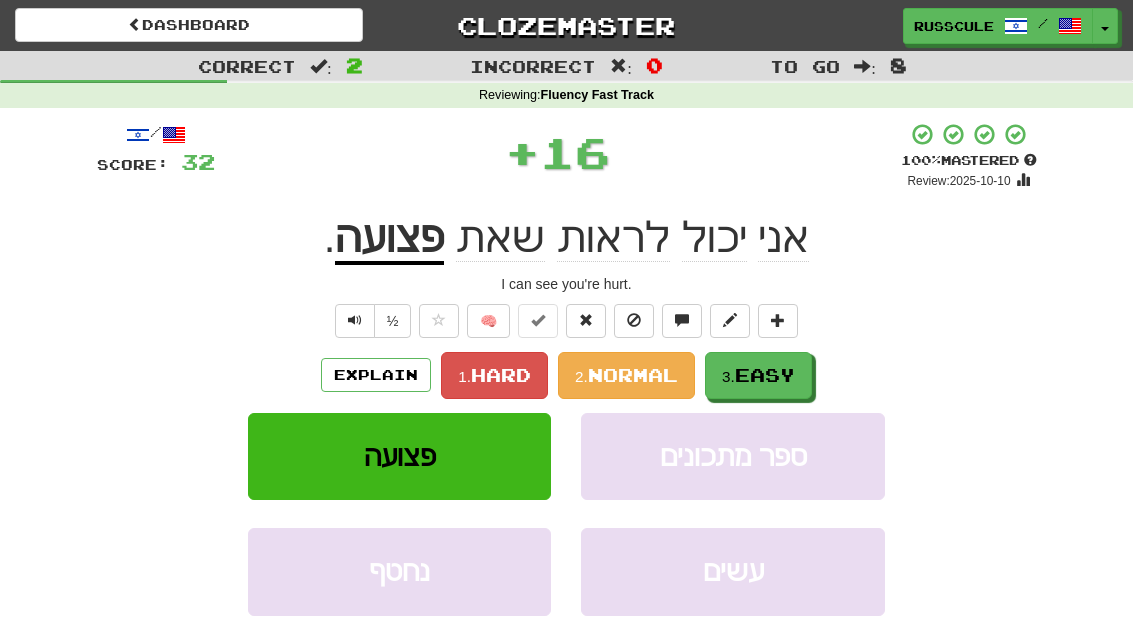 click on "3.  Easy" at bounding box center [758, 375] 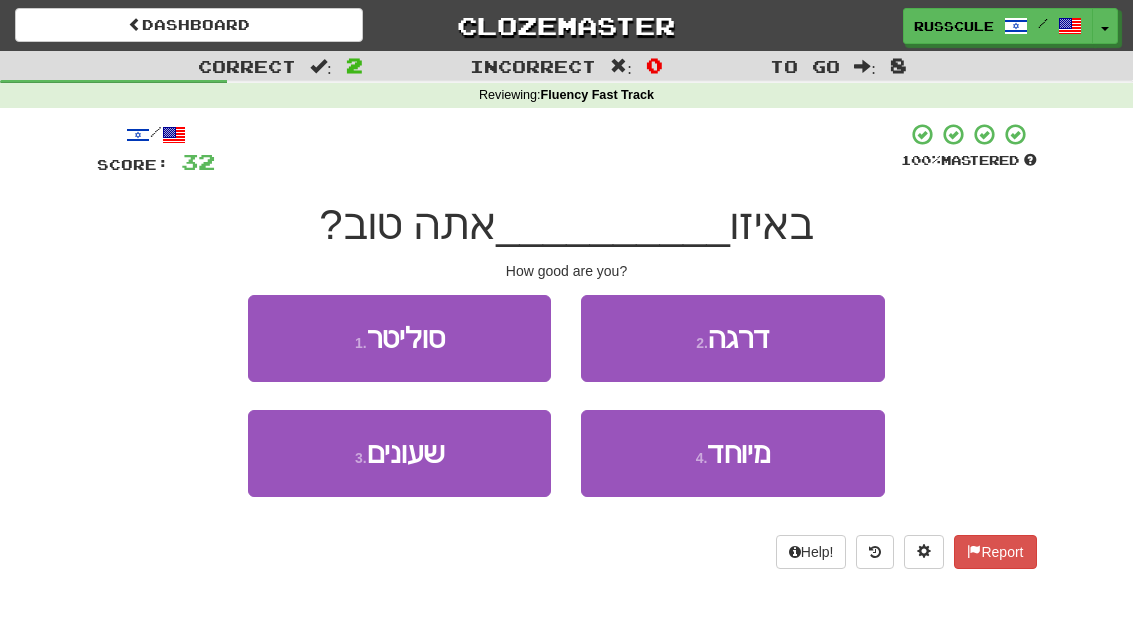 click on "4 .  מיוחד" at bounding box center (732, 453) 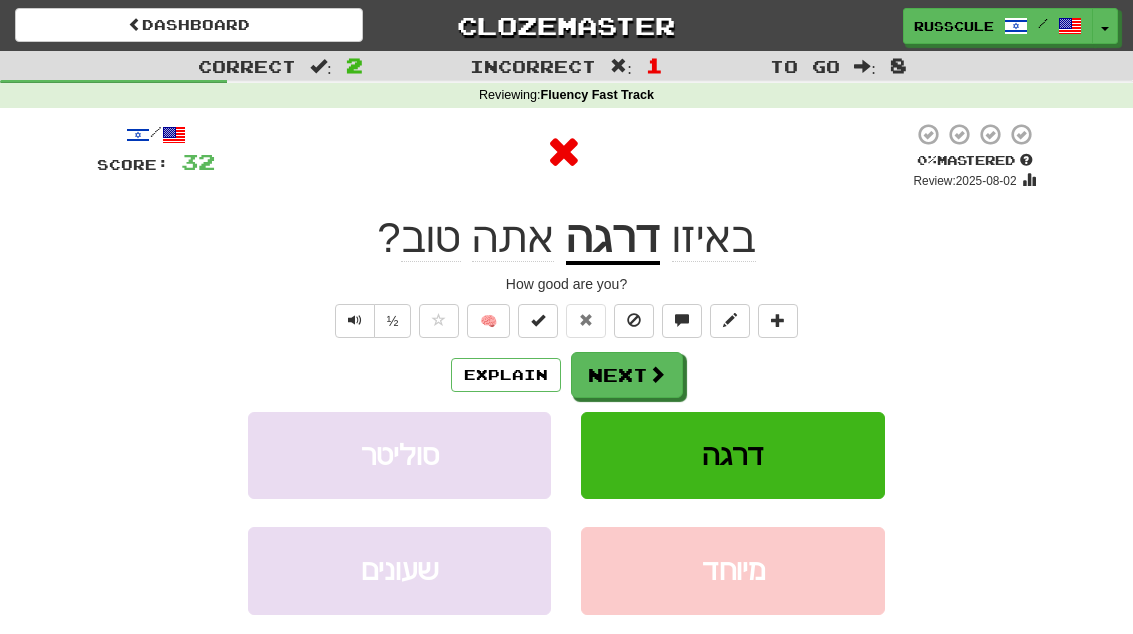 click on "Next" at bounding box center (627, 375) 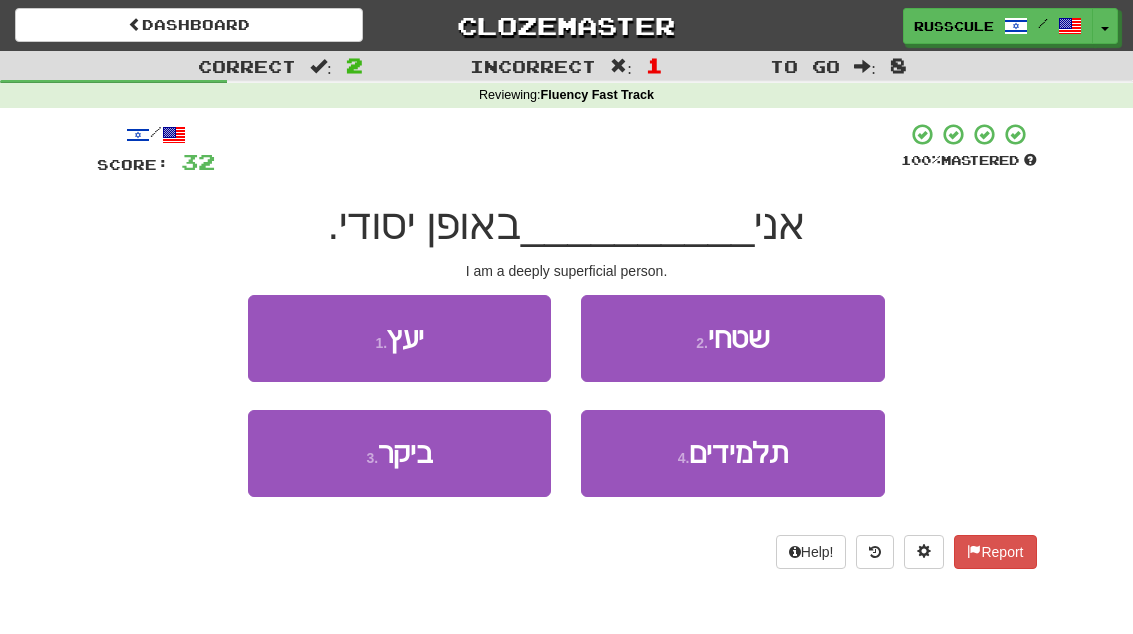 click on "2 .  שטחי" at bounding box center [732, 338] 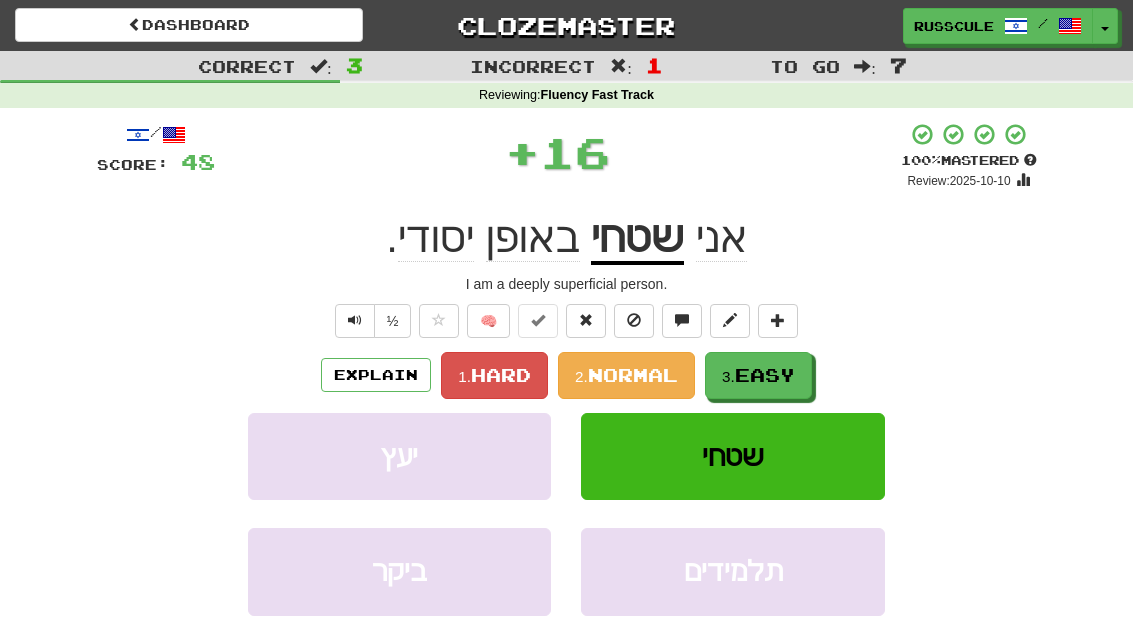click on "Easy" at bounding box center [765, 375] 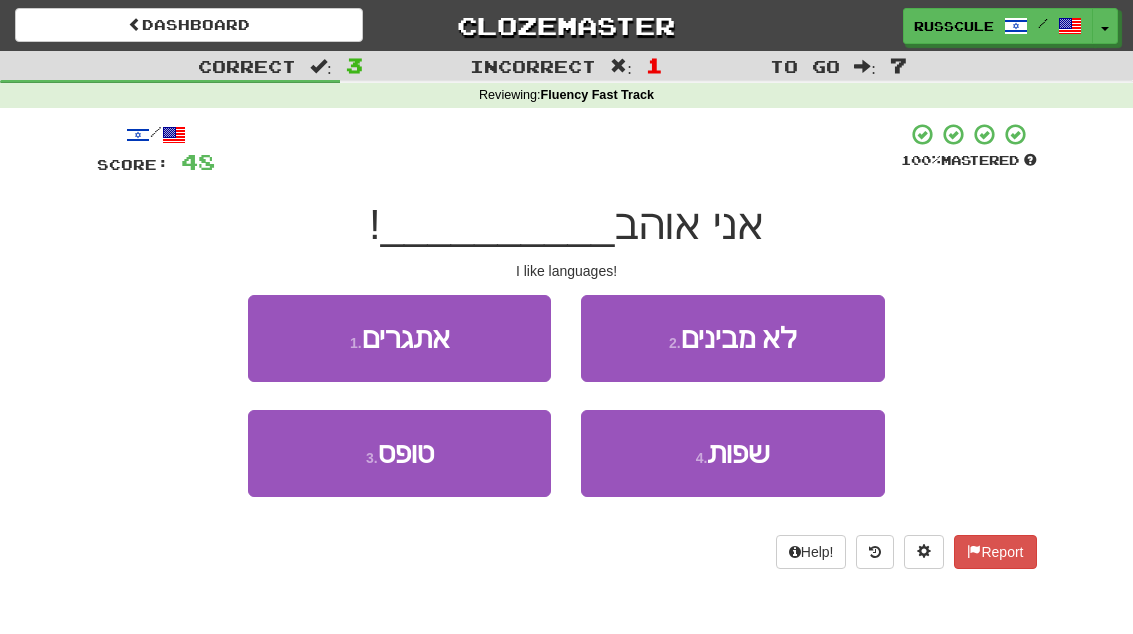click on "4 .  שפות" at bounding box center [732, 453] 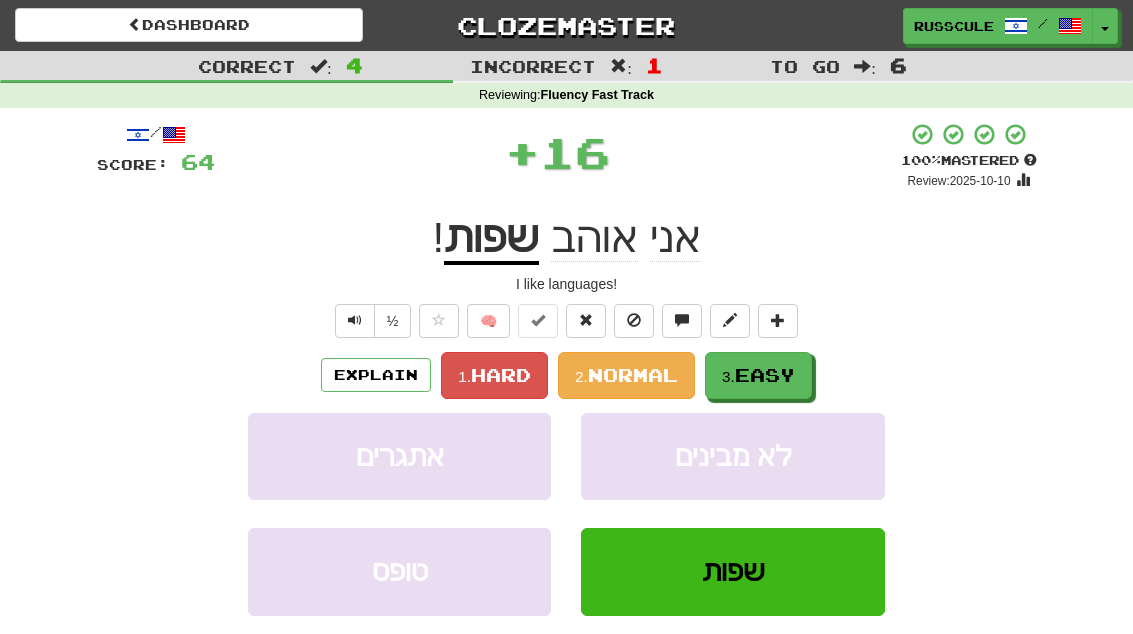click on "3.  Easy" at bounding box center [758, 375] 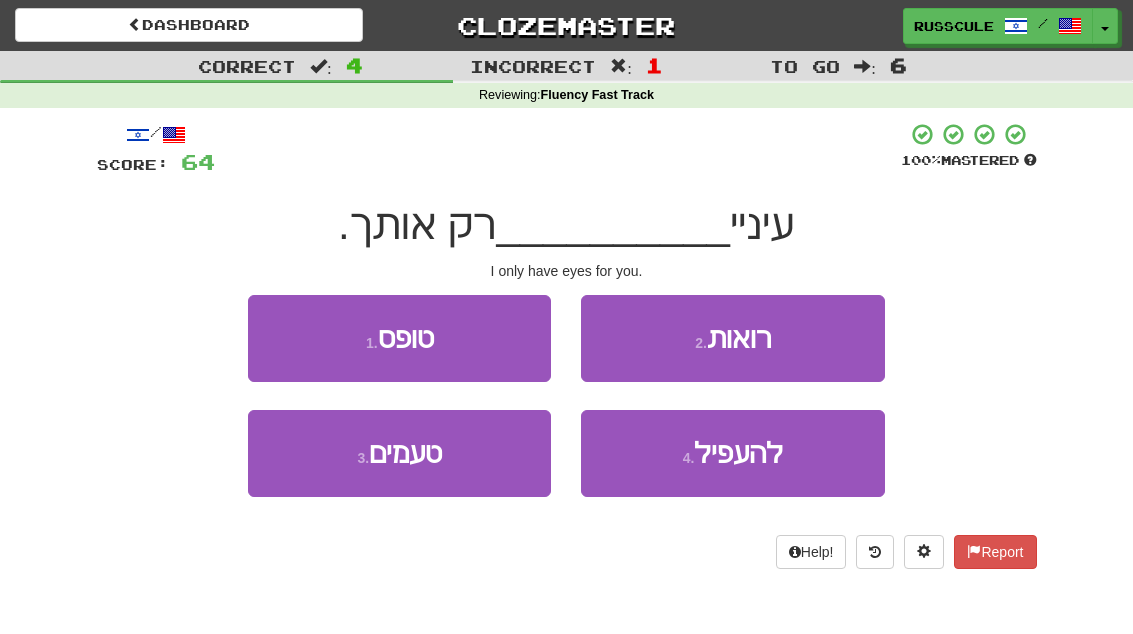 click on "4 .  להעפיל" at bounding box center [732, 453] 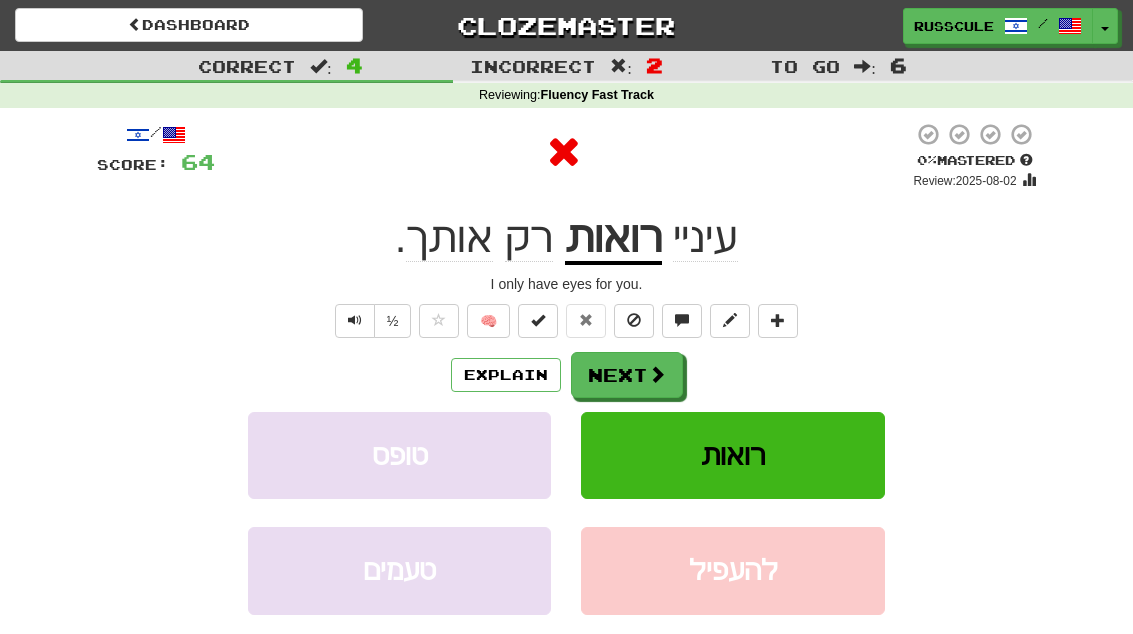 click at bounding box center [657, 374] 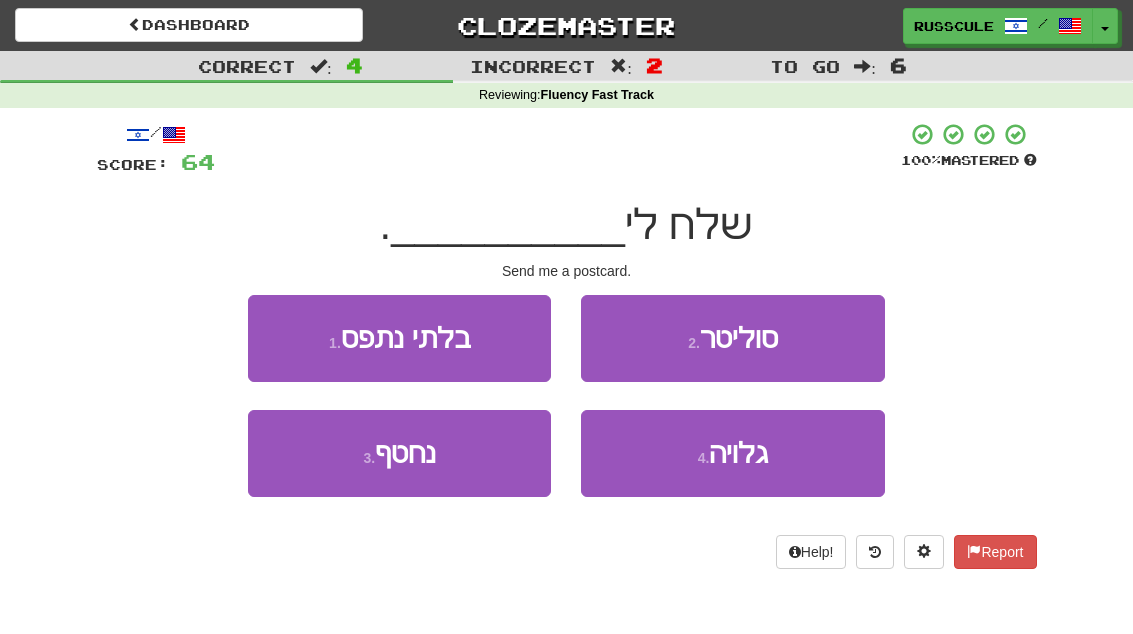 click on "גלויה" at bounding box center (738, 453) 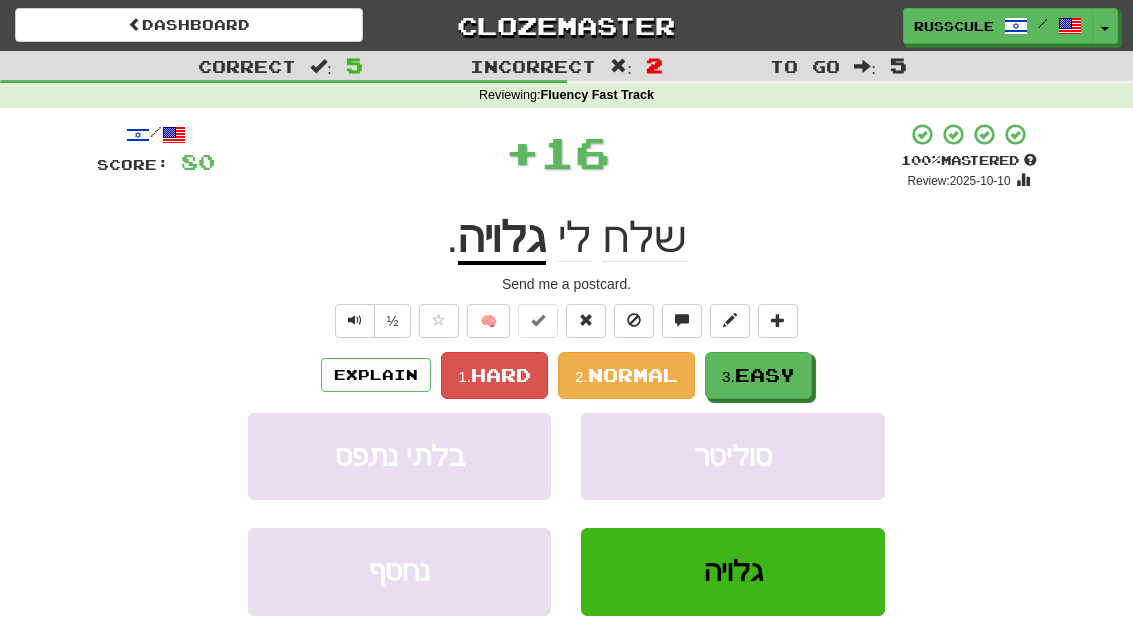 click on "Easy" at bounding box center (765, 375) 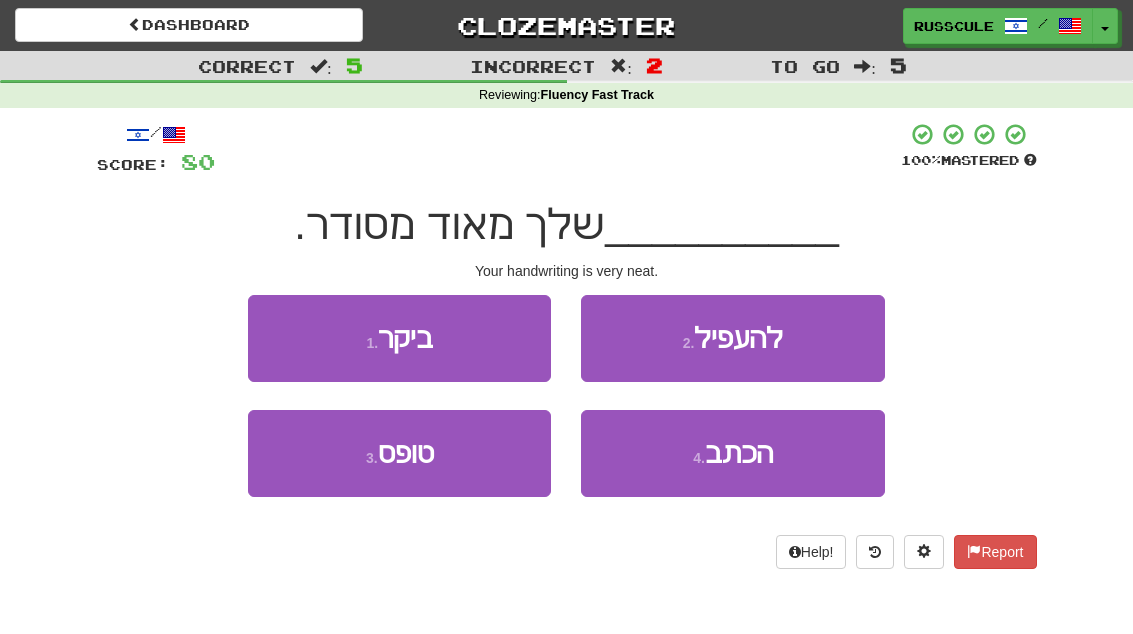 click on "הכתב" at bounding box center (739, 453) 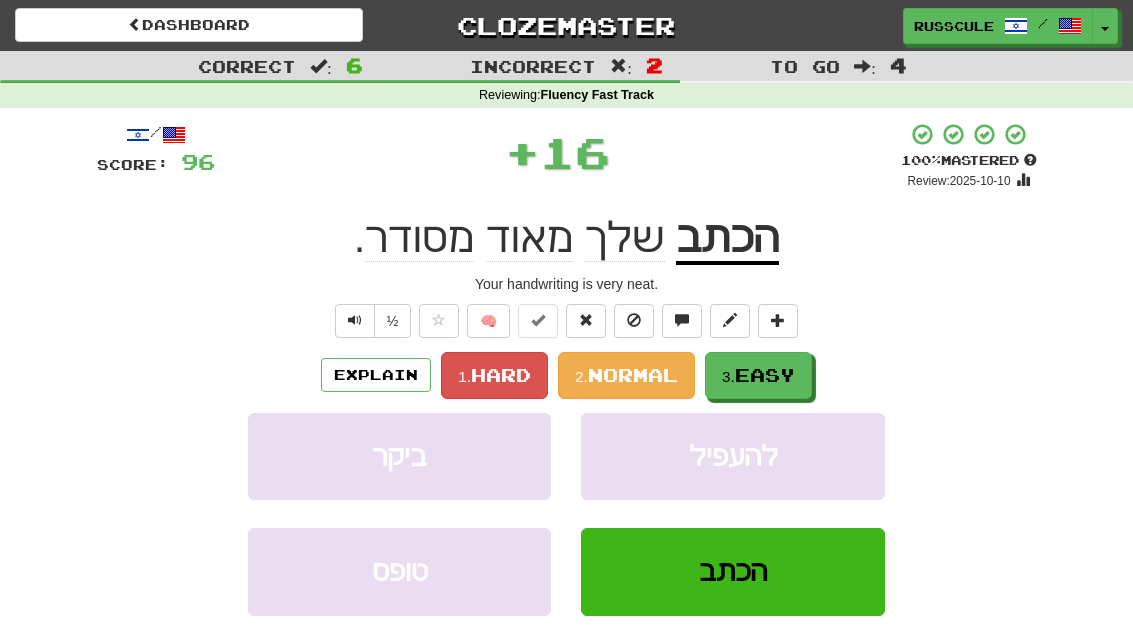 click on "Easy" at bounding box center (765, 375) 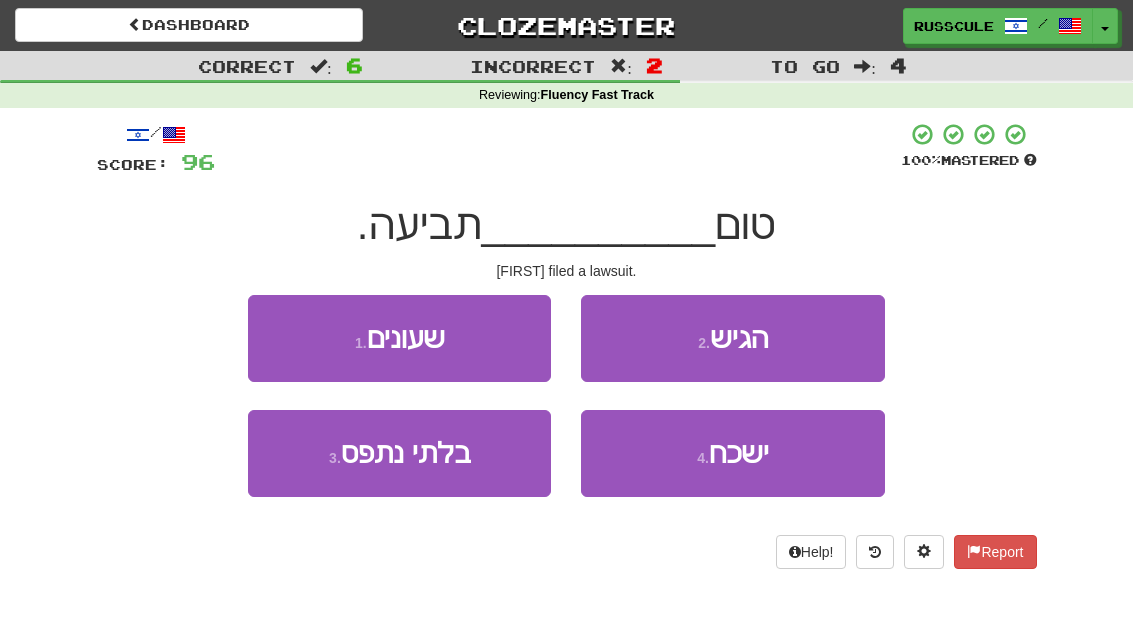 click on "2 .  הגיש" at bounding box center (732, 338) 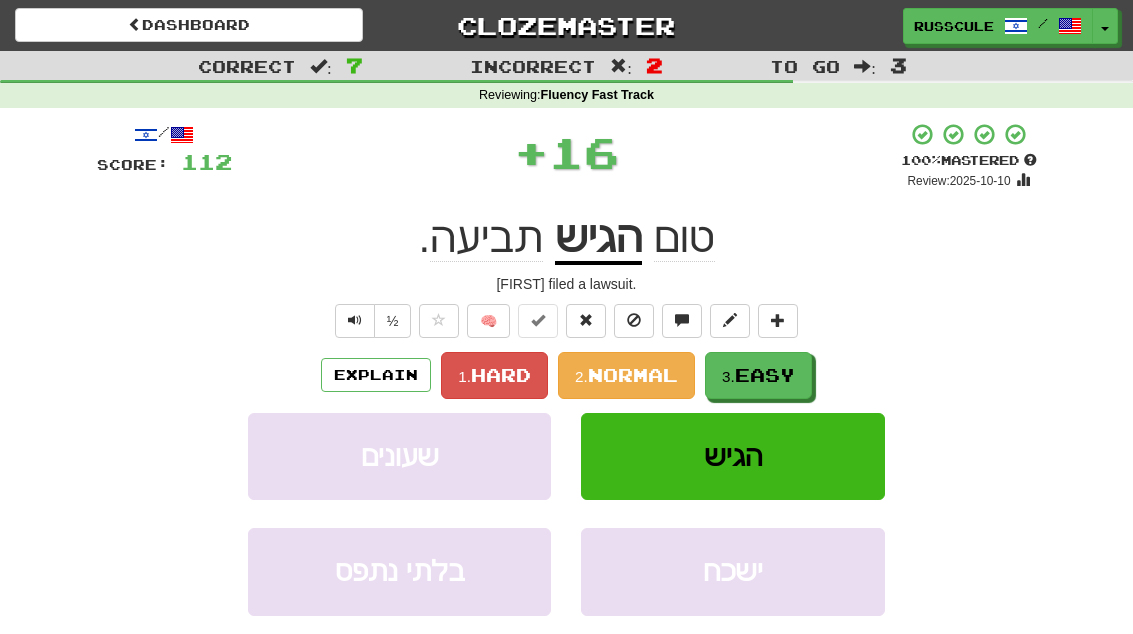 click on "Easy" at bounding box center (765, 375) 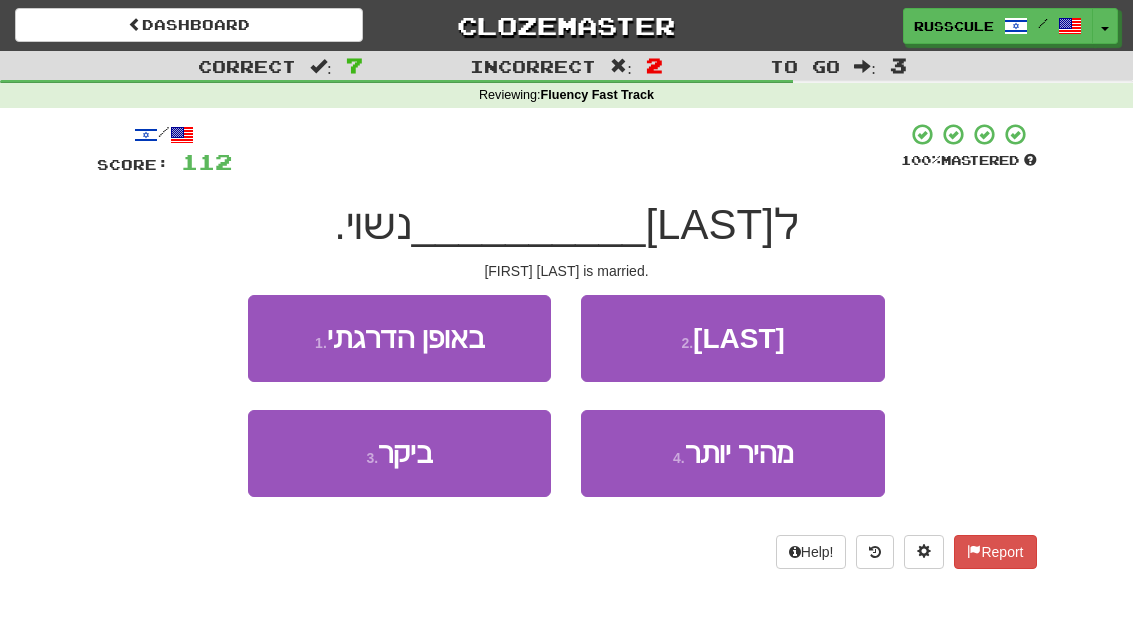 click on "2 .  יואינג" at bounding box center [732, 338] 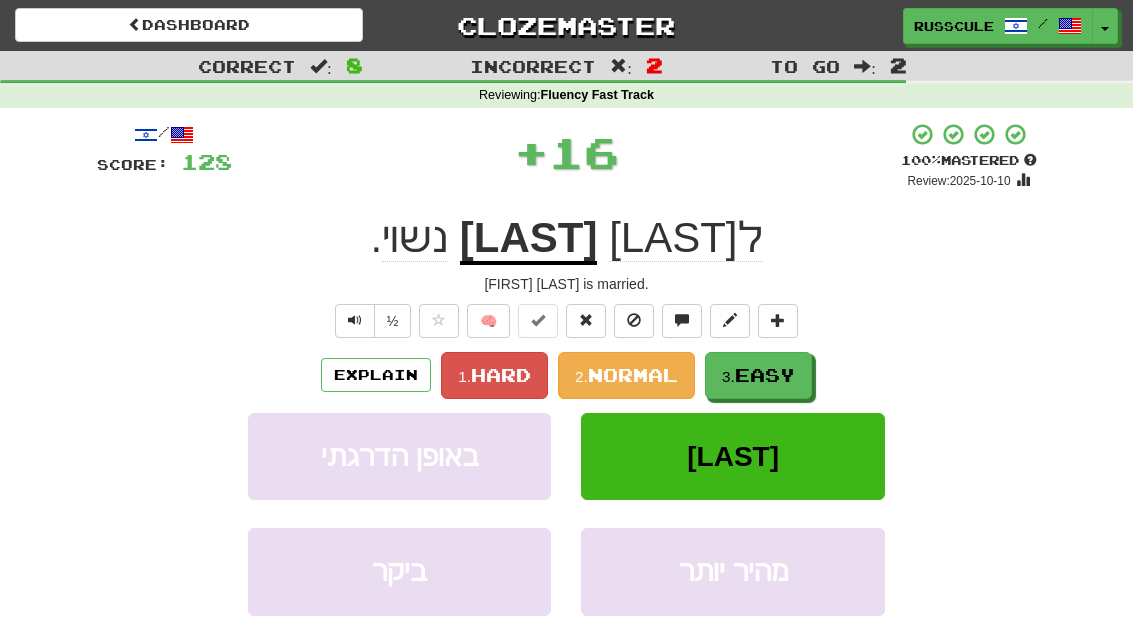 click on "Easy" at bounding box center (765, 375) 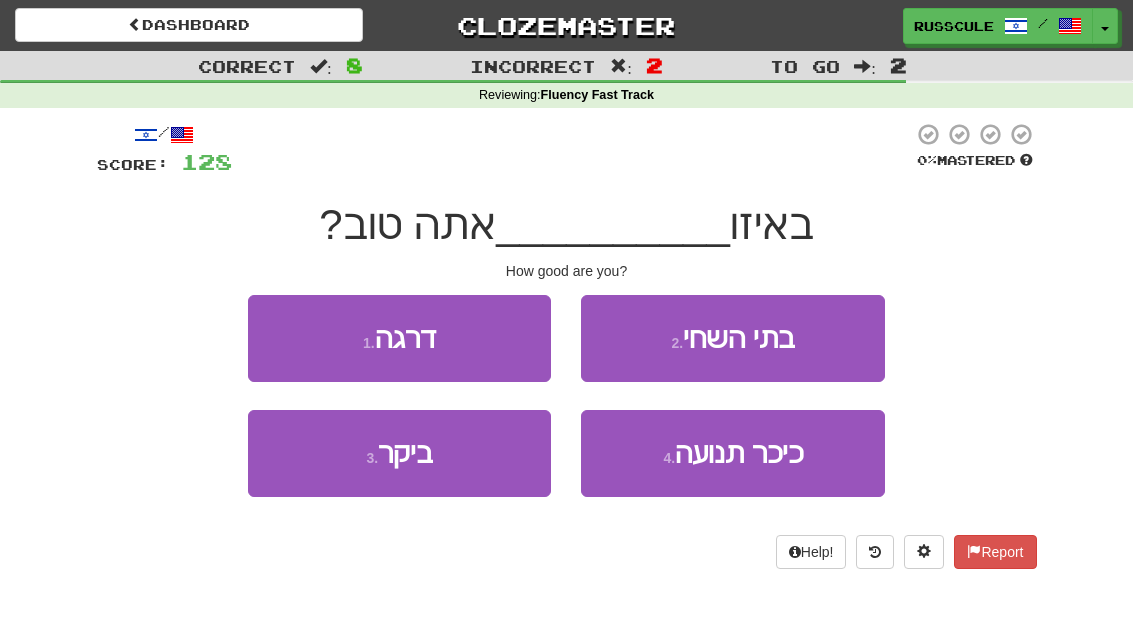 click on "1 .  דרגה" at bounding box center (399, 338) 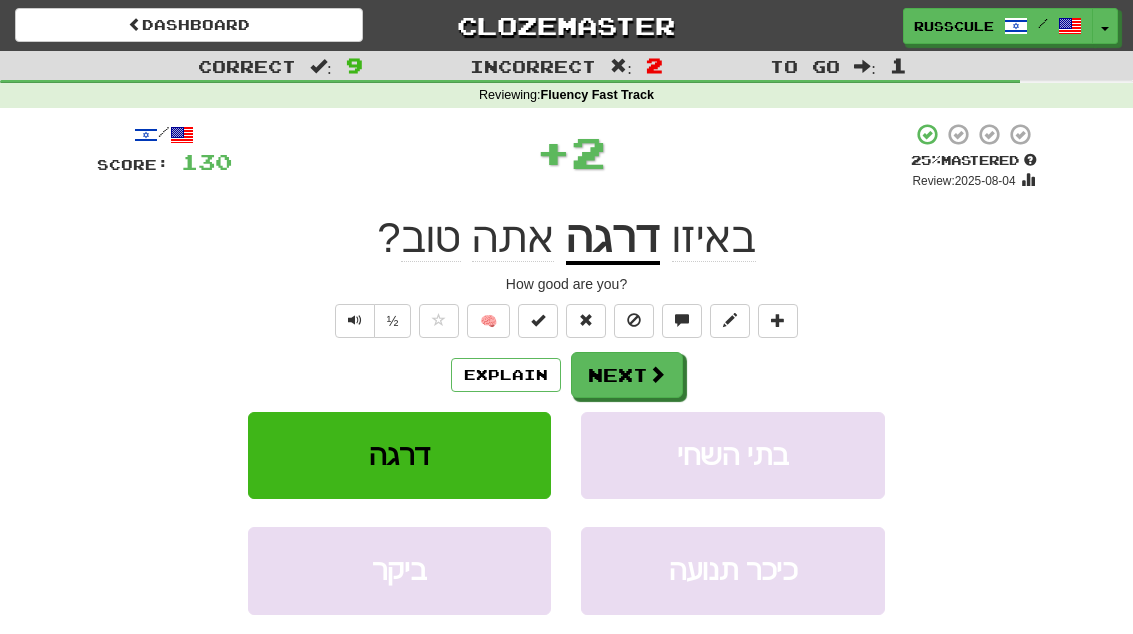 click at bounding box center (657, 374) 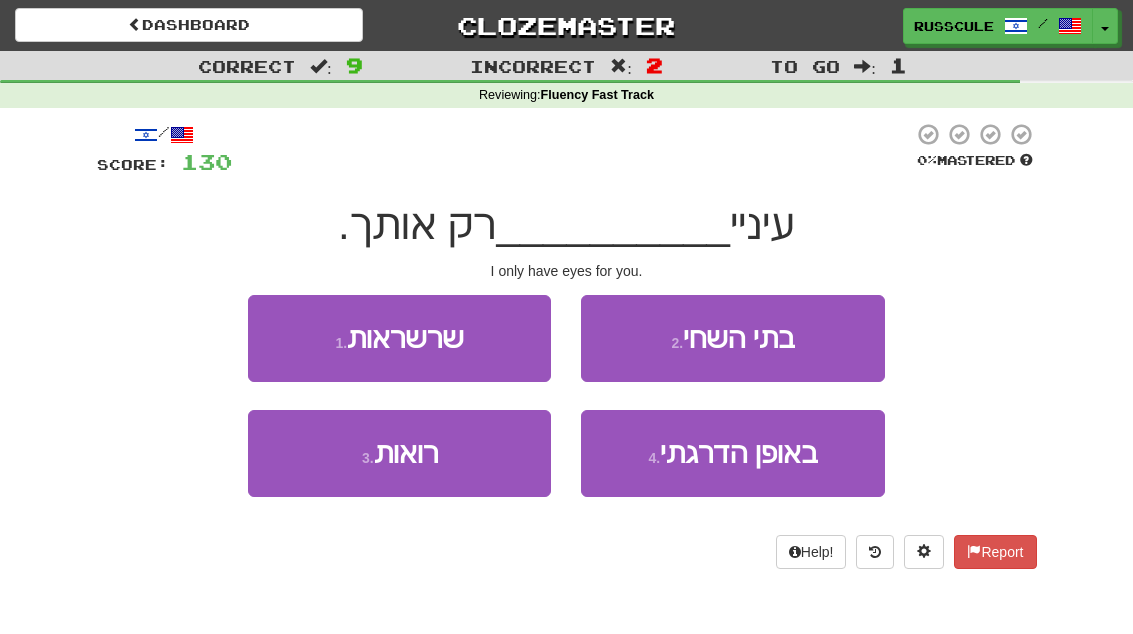 click on "3 .  רואות" at bounding box center (399, 453) 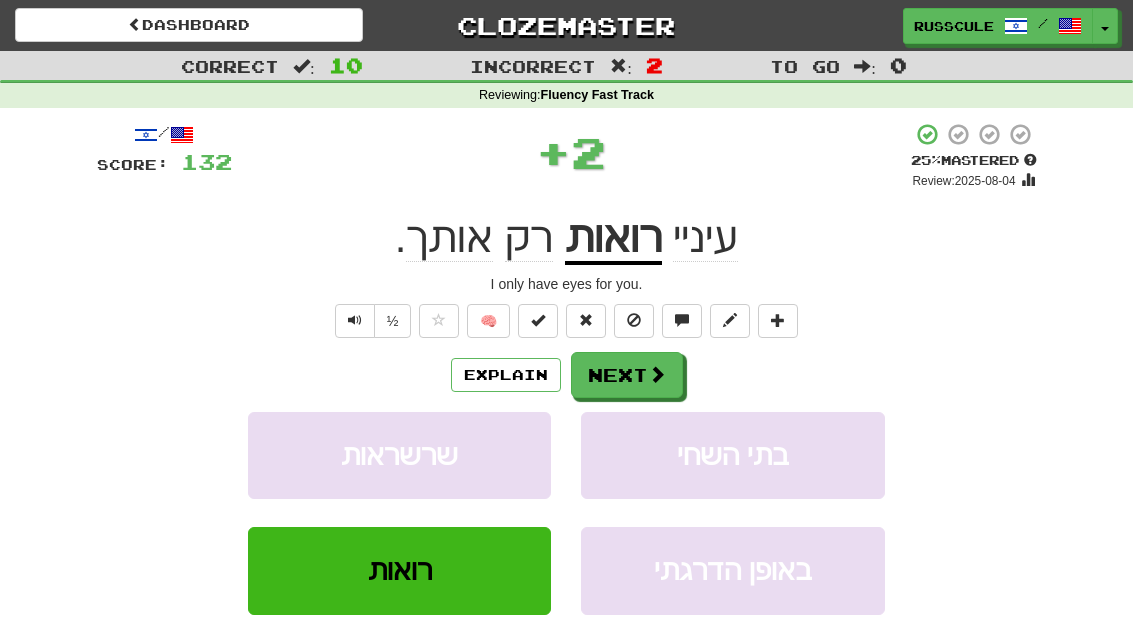 click on "Next" at bounding box center [627, 375] 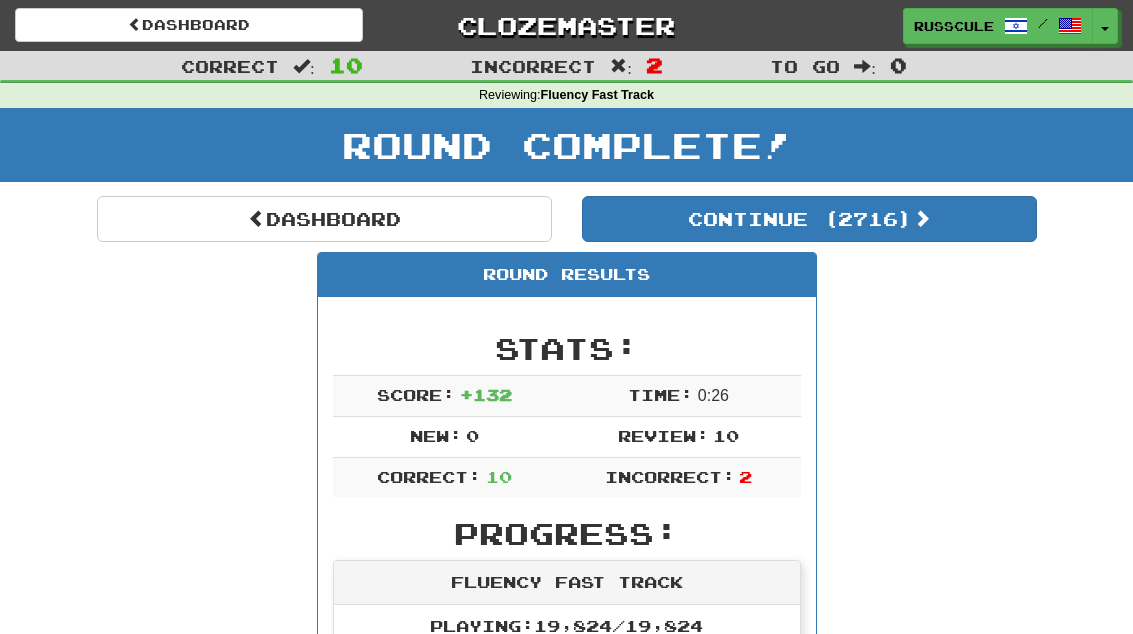 click on "Dashboard" at bounding box center (324, 219) 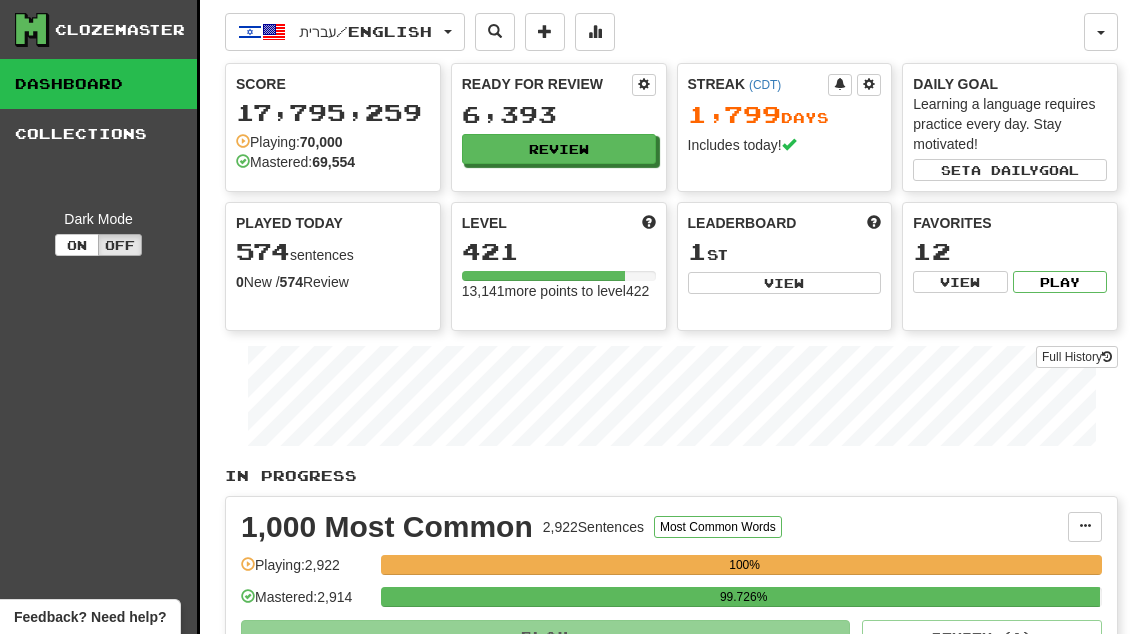 scroll, scrollTop: 0, scrollLeft: 0, axis: both 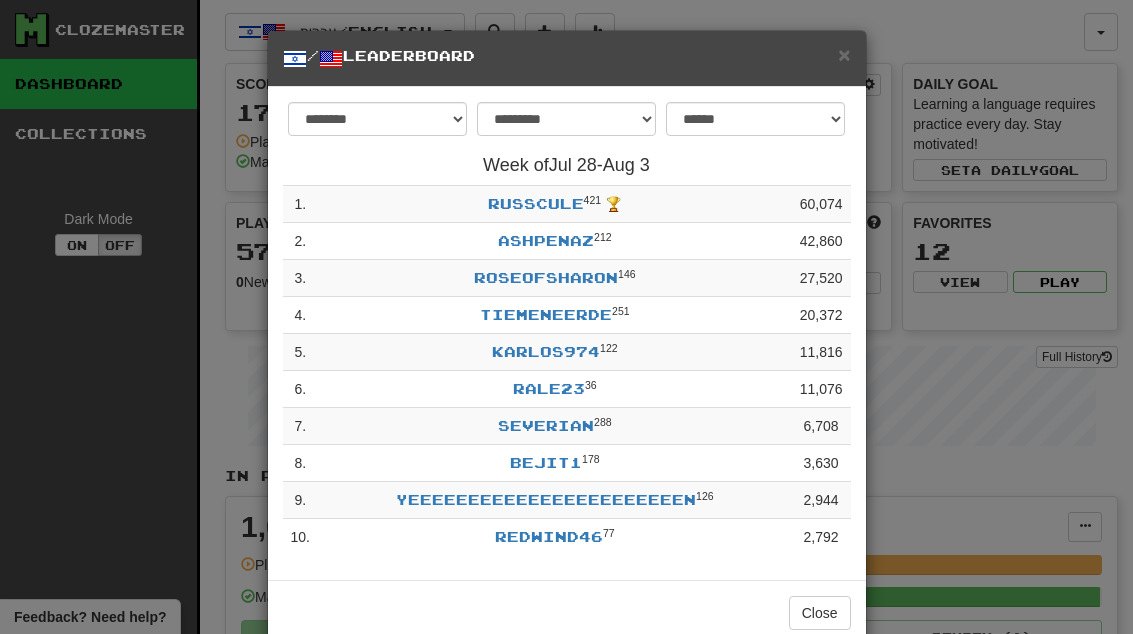 click on "Close" at bounding box center (820, 613) 